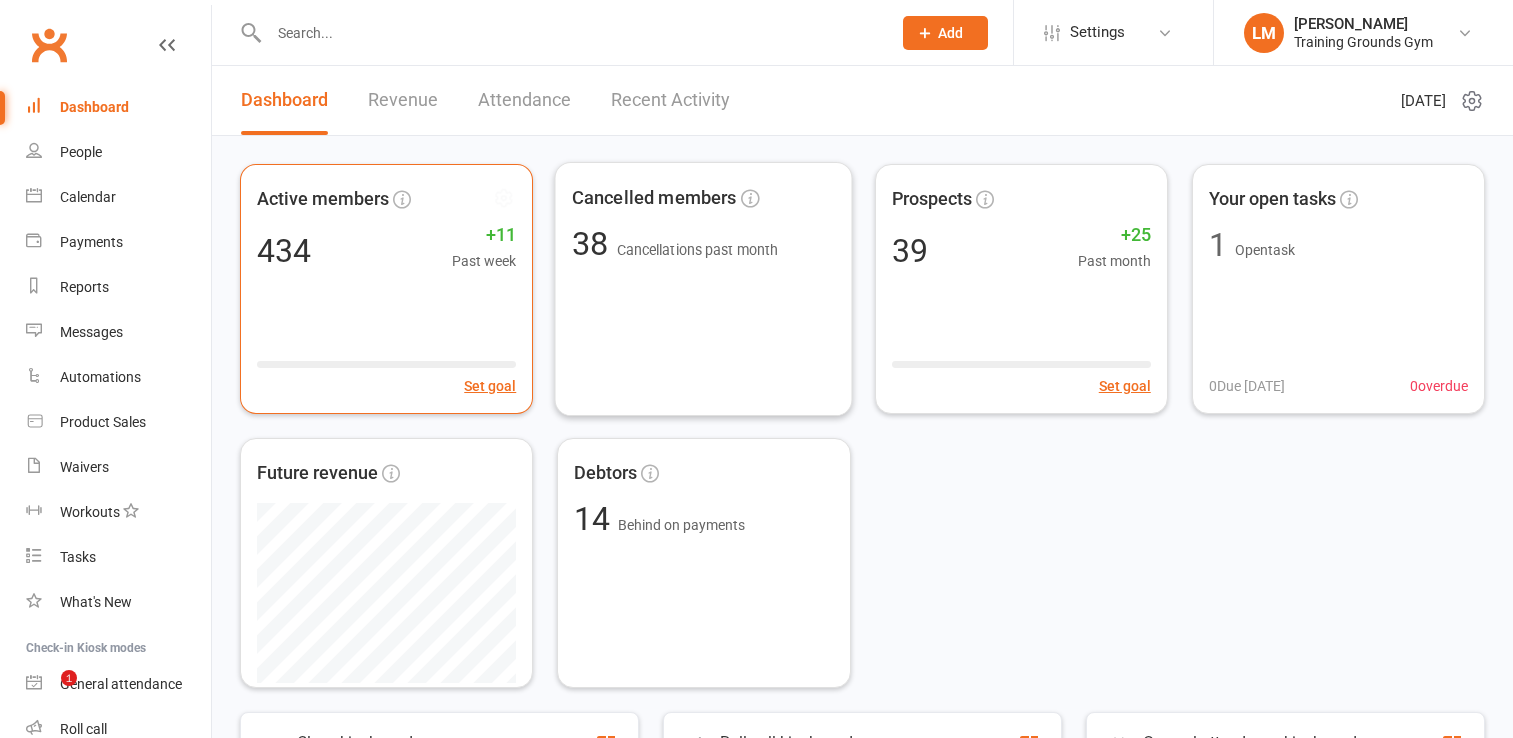 scroll, scrollTop: 0, scrollLeft: 0, axis: both 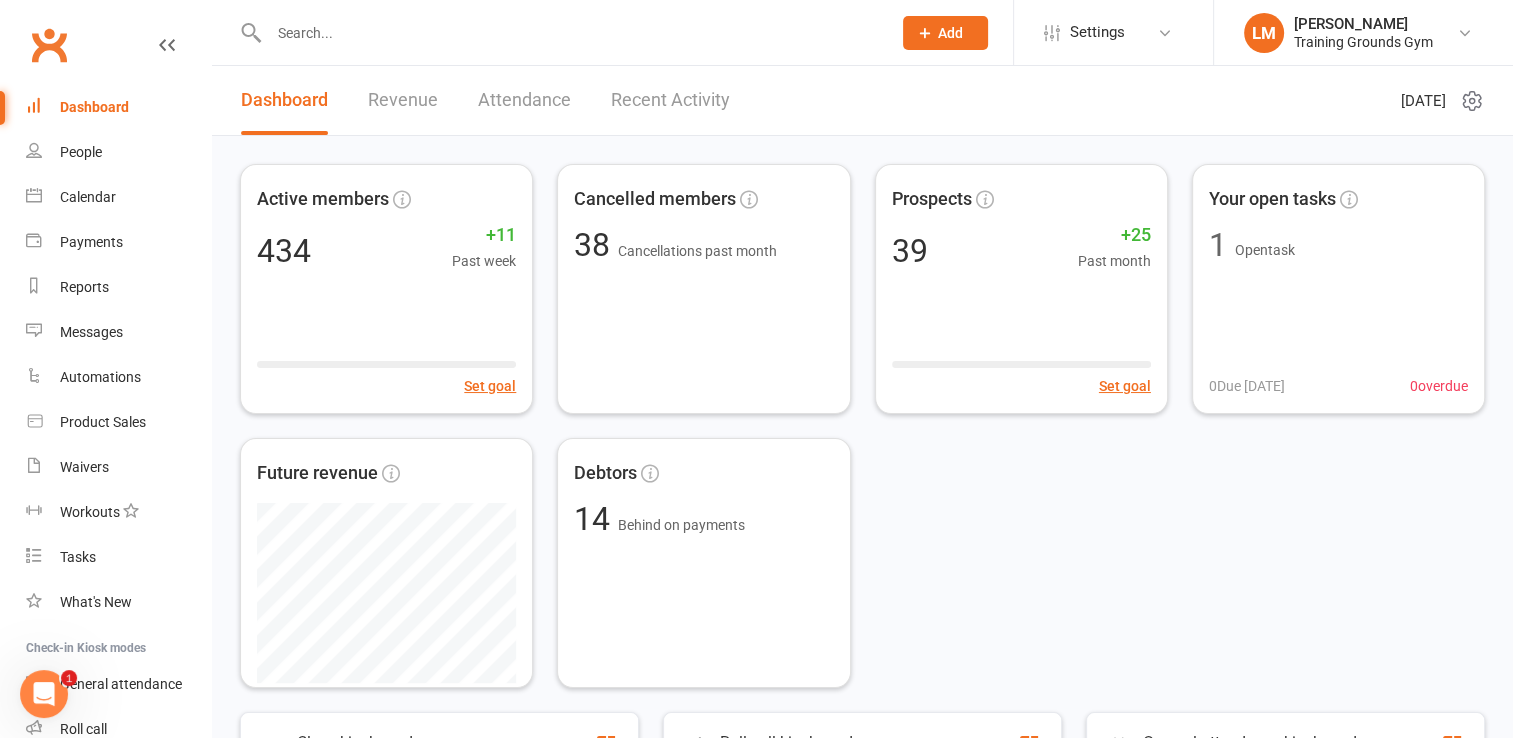 click at bounding box center [570, 33] 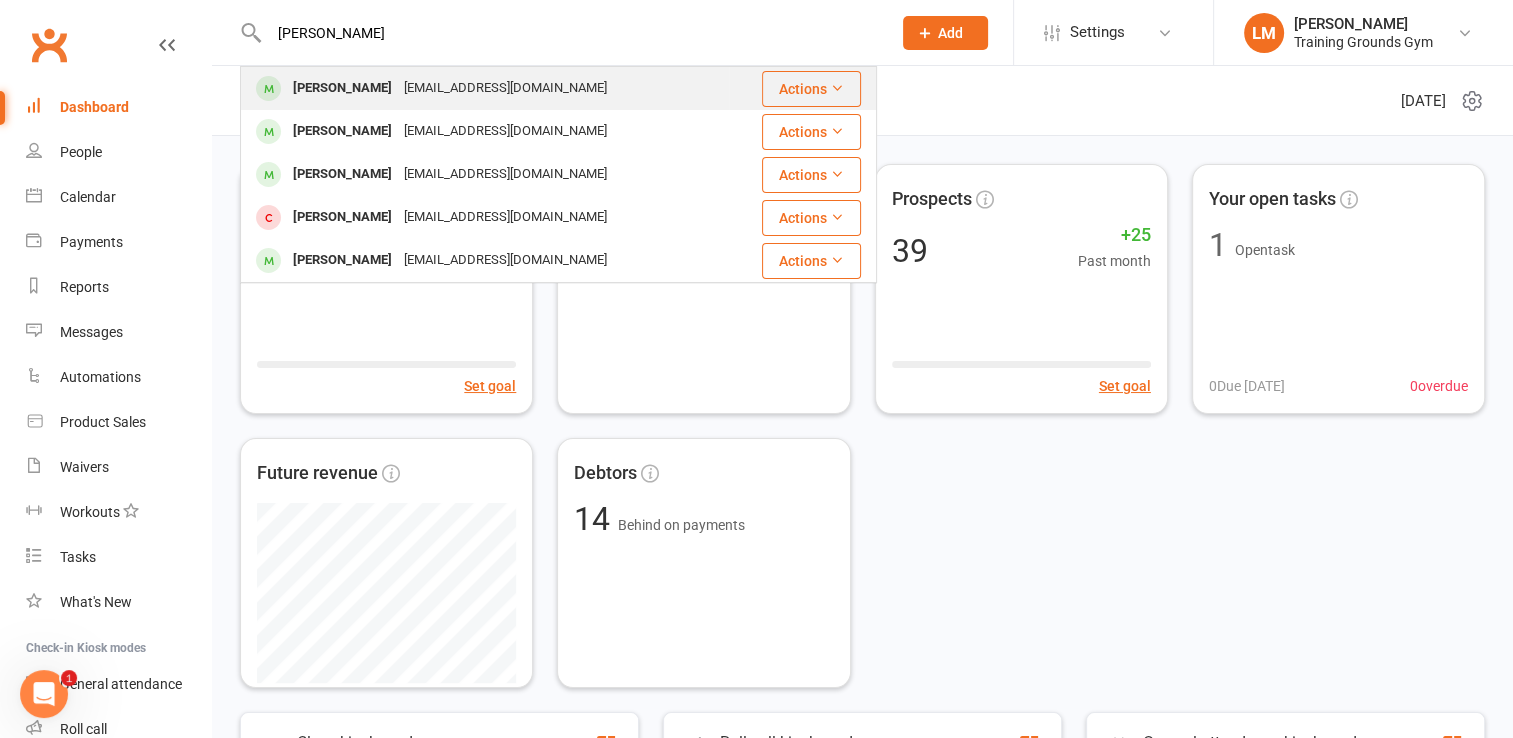 type on "[PERSON_NAME]" 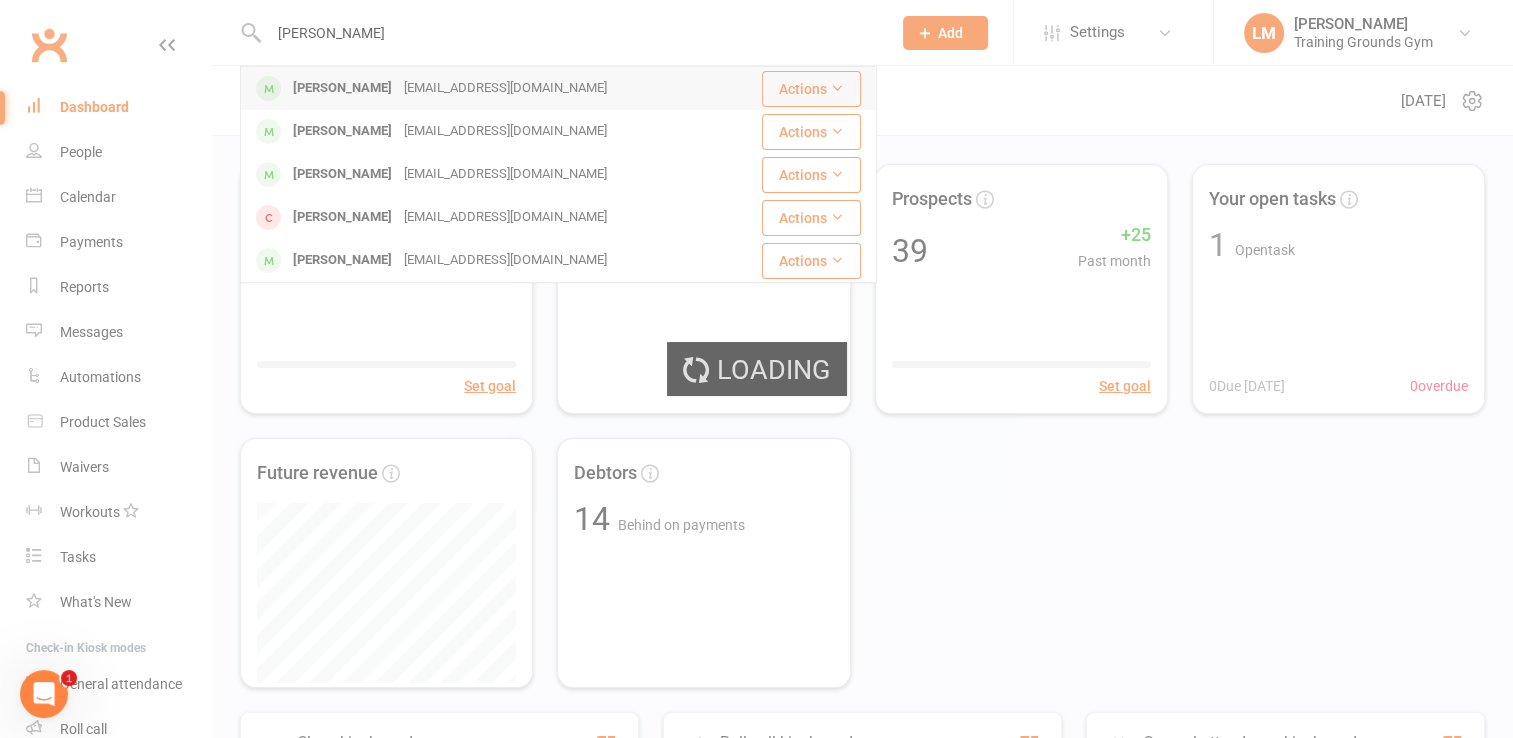 type 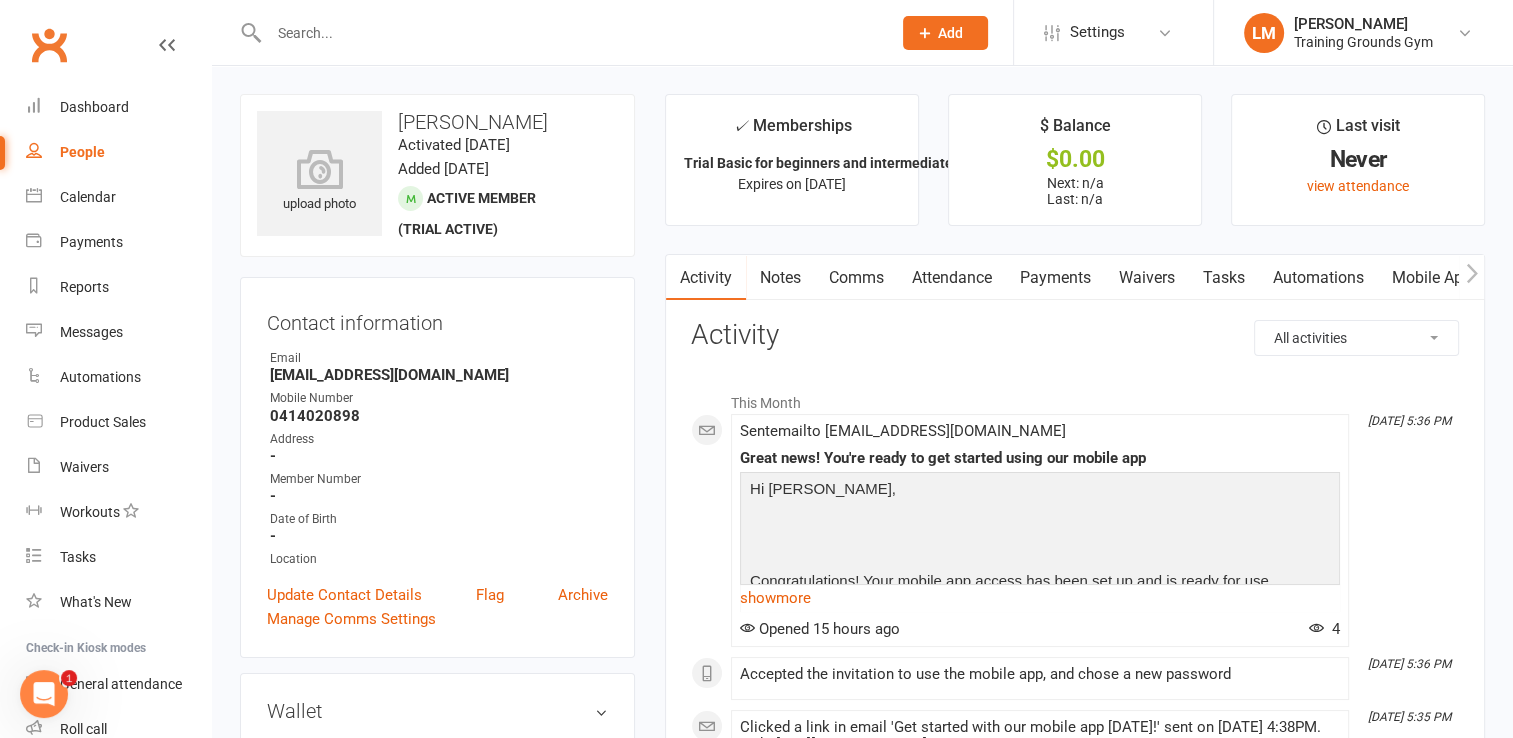 click on "Waivers" at bounding box center [1147, 278] 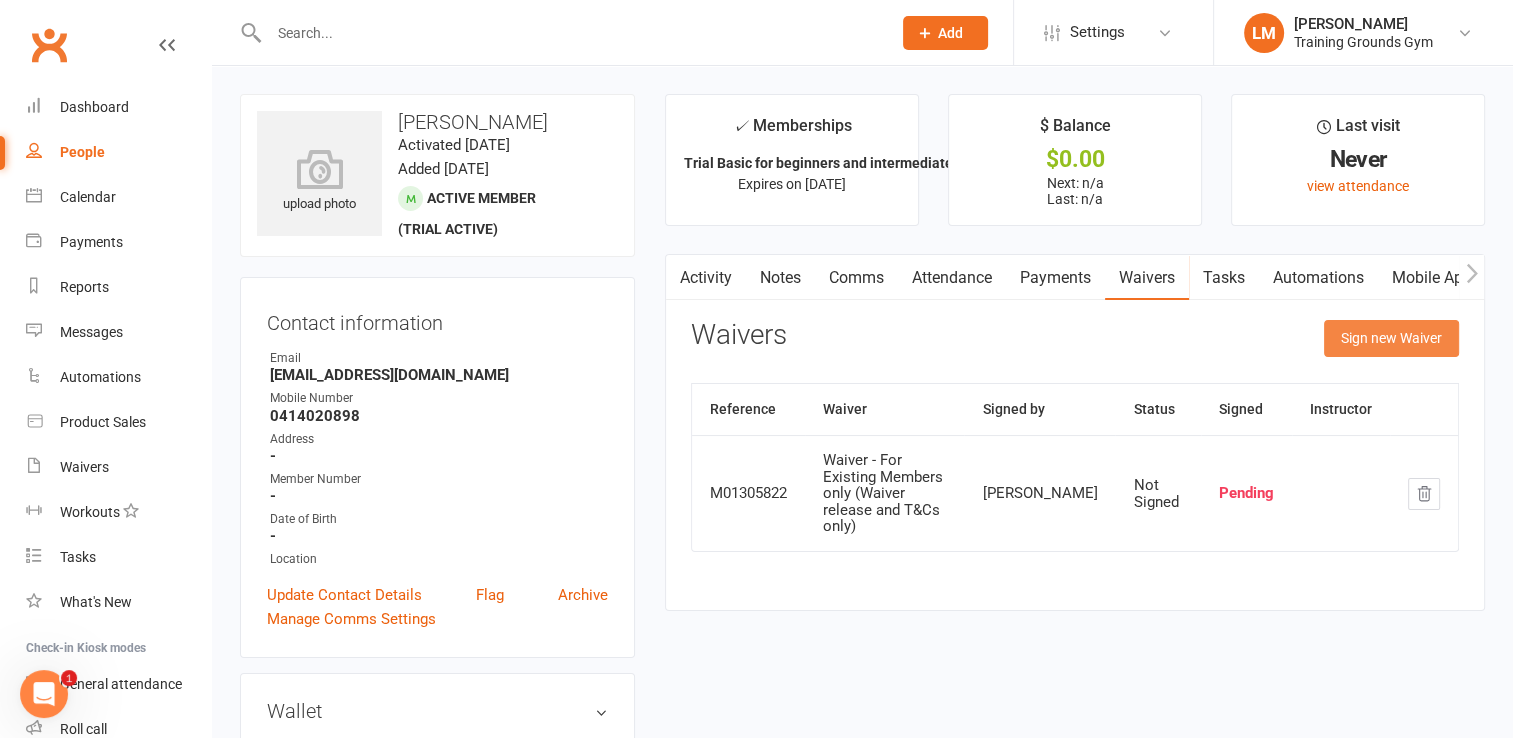click on "Sign new Waiver" at bounding box center (1391, 338) 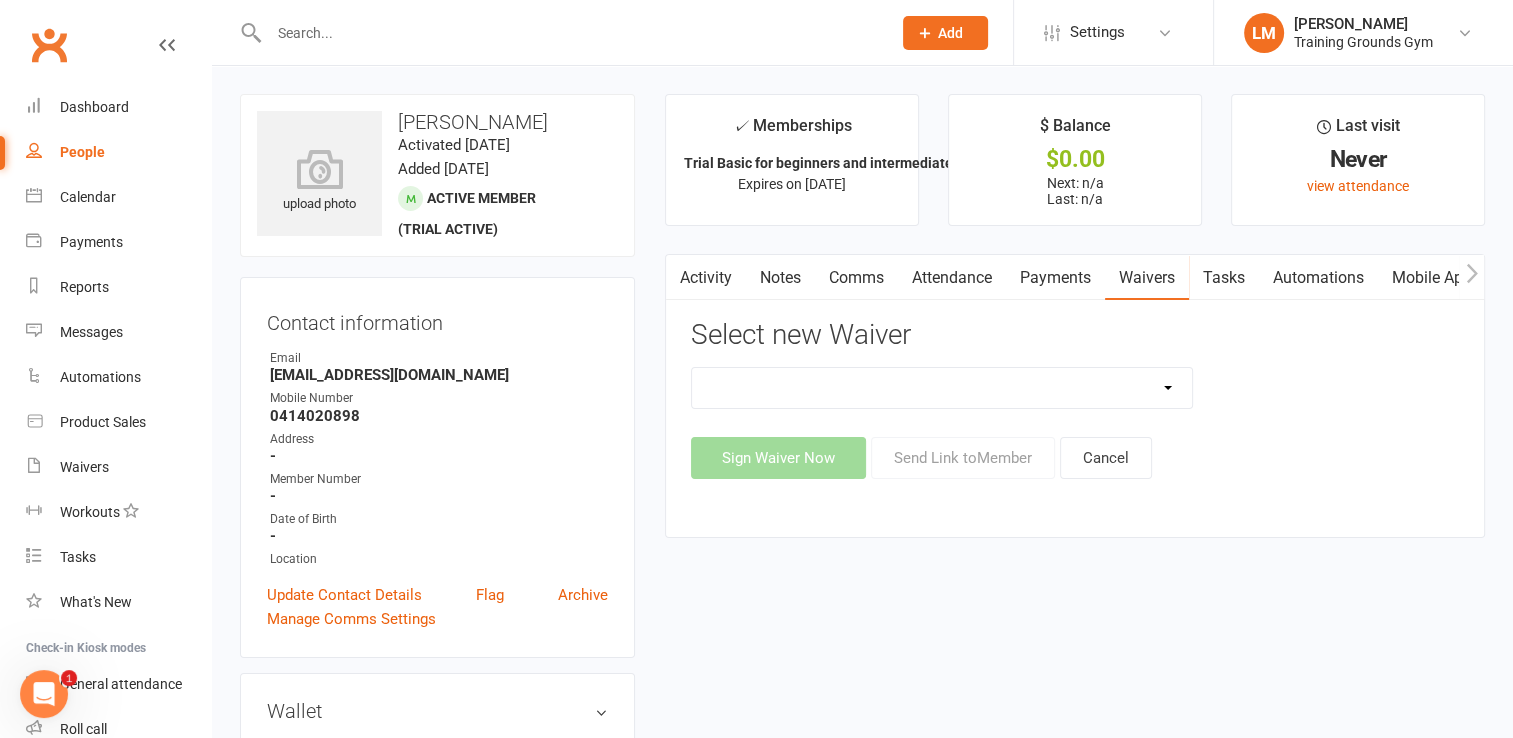 click on "New Member Sign Up Waiver for 16yrs plus & Adult Memberships Only Trial U16 Kids Waiver Waiver - For Existing Members only (Waiver release and T&Cs only) Waiver with option for free classes for Trial Basic and Trial Plus & Kids Classes" at bounding box center (942, 388) 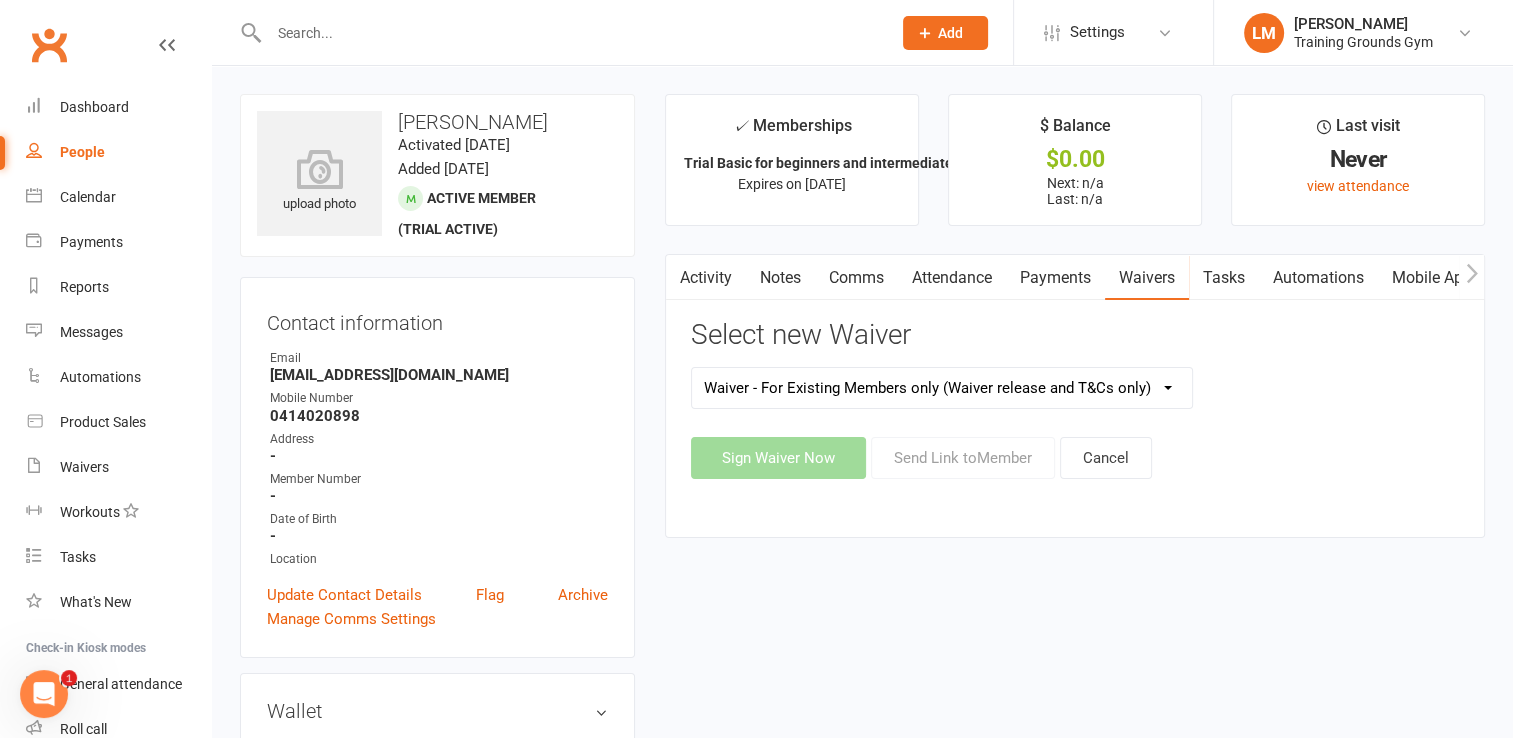click on "New Member Sign Up Waiver for 16yrs plus & Adult Memberships Only Trial U16 Kids Waiver Waiver - For Existing Members only (Waiver release and T&Cs only) Waiver with option for free classes for Trial Basic and Trial Plus & Kids Classes" at bounding box center (942, 388) 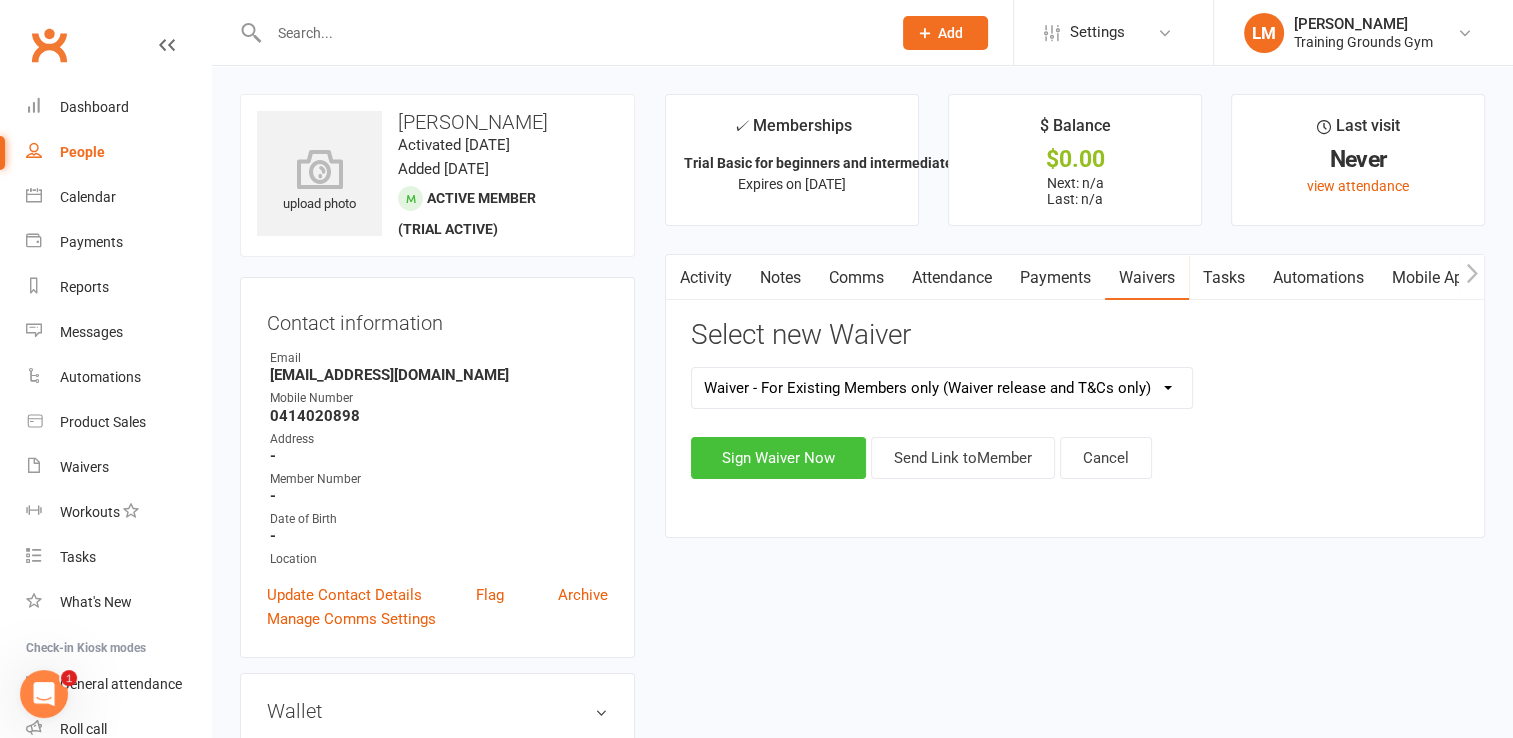 click on "Sign Waiver Now" at bounding box center (778, 458) 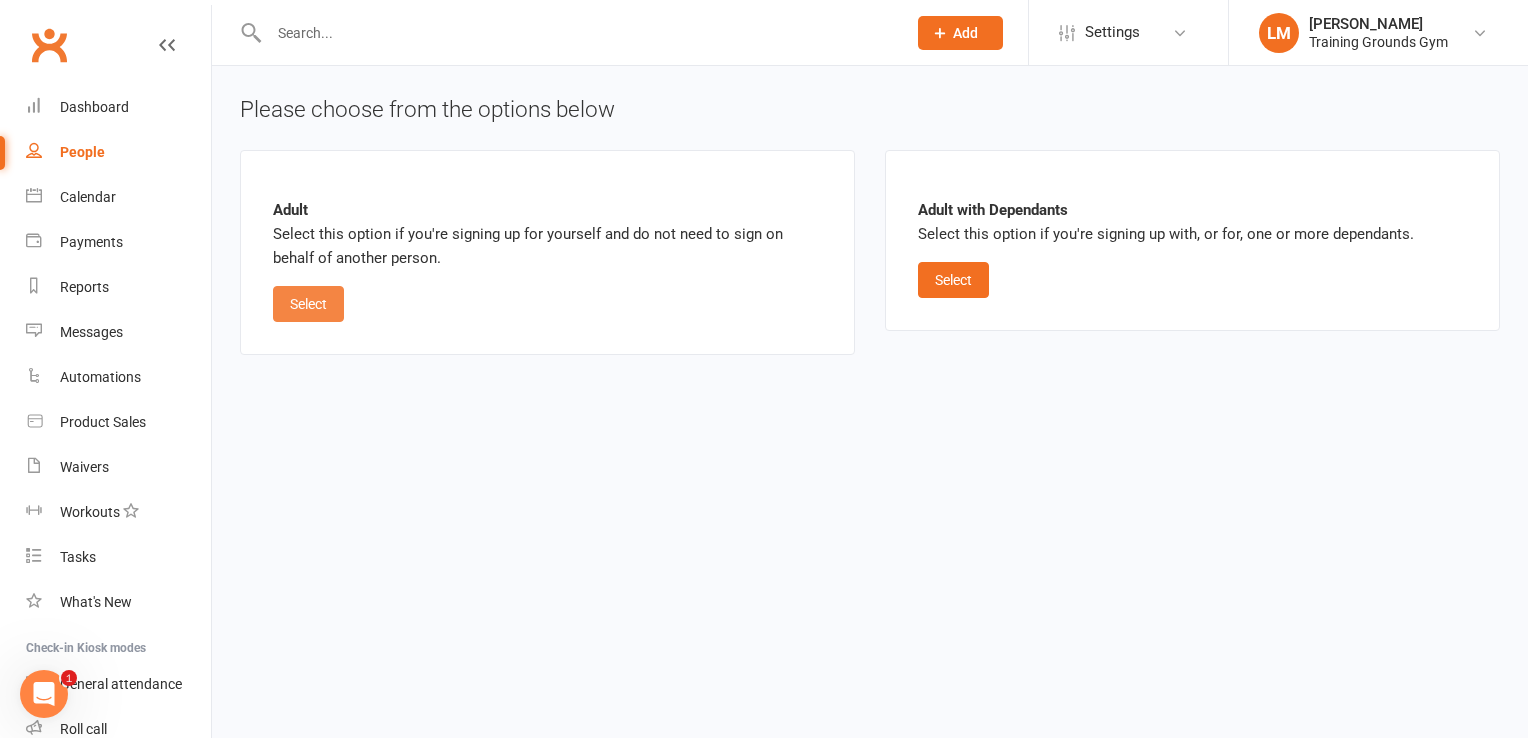 click on "Select" at bounding box center (308, 304) 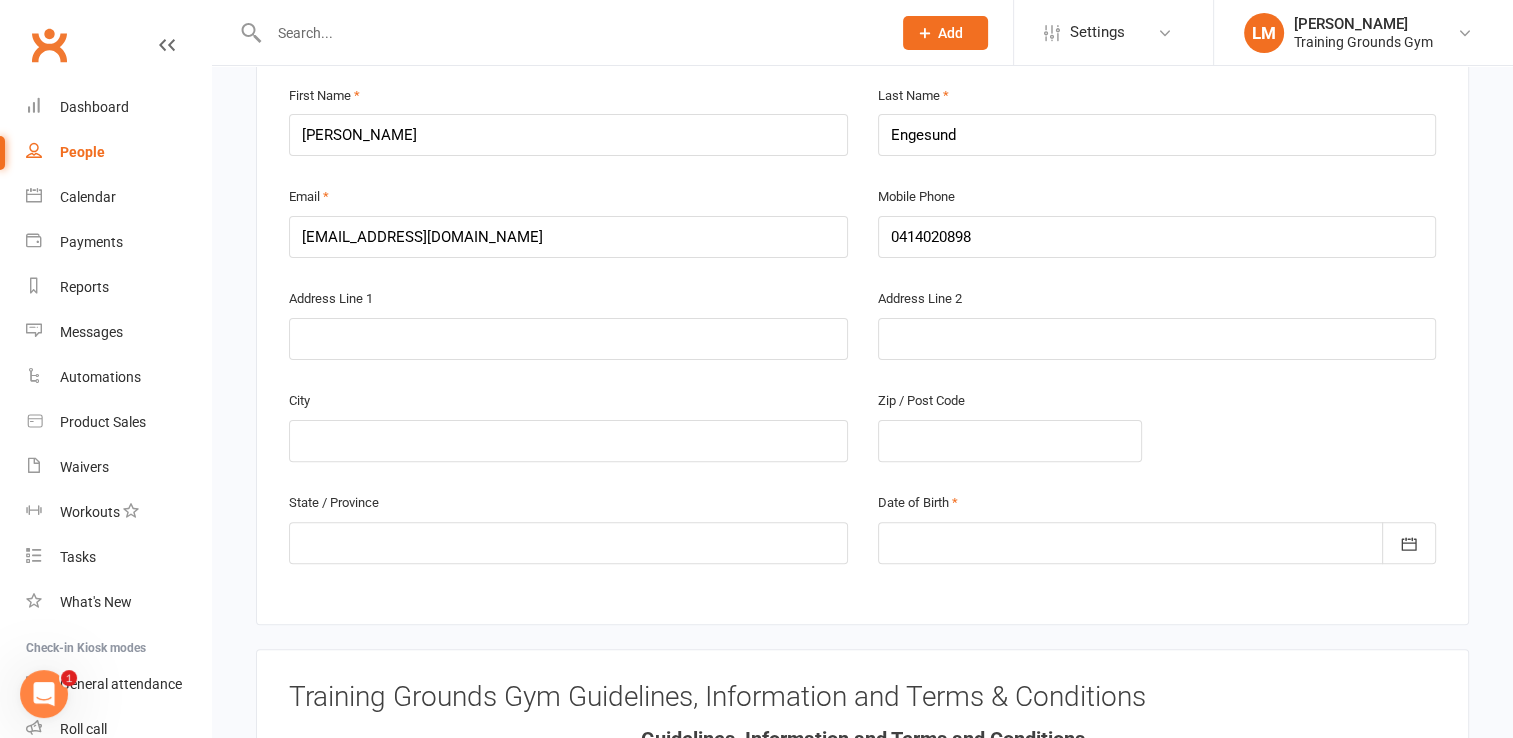 scroll, scrollTop: 636, scrollLeft: 0, axis: vertical 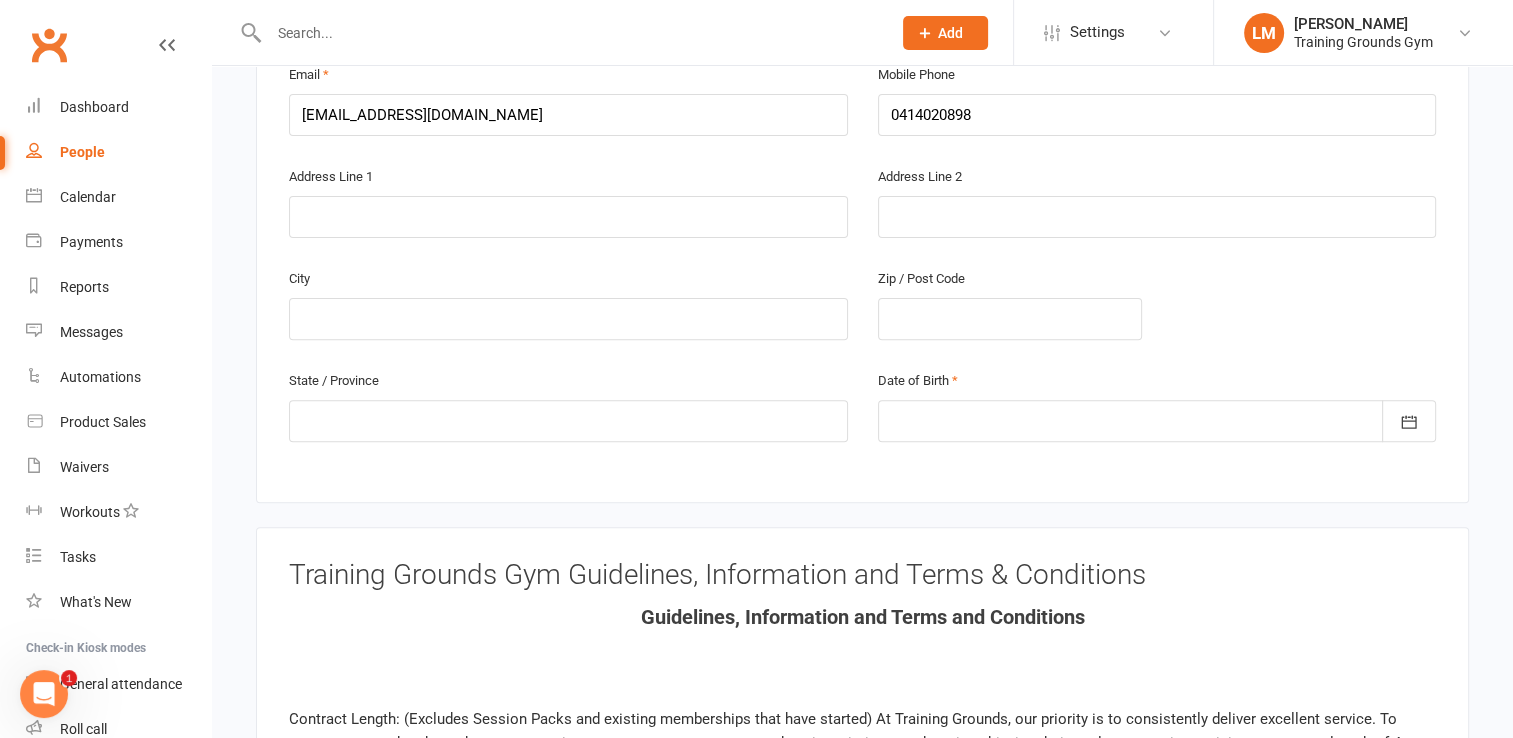 click at bounding box center [1157, 421] 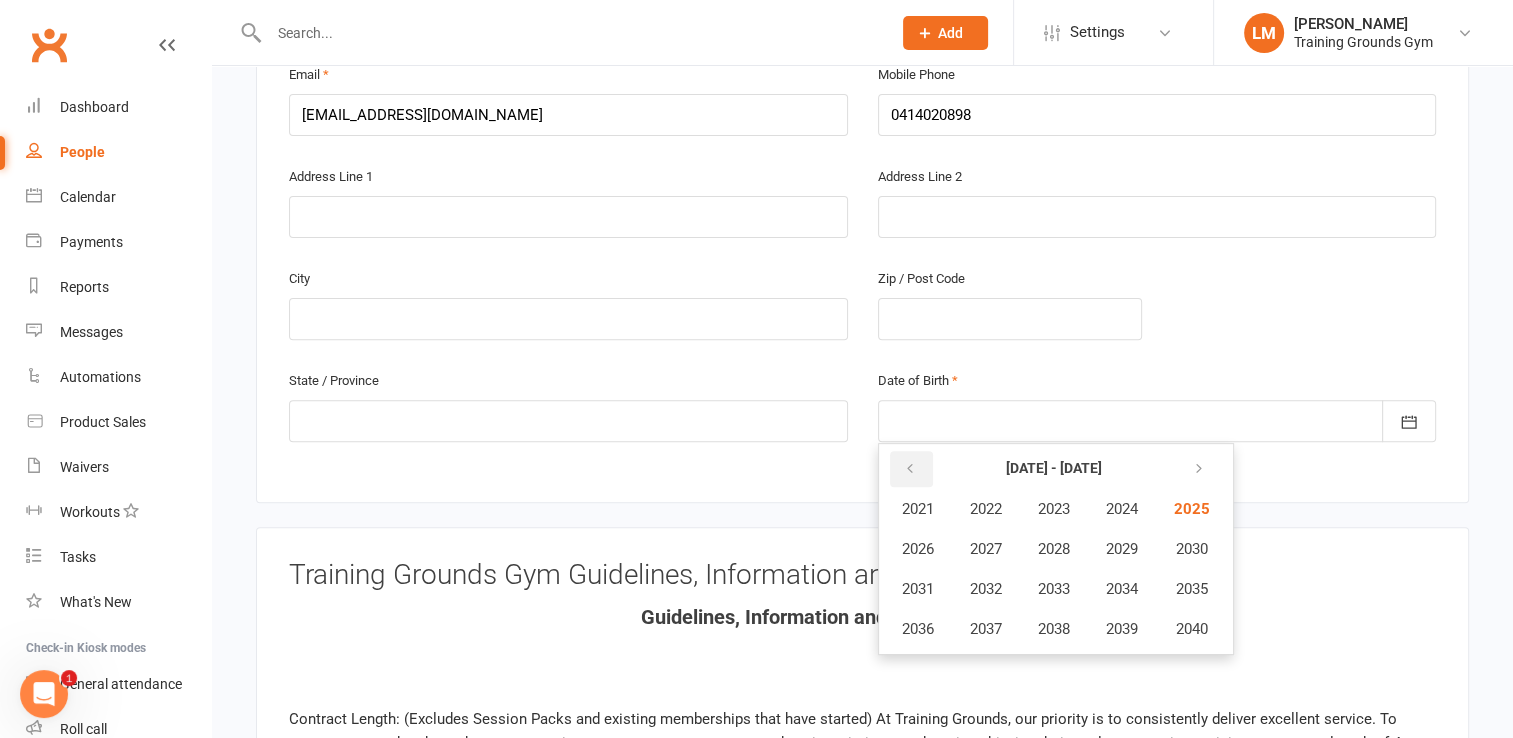 click at bounding box center [910, 469] 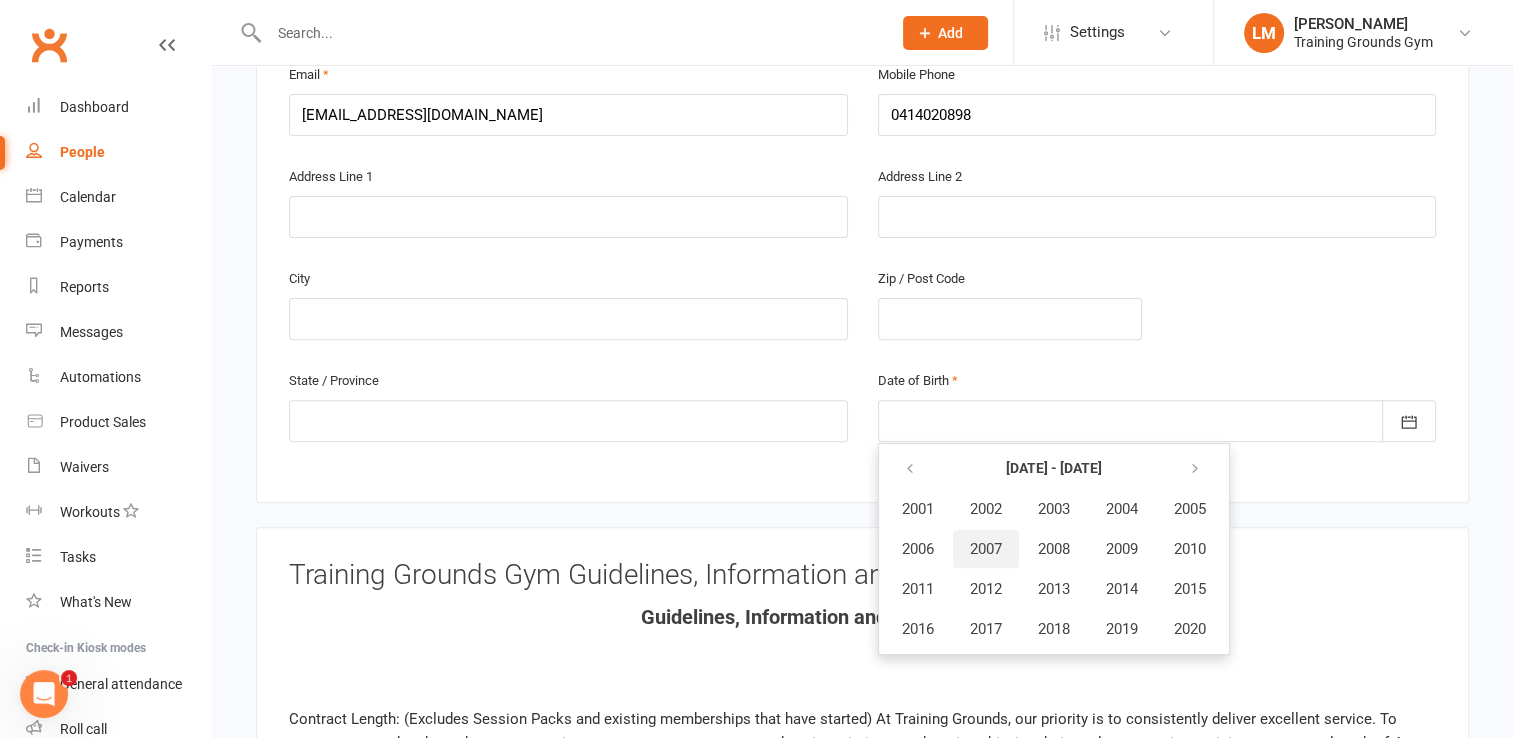 click on "2007" at bounding box center [986, 549] 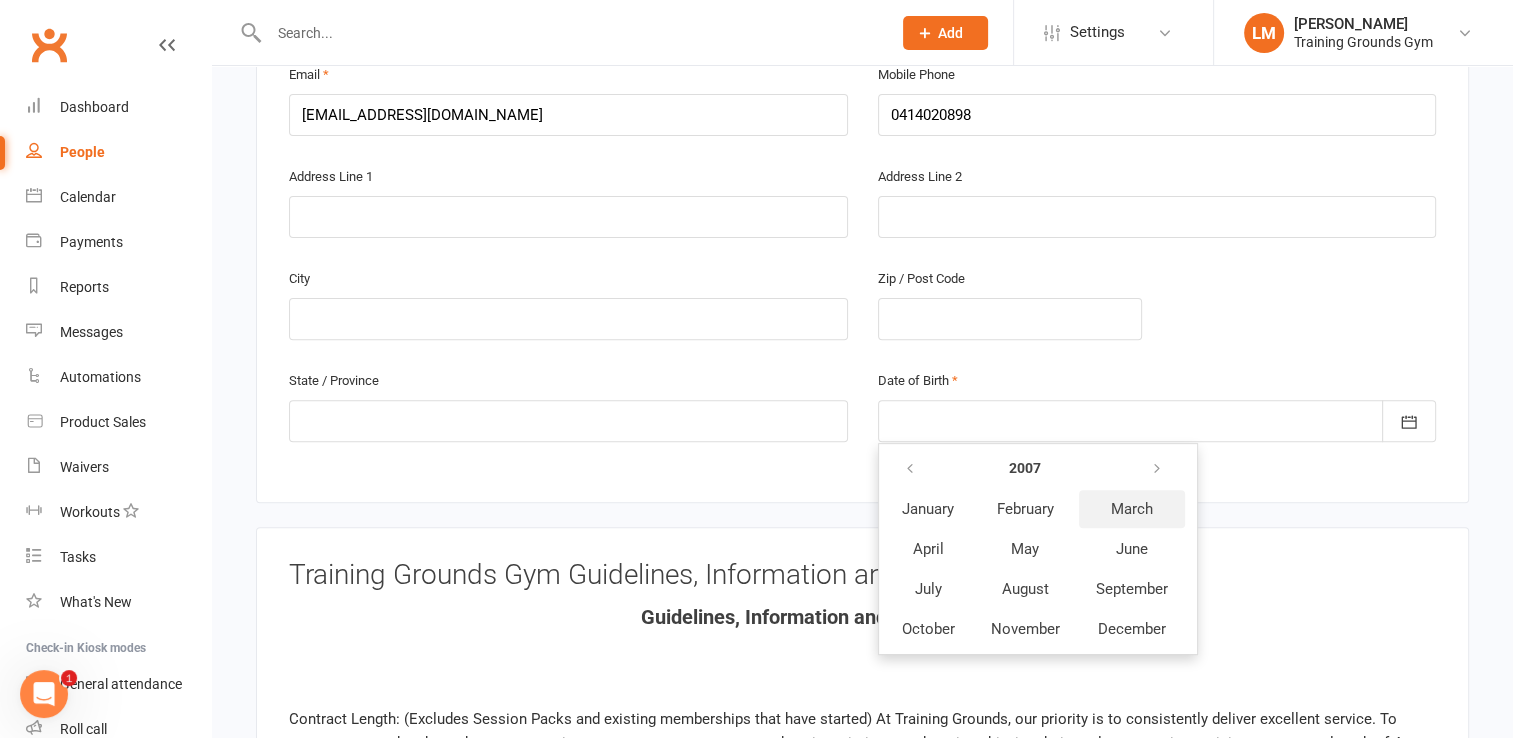 click on "March" at bounding box center [1132, 509] 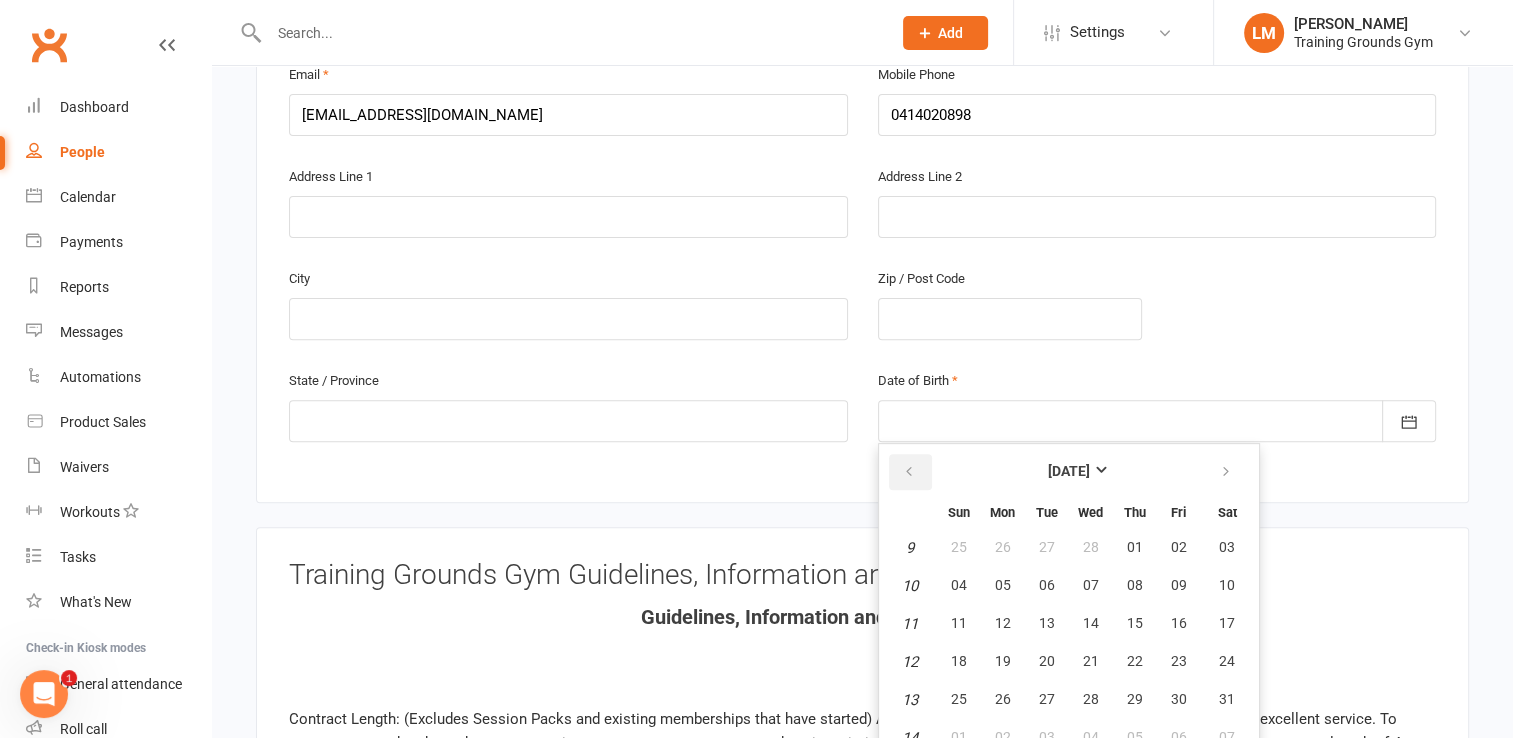 click at bounding box center [910, 472] 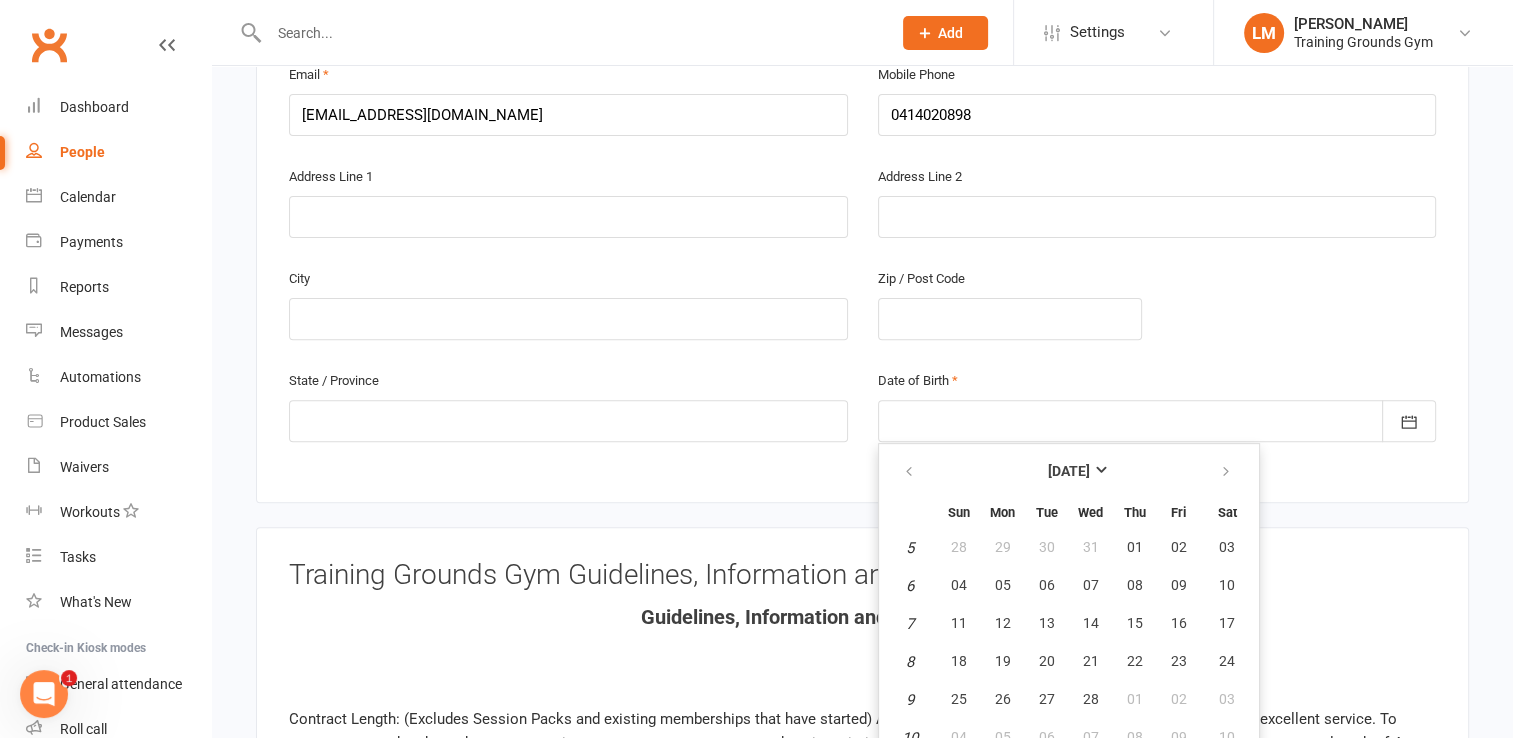 click at bounding box center [1157, 421] 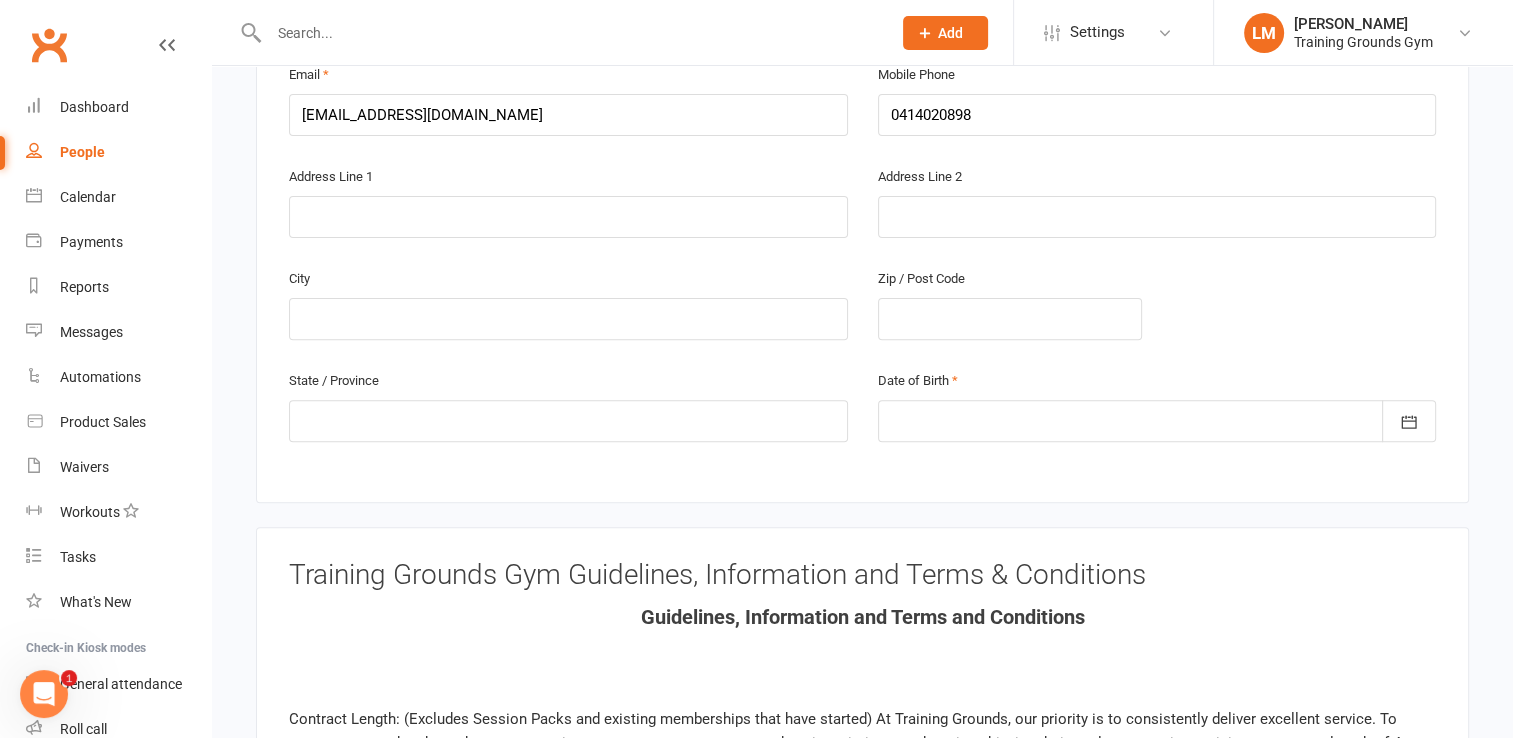 click at bounding box center (1157, 421) 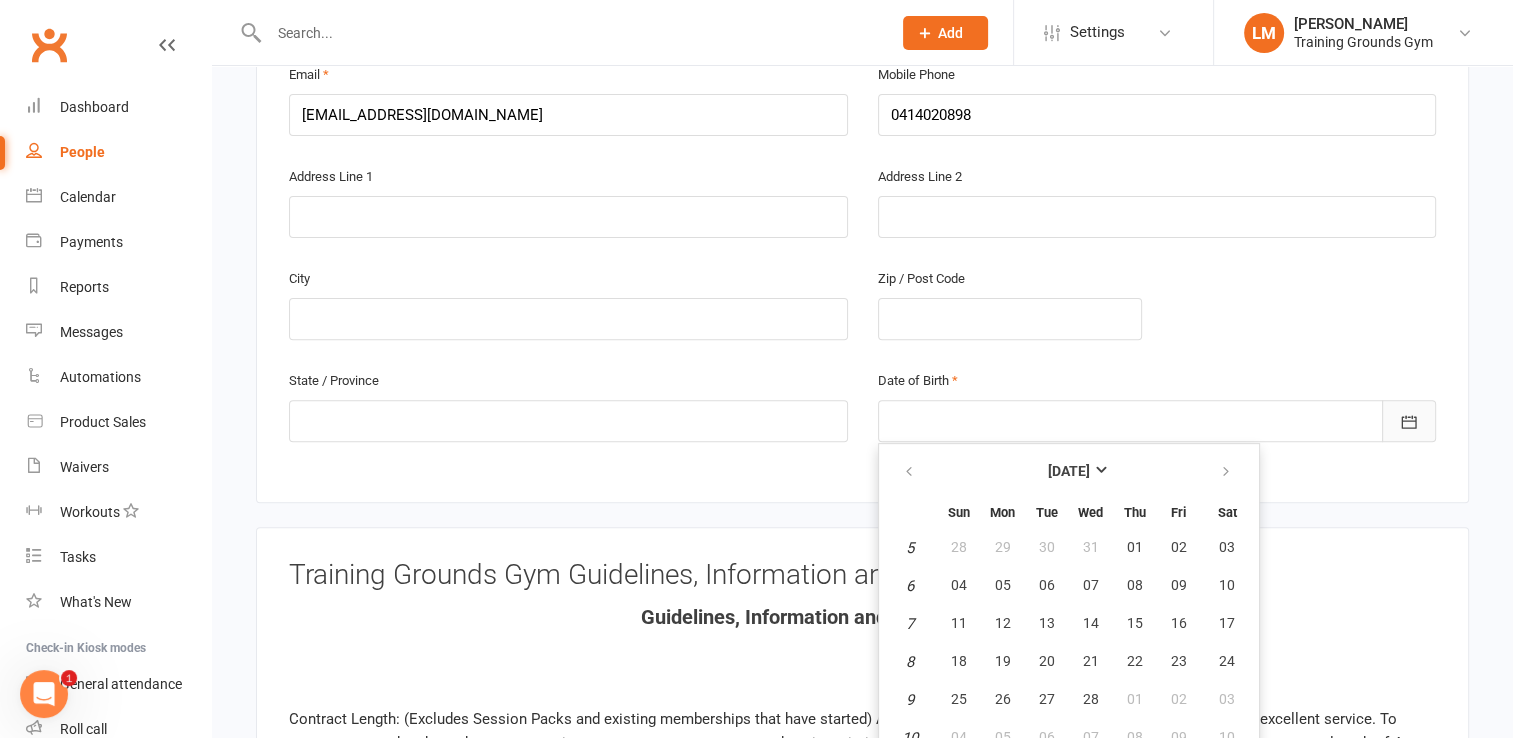 click 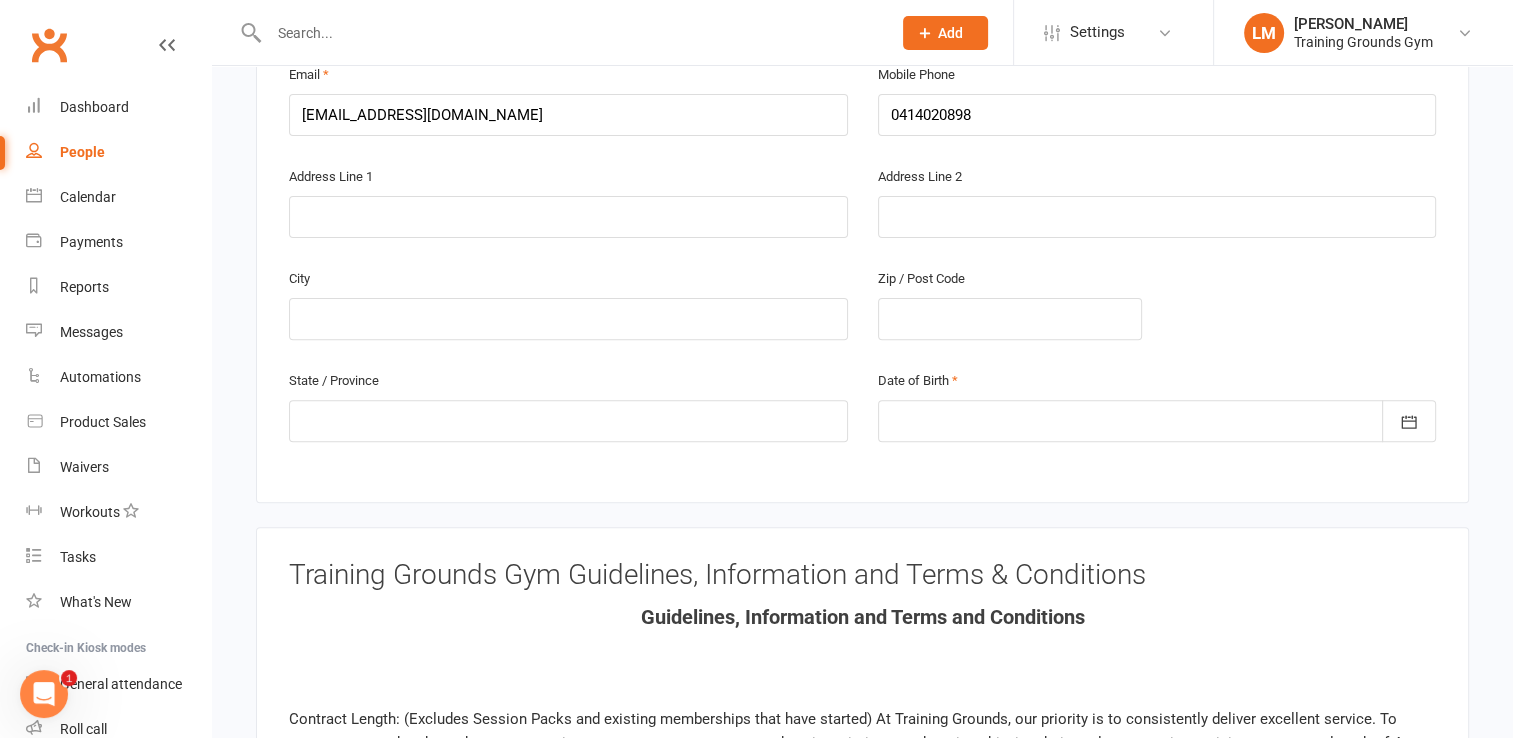 click at bounding box center (1157, 421) 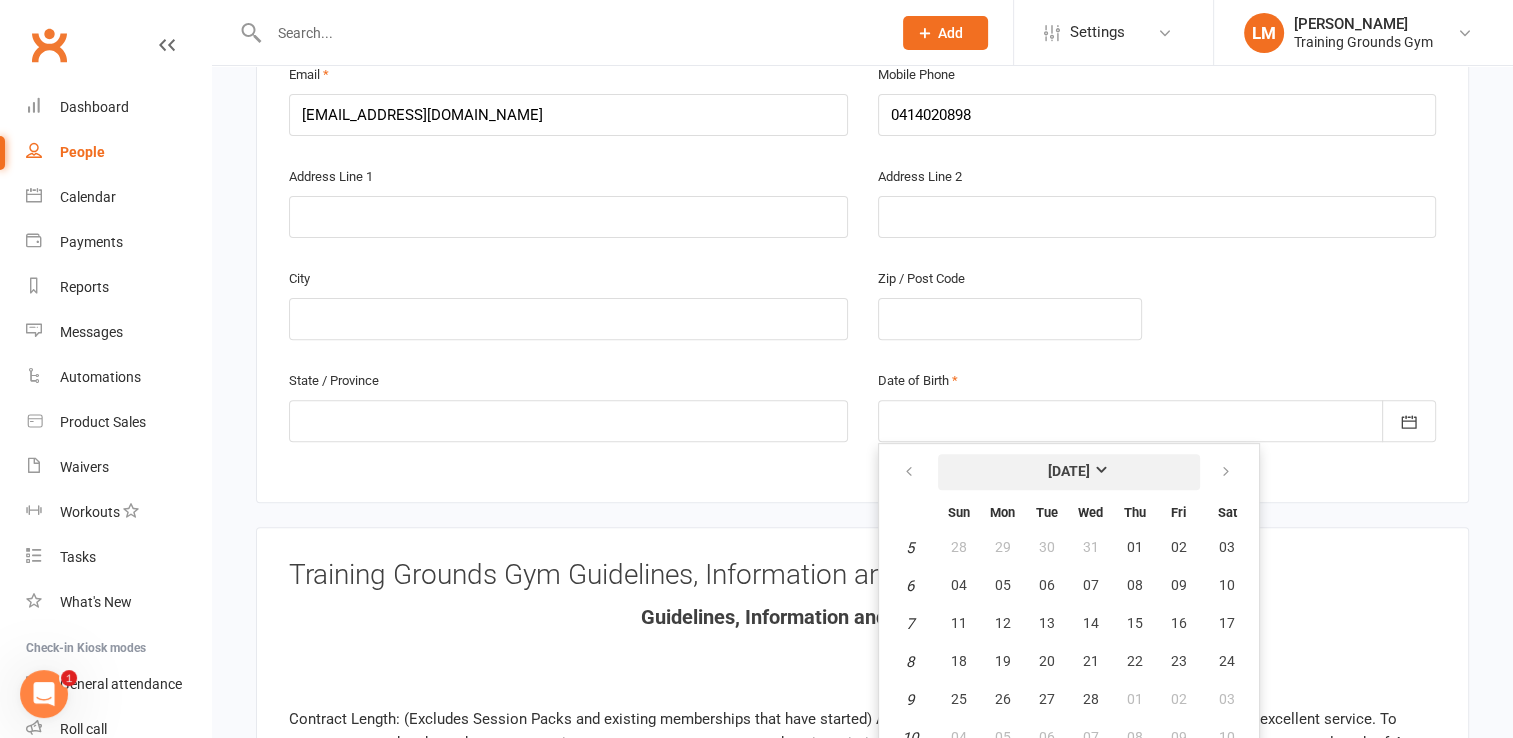 click on "[DATE]" at bounding box center (1069, 471) 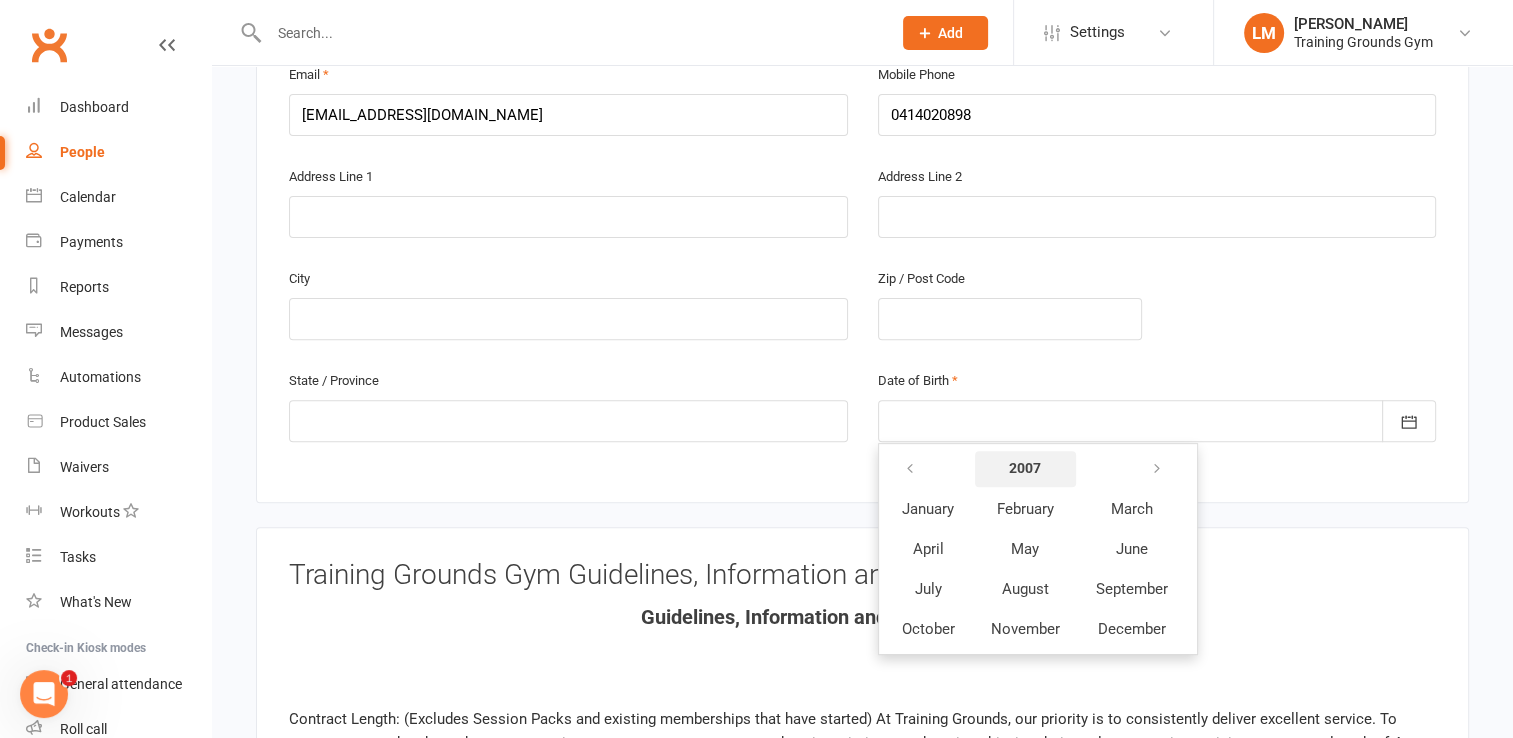 click on "2007" at bounding box center [1025, 469] 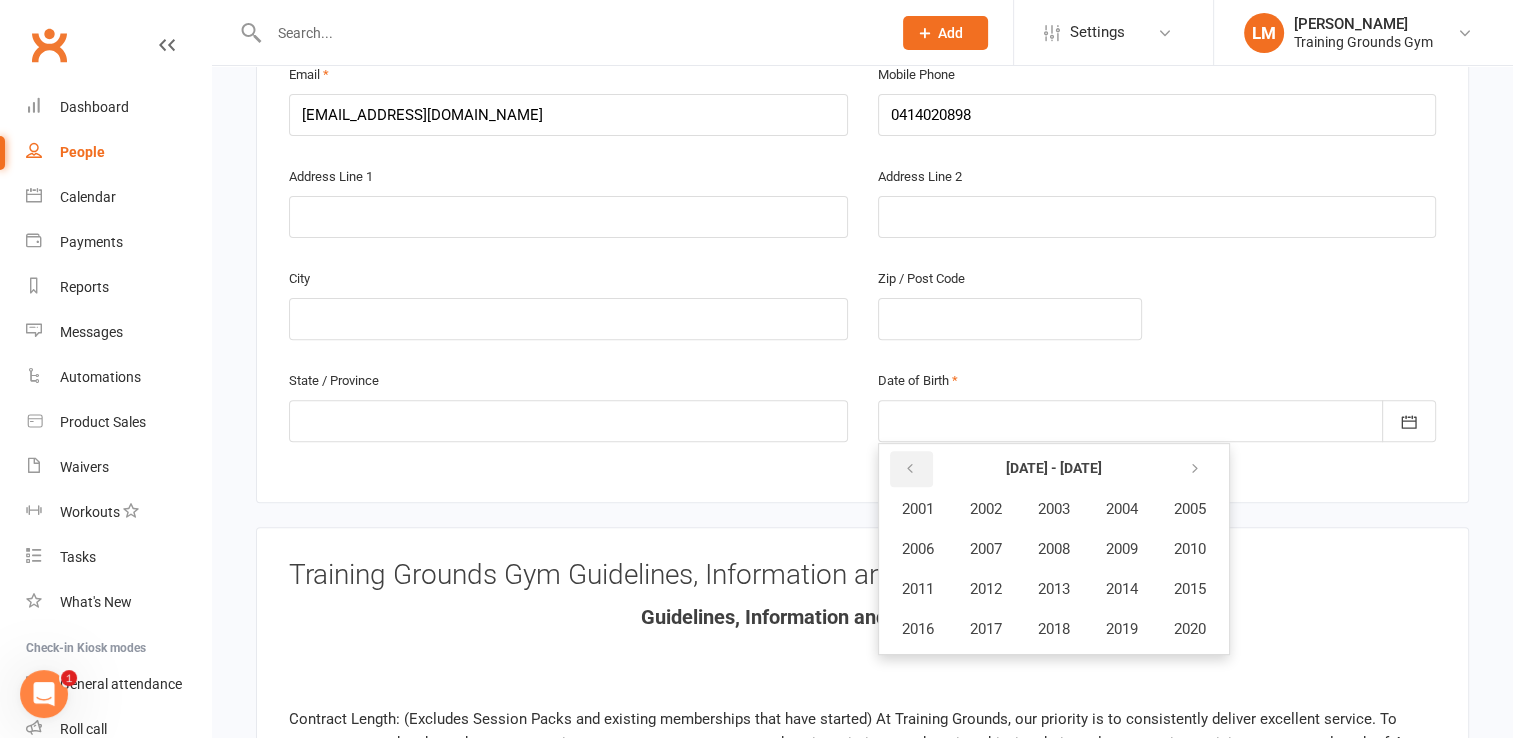 click at bounding box center (910, 469) 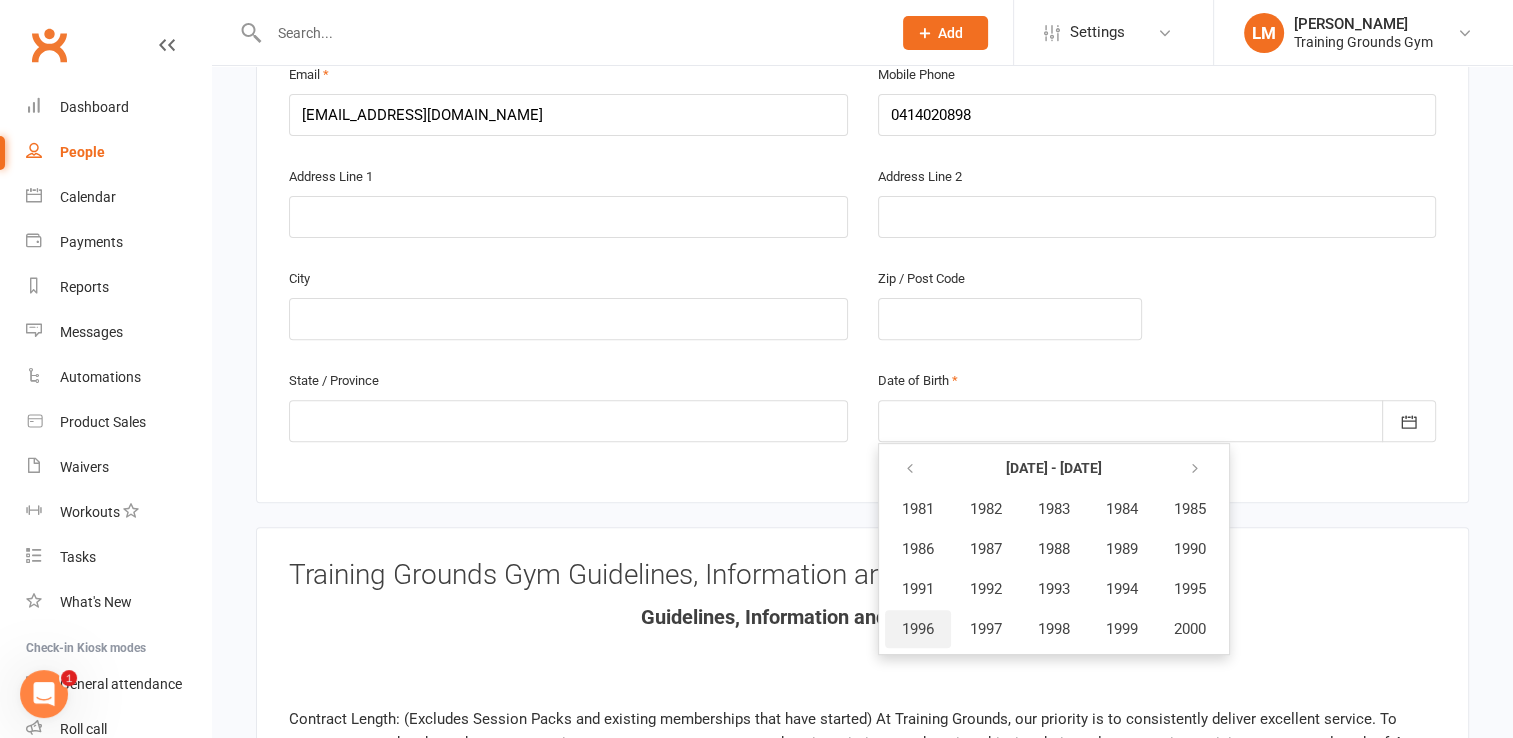click on "1996" at bounding box center (918, 629) 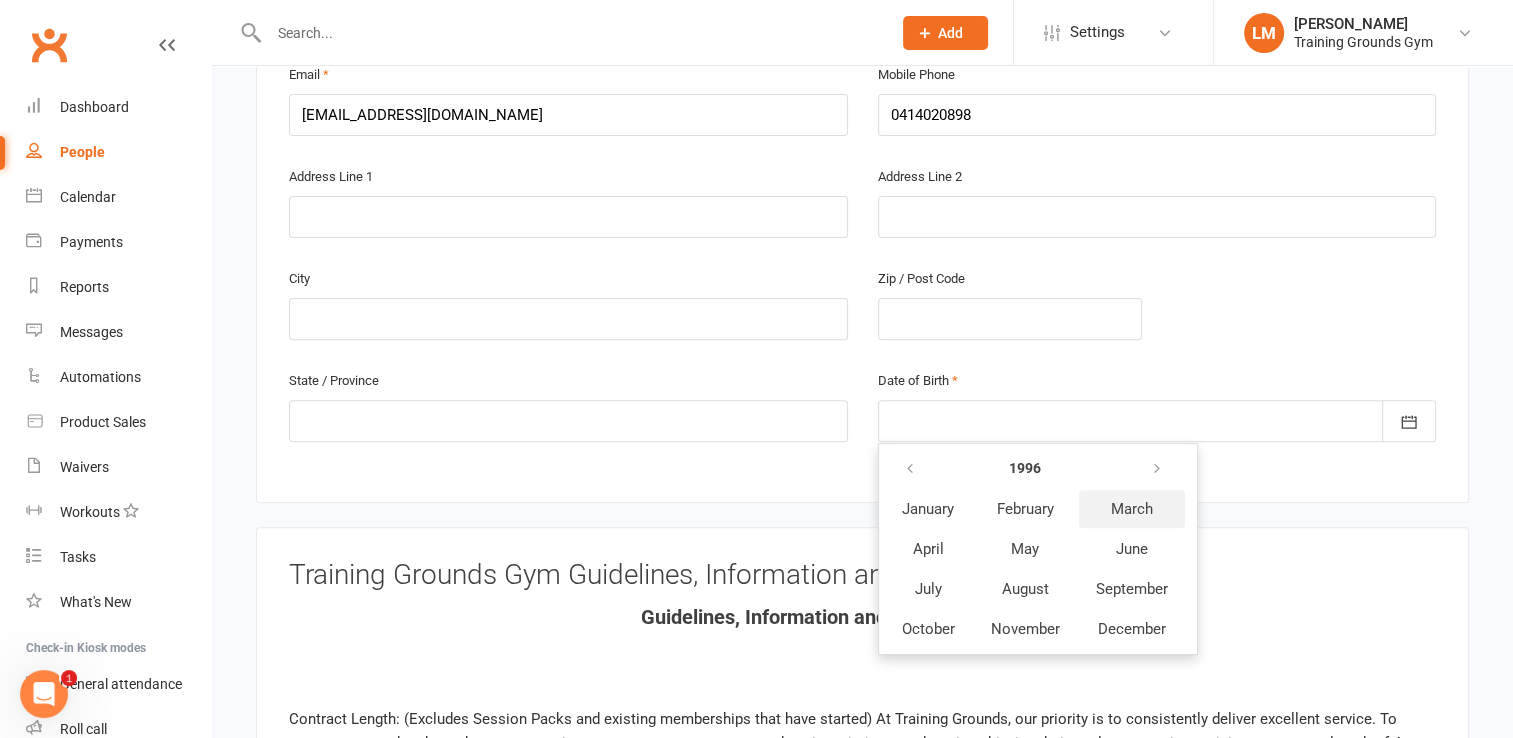 click on "March" at bounding box center [1132, 509] 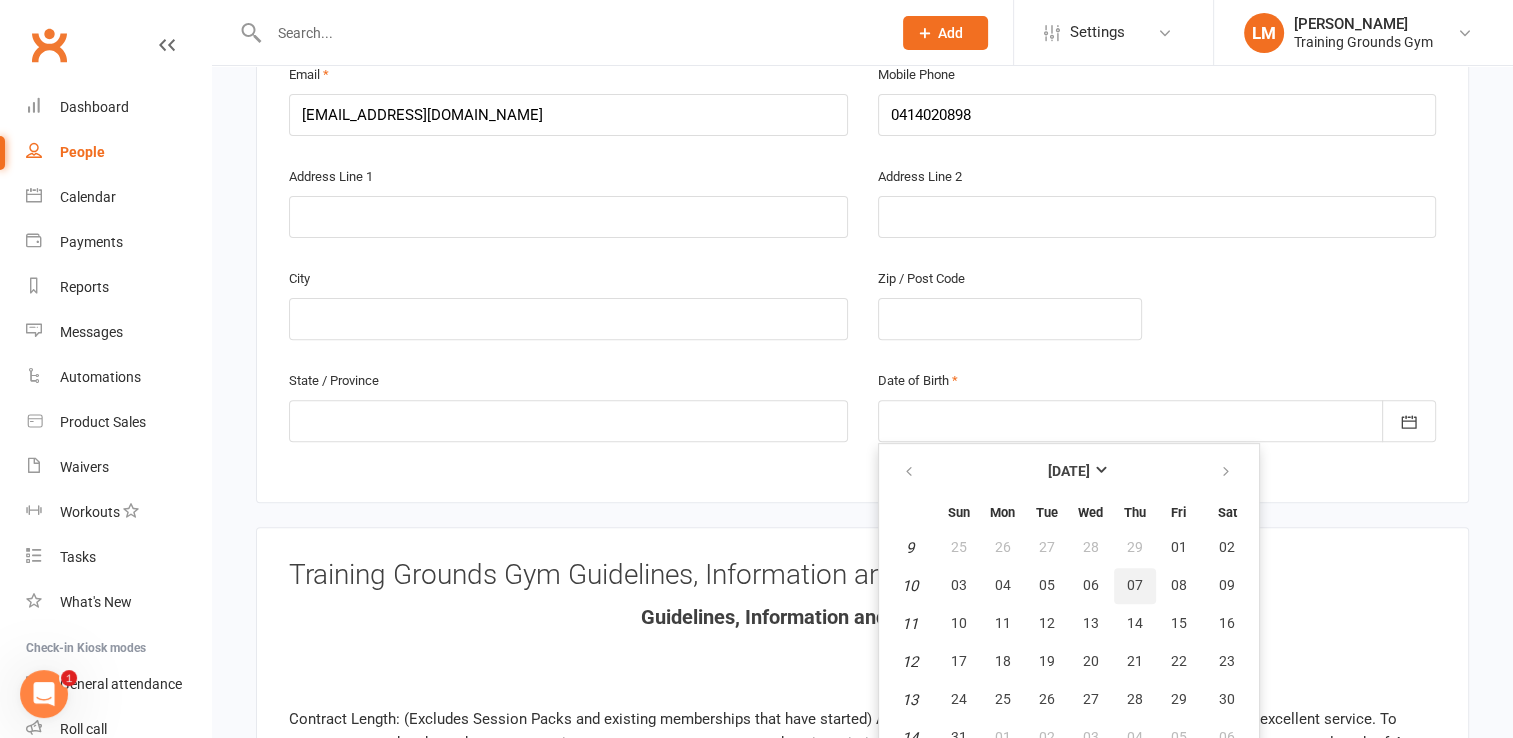 click on "07" at bounding box center (1135, 585) 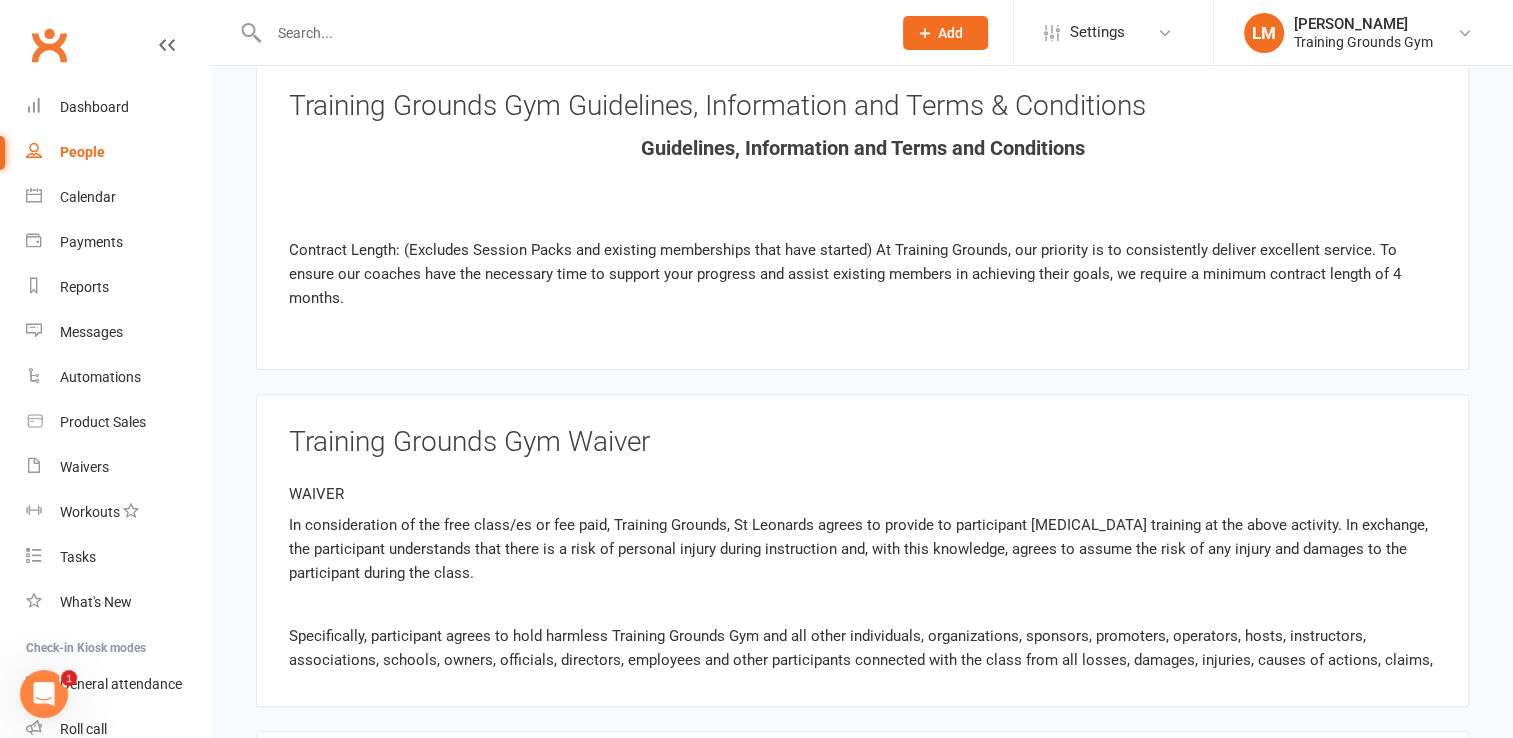 scroll, scrollTop: 1106, scrollLeft: 0, axis: vertical 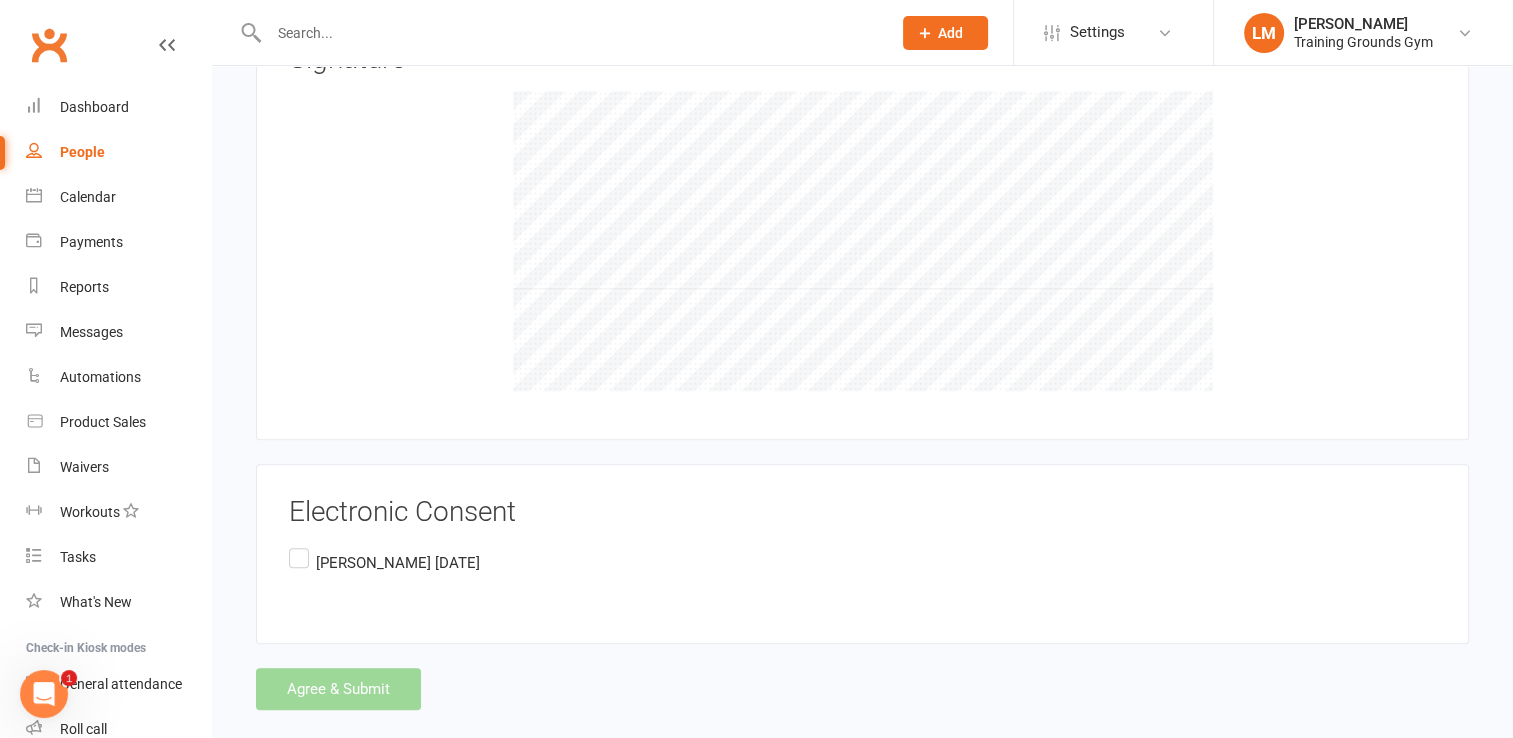 click on "[PERSON_NAME] [DATE]" at bounding box center [384, 563] 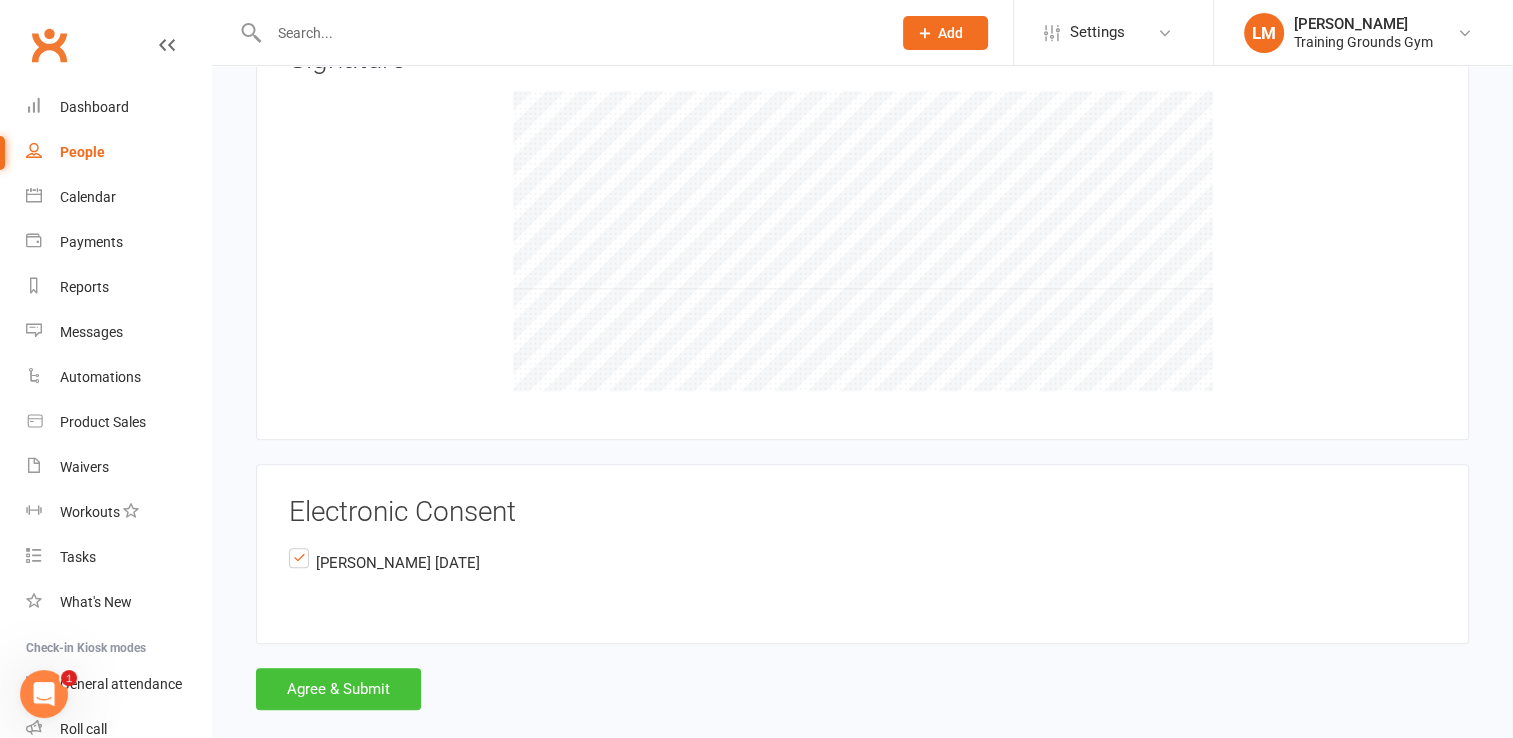 click on "Agree & Submit" at bounding box center [338, 689] 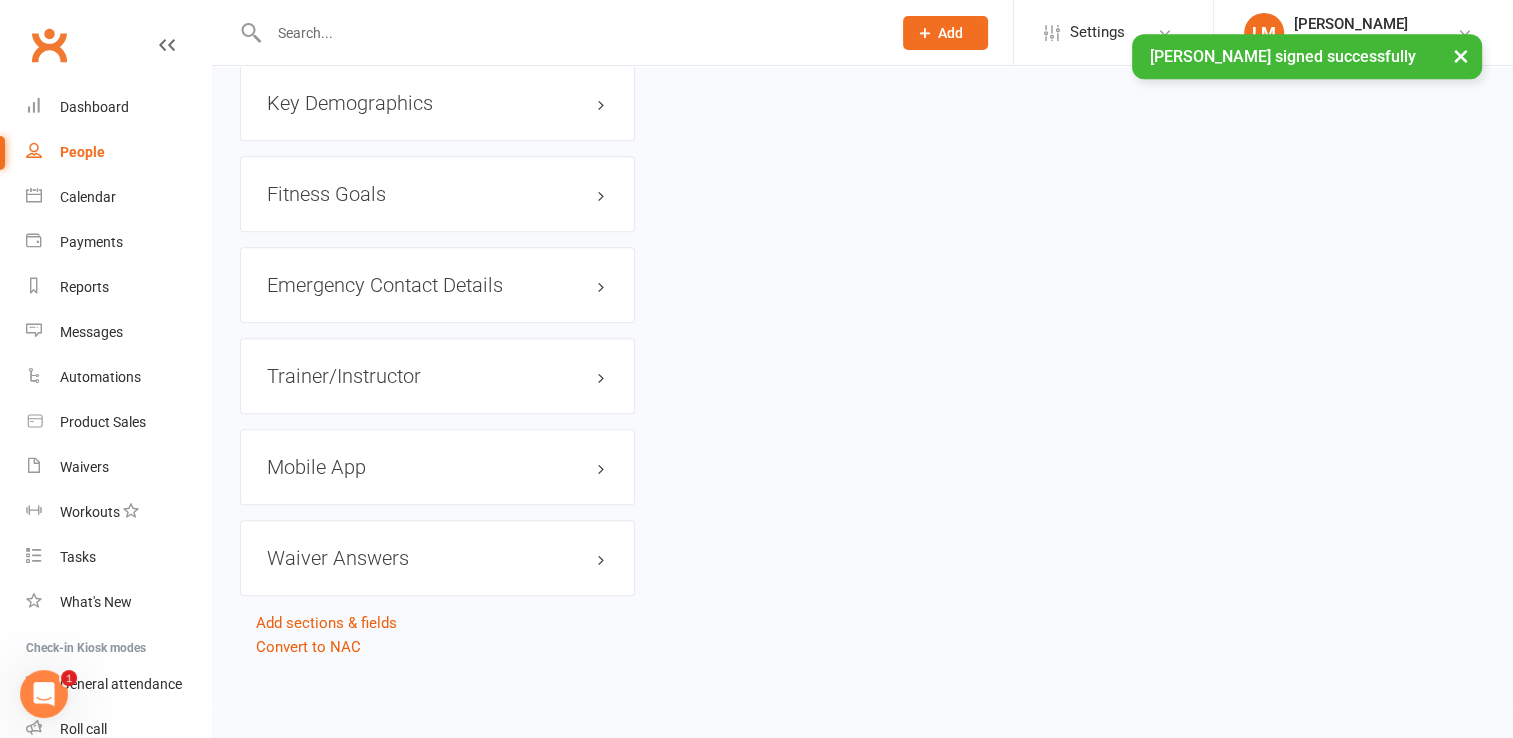 scroll, scrollTop: 0, scrollLeft: 0, axis: both 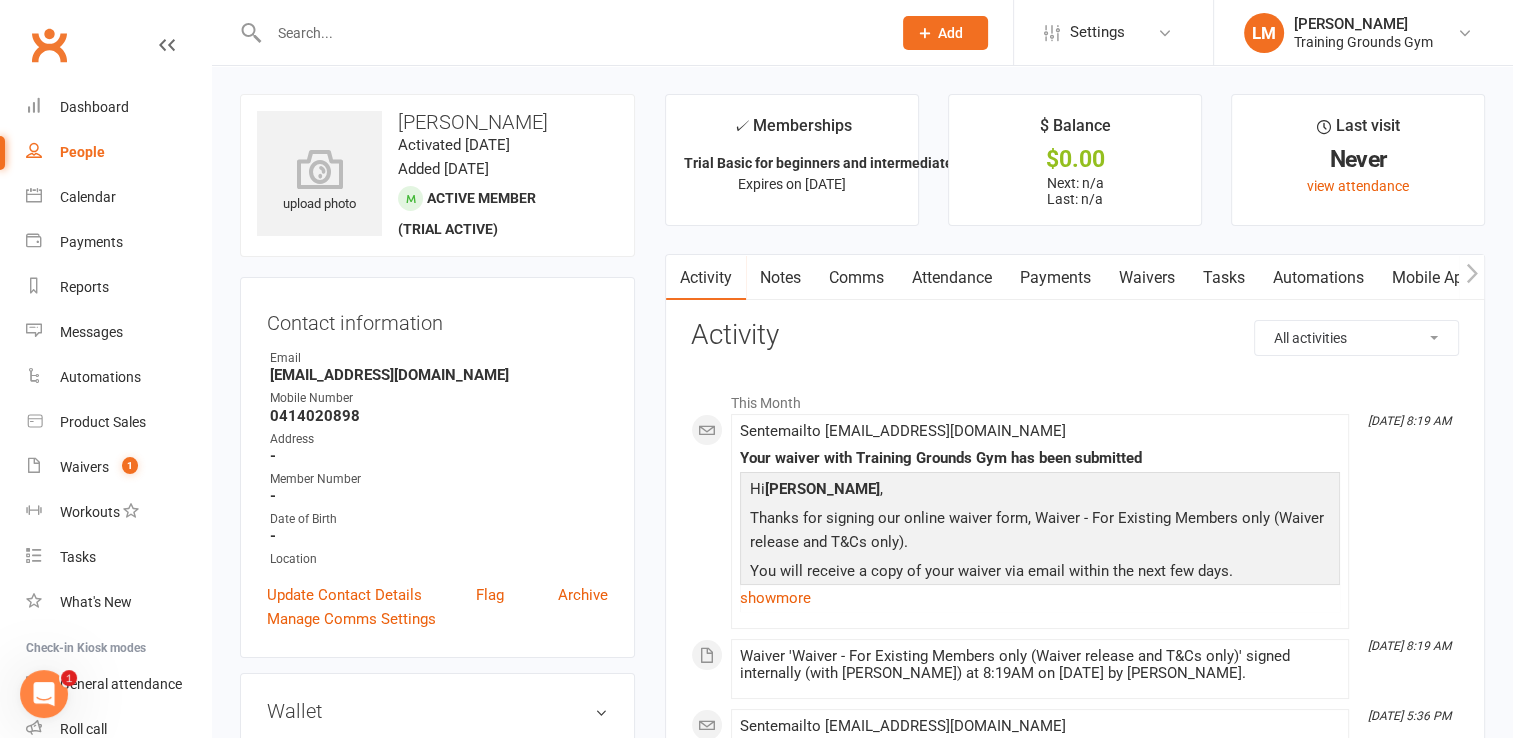 click on "Waivers" at bounding box center [1147, 278] 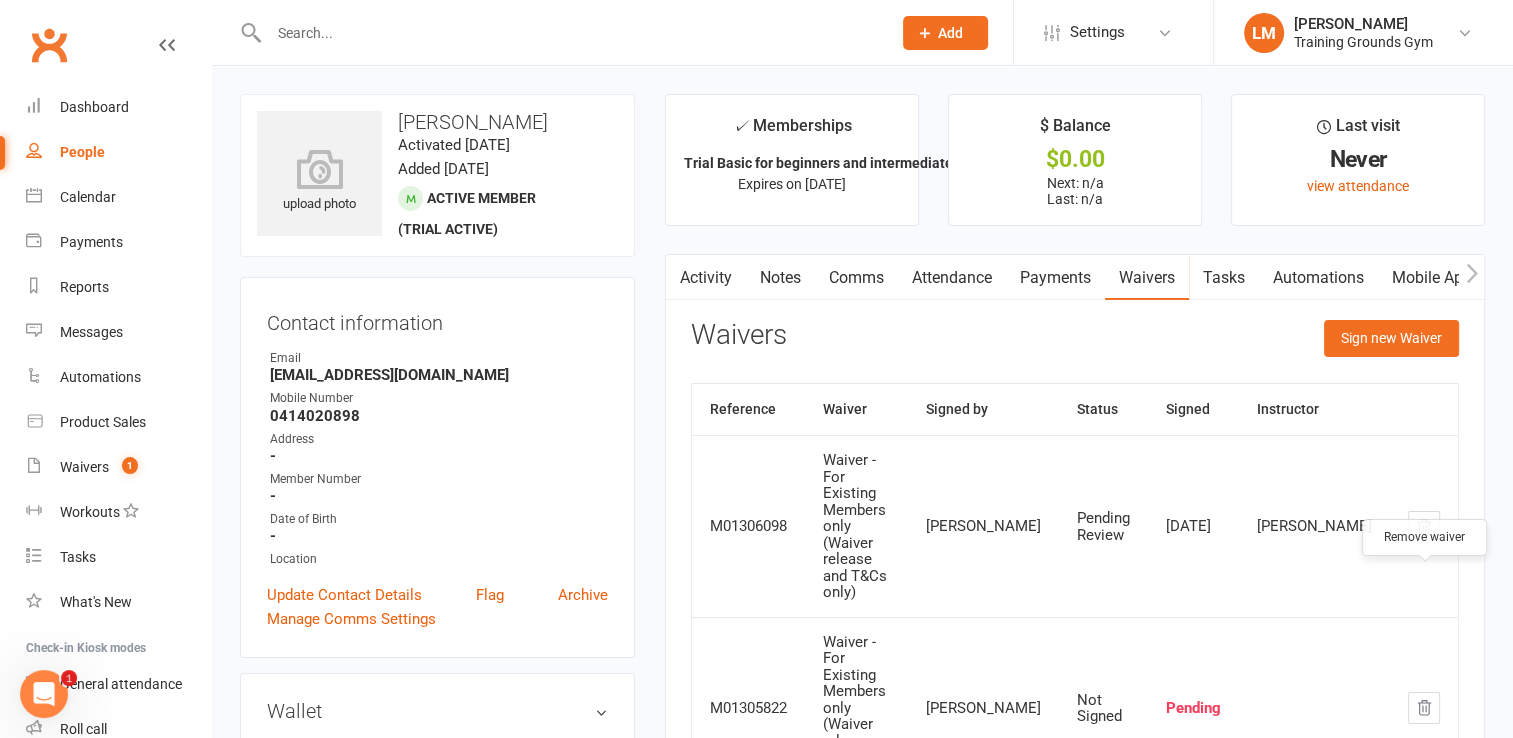 click 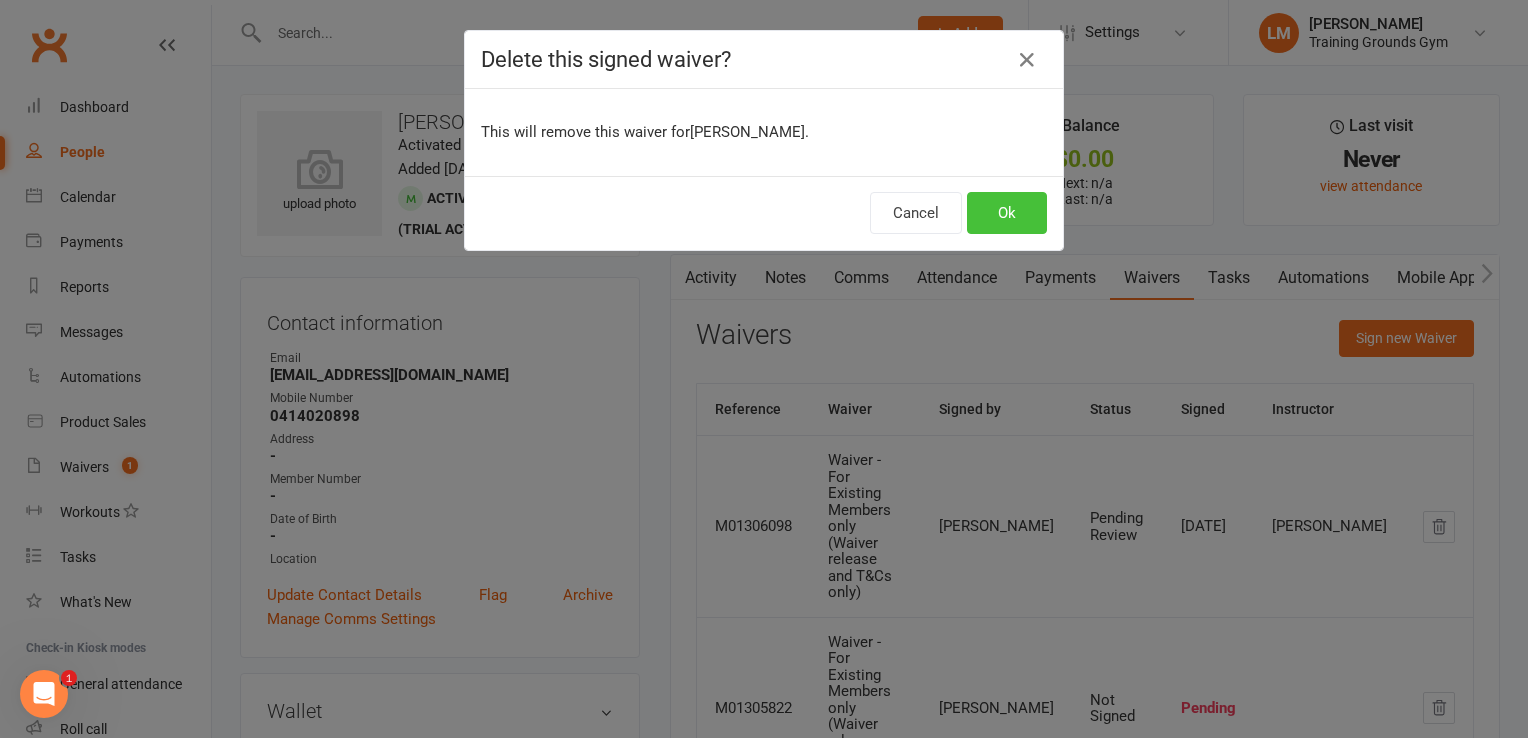 click on "Ok" at bounding box center [1007, 213] 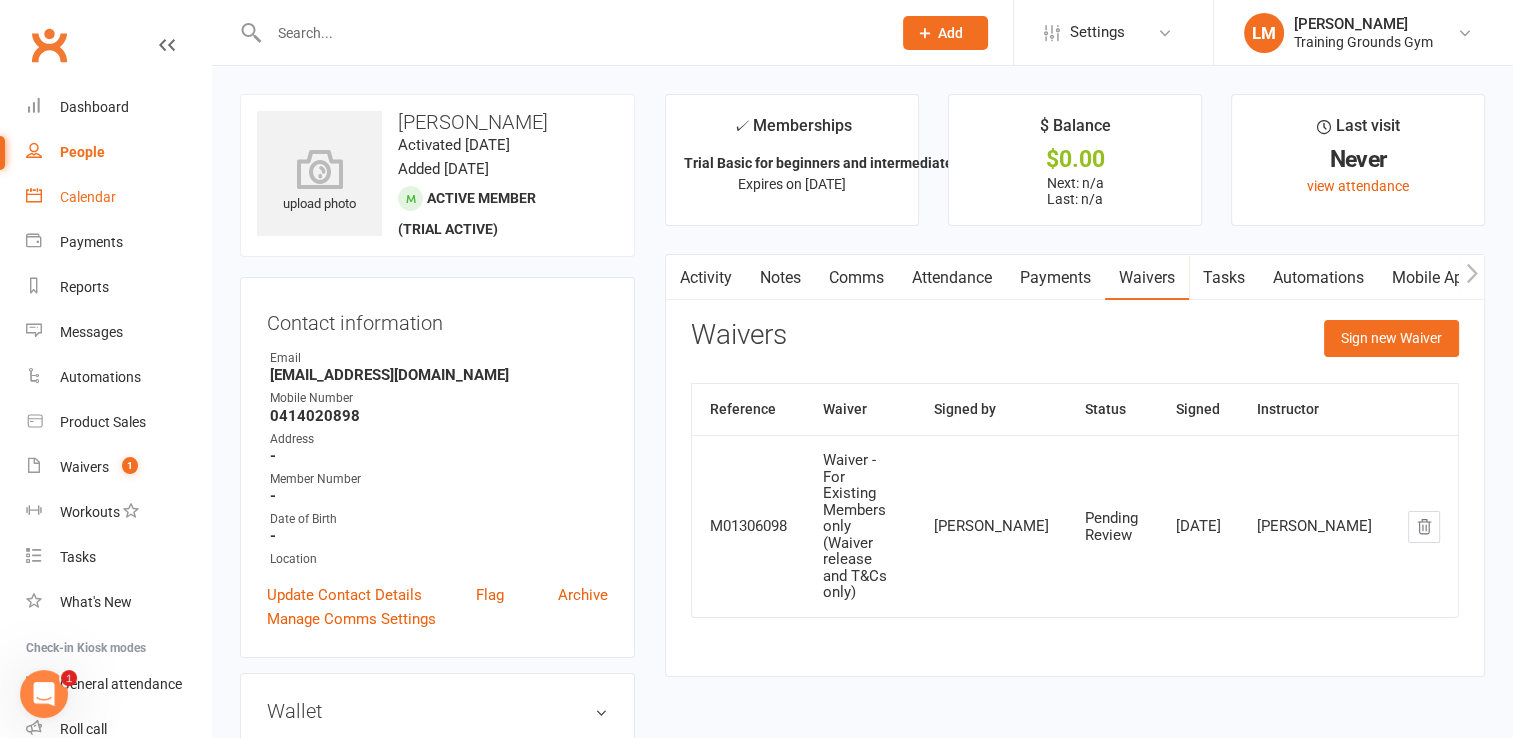click on "Calendar" at bounding box center [88, 197] 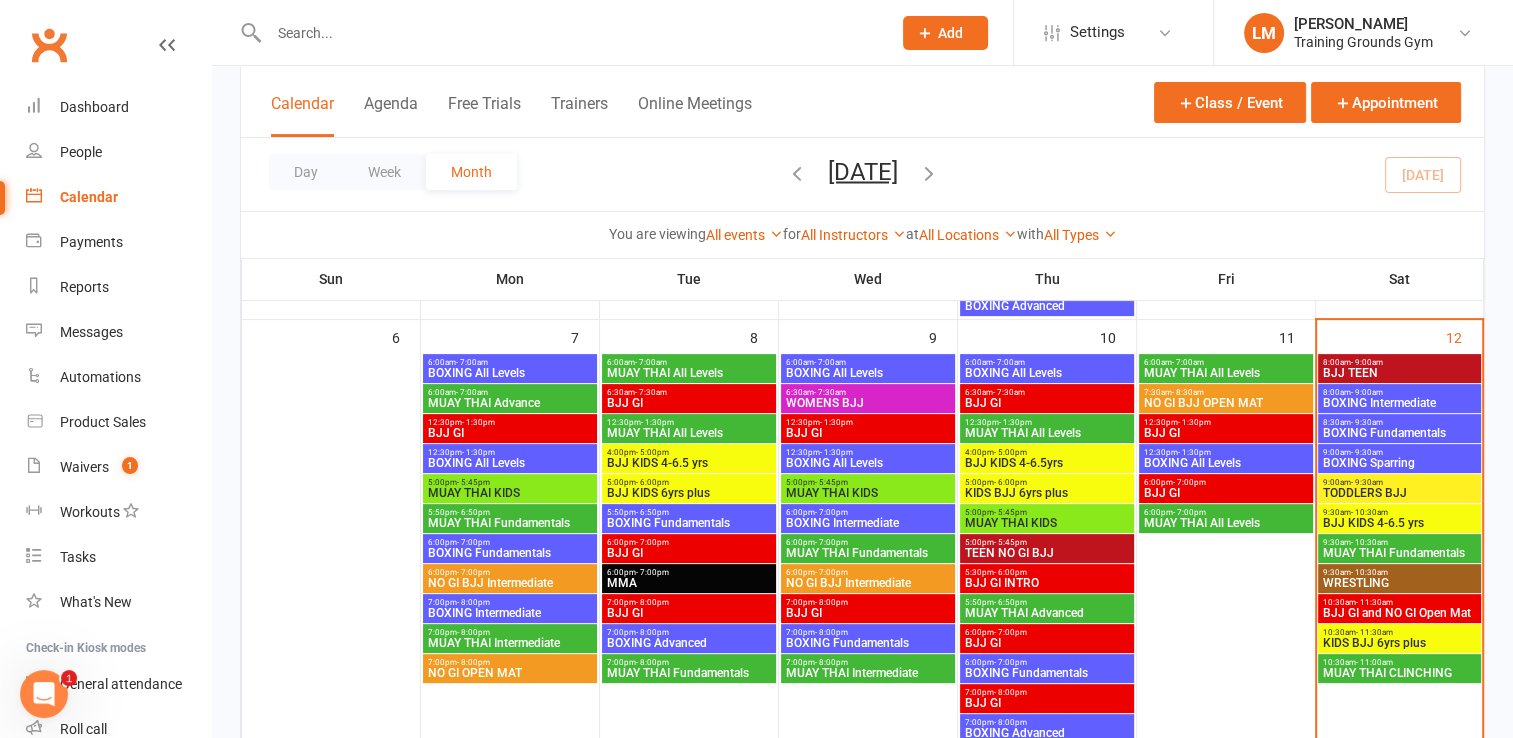 scroll, scrollTop: 536, scrollLeft: 0, axis: vertical 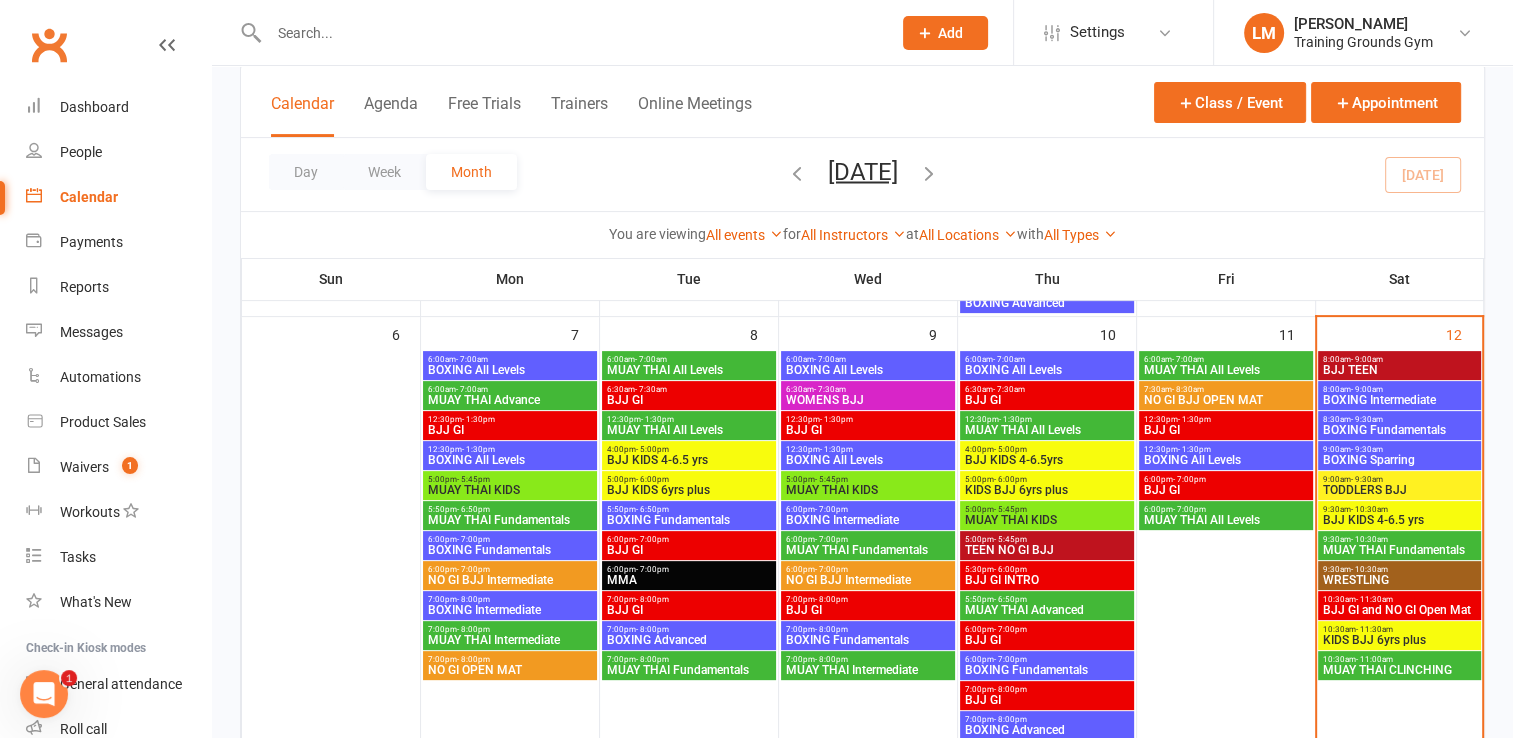 click on "BOXING Fundamentals" at bounding box center (1399, 430) 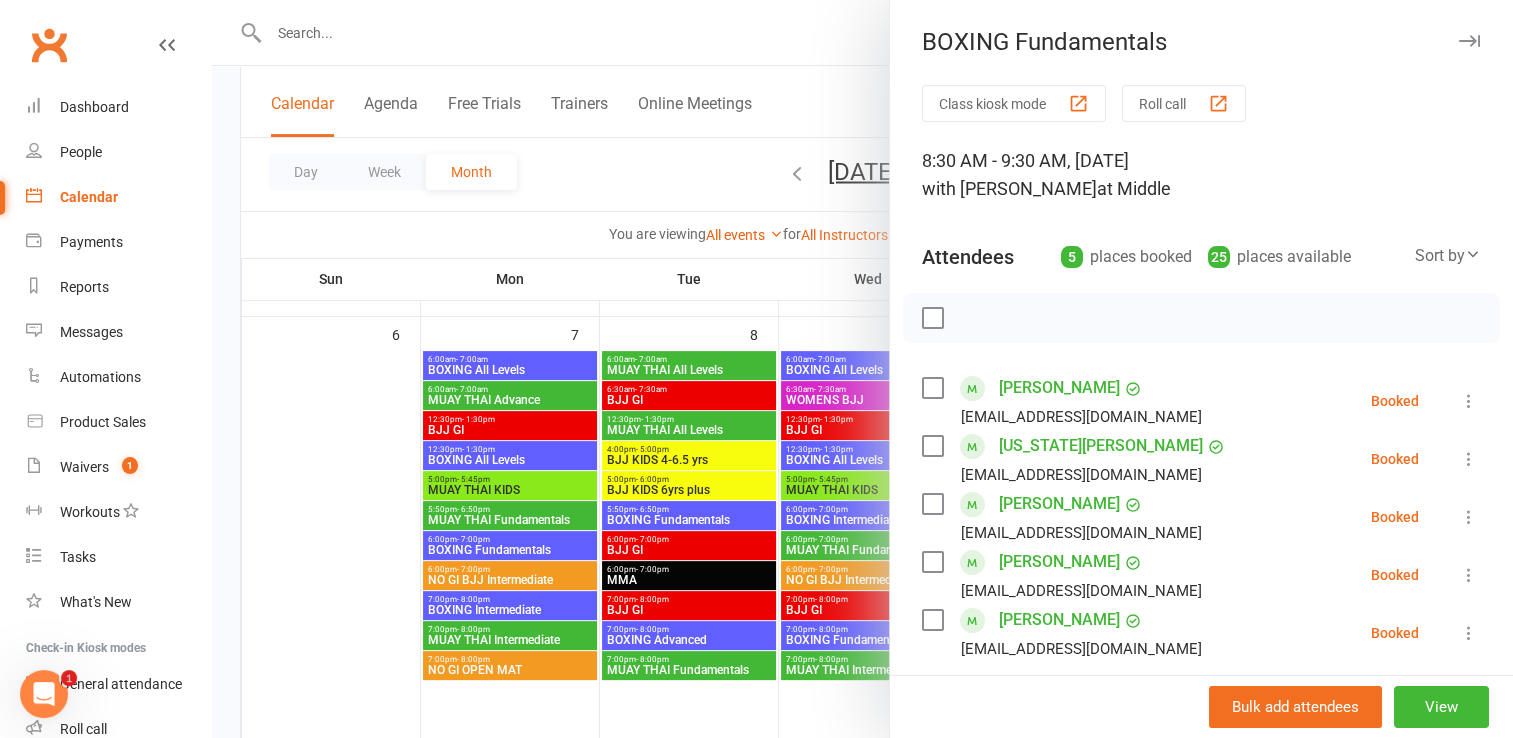 click at bounding box center [932, 388] 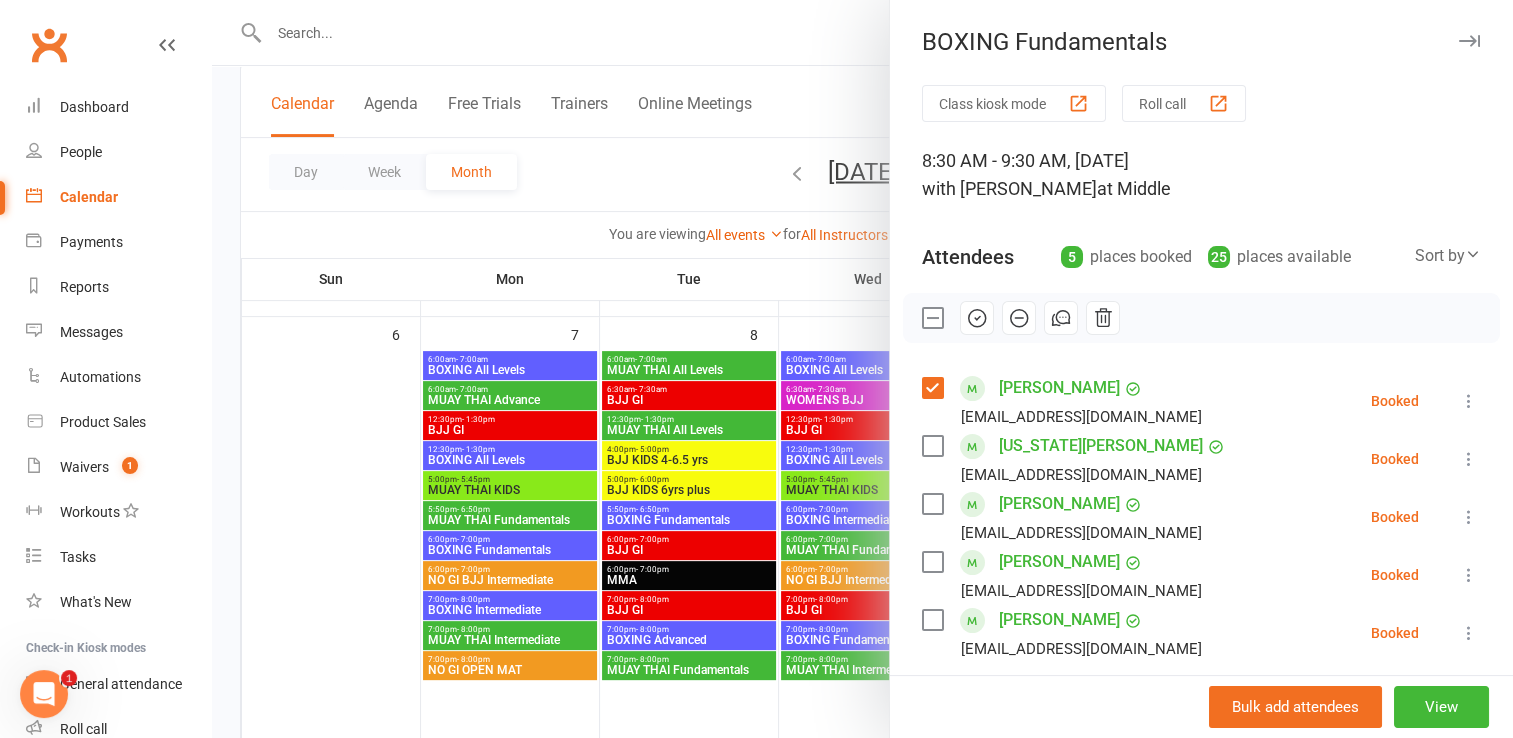 click at bounding box center [932, 446] 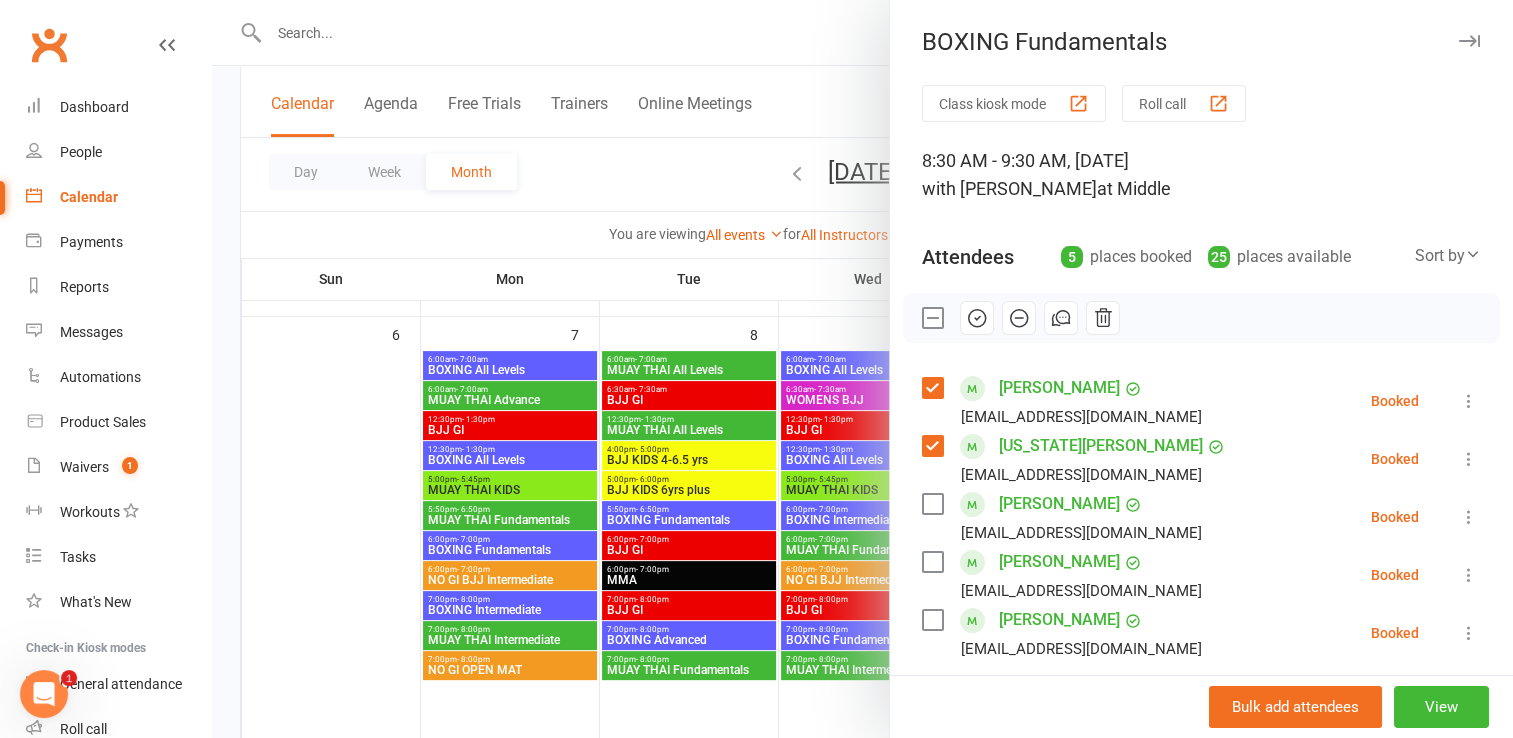 click at bounding box center [932, 504] 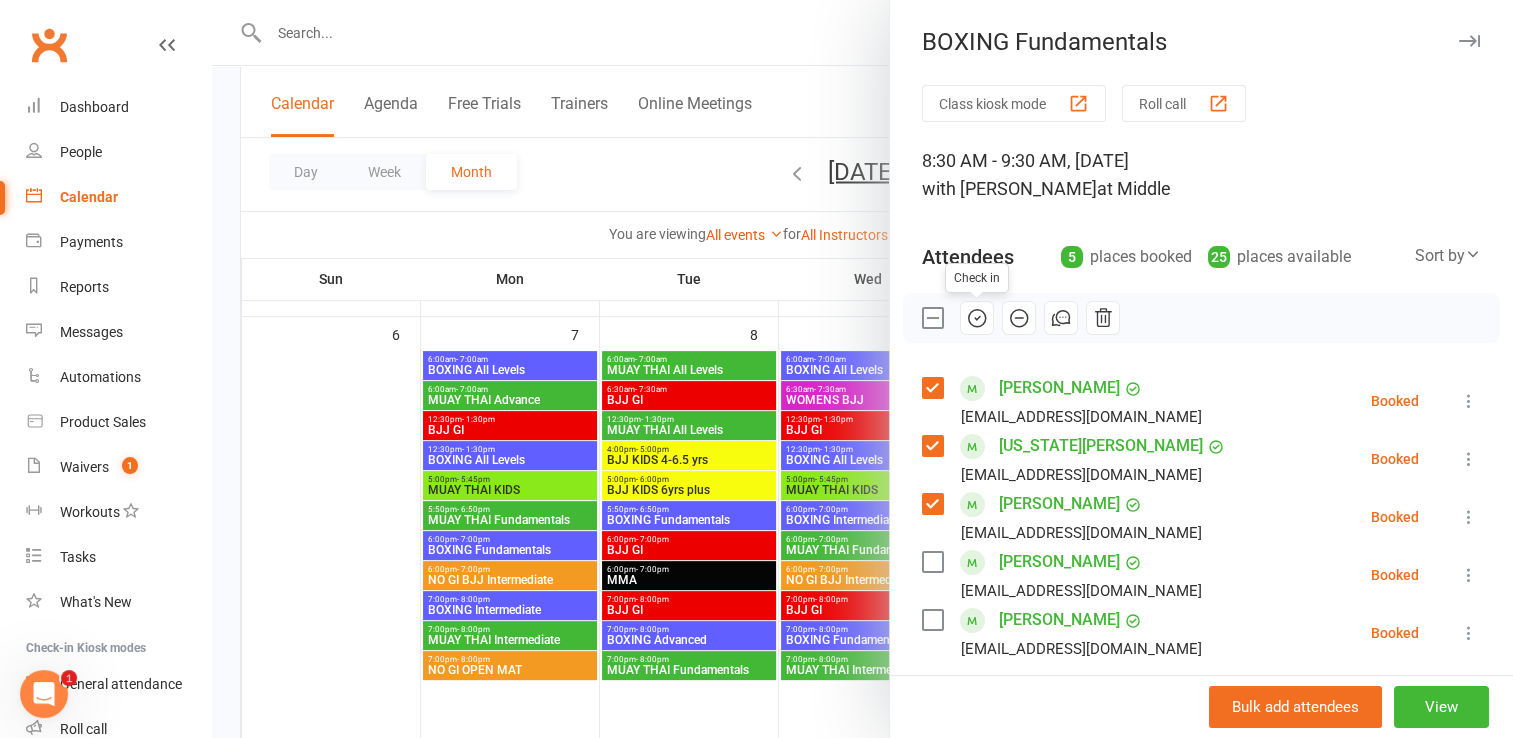 click 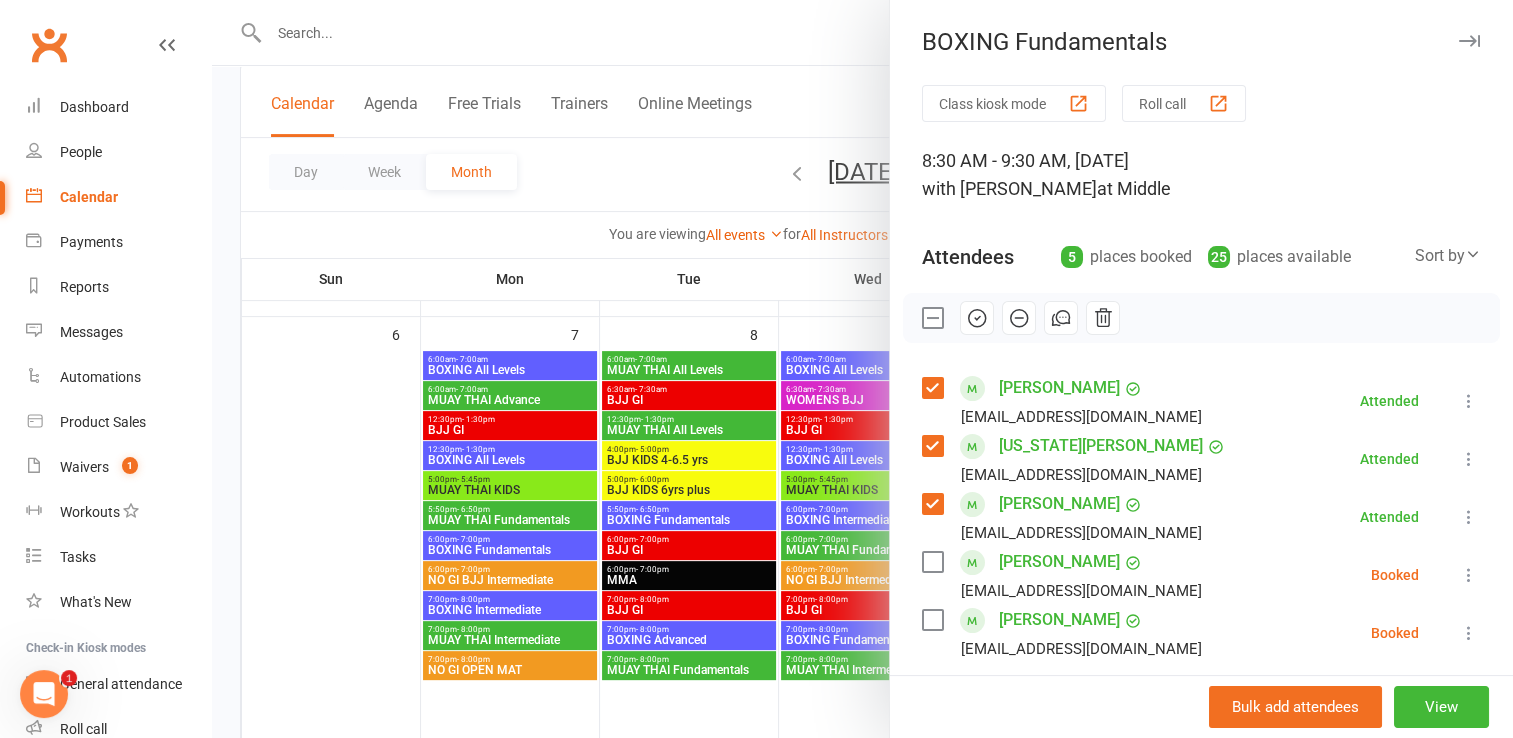 click at bounding box center [862, 369] 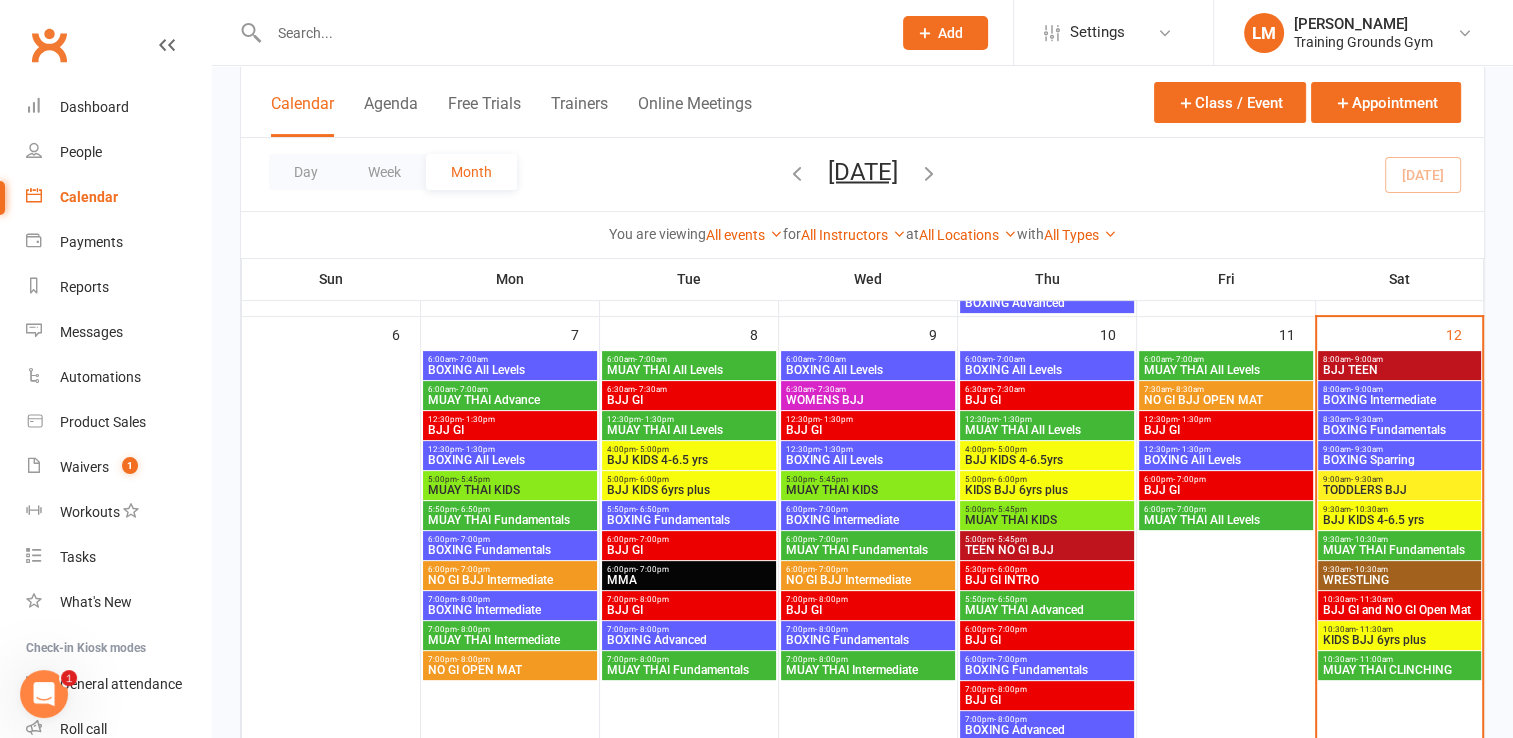 click on "BOXING Intermediate" at bounding box center [1399, 400] 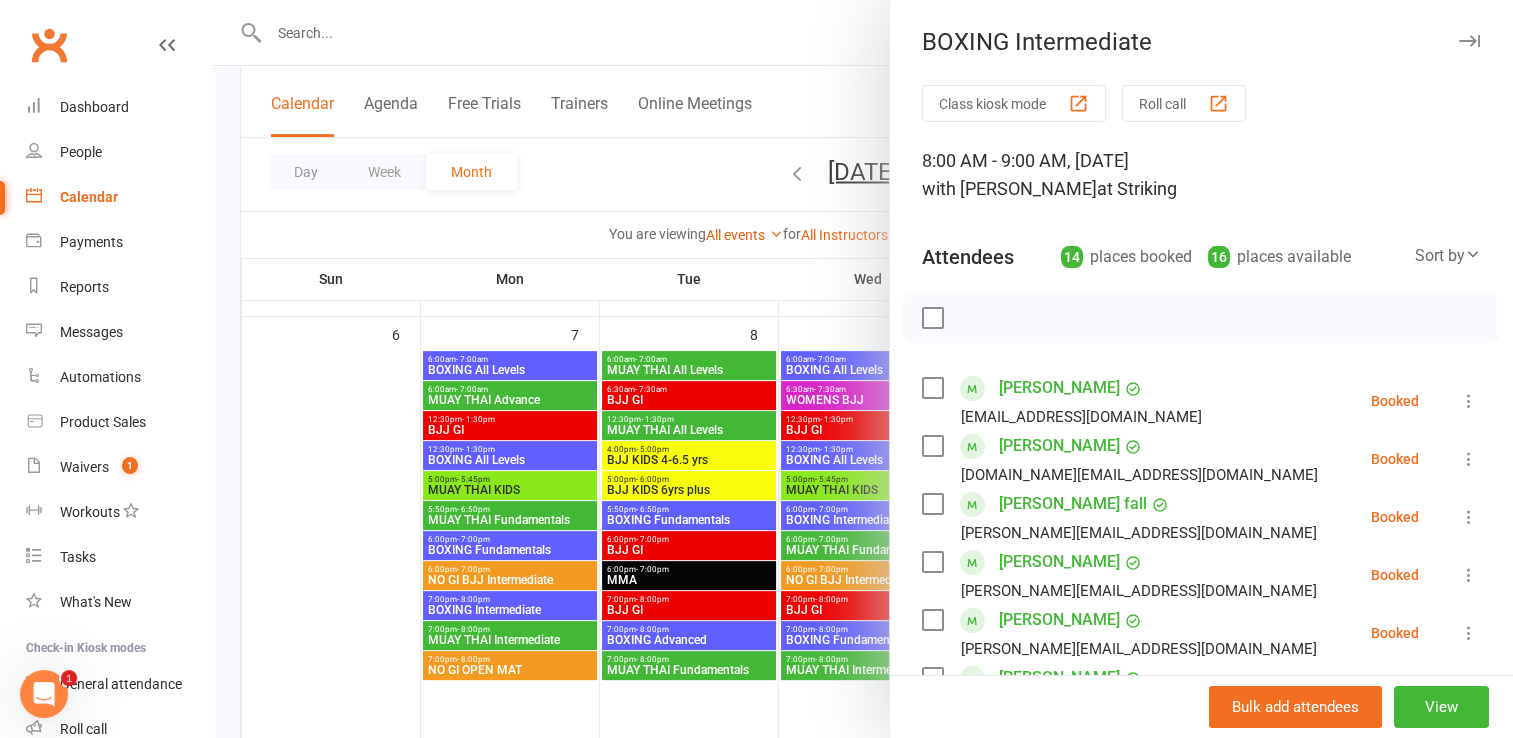 click at bounding box center [862, 369] 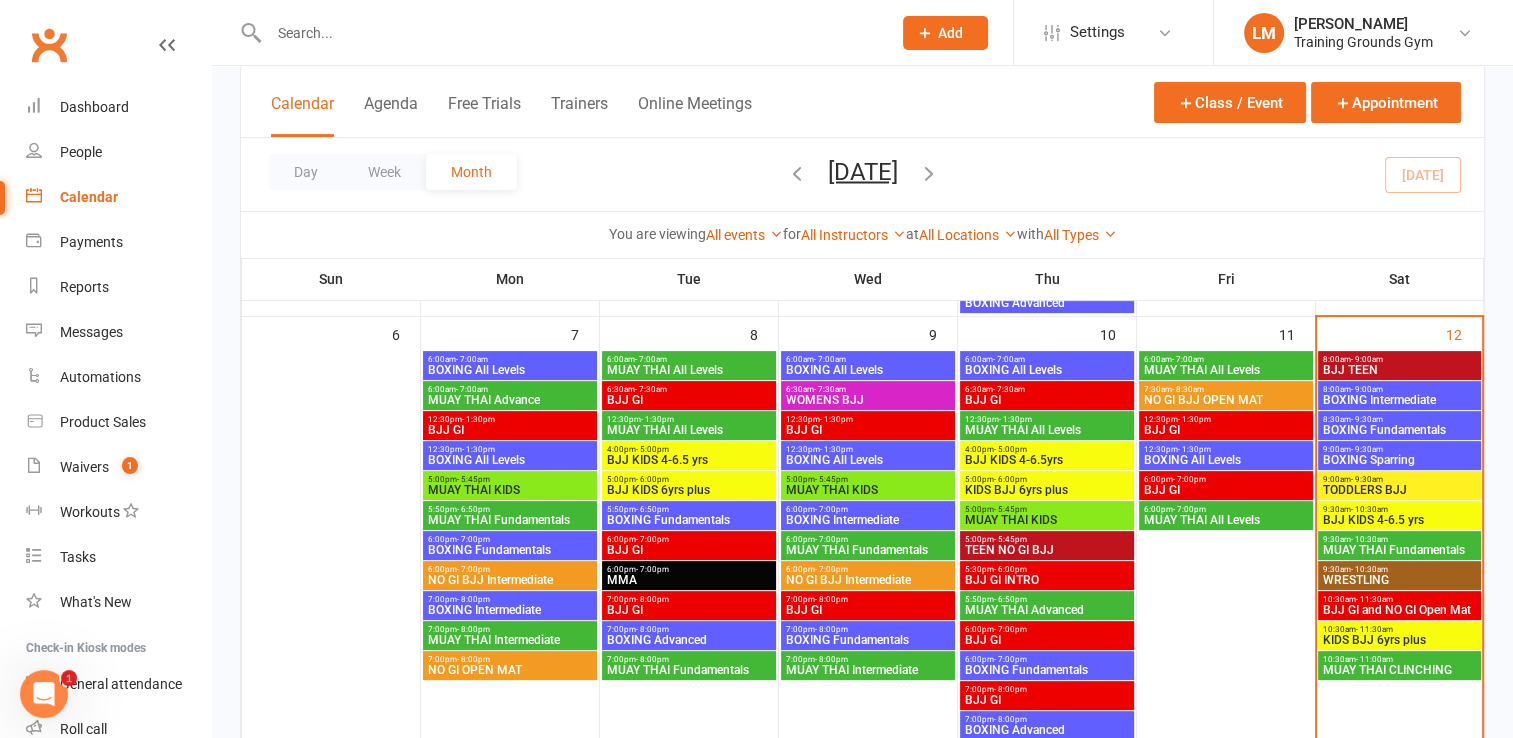 click at bounding box center (570, 33) 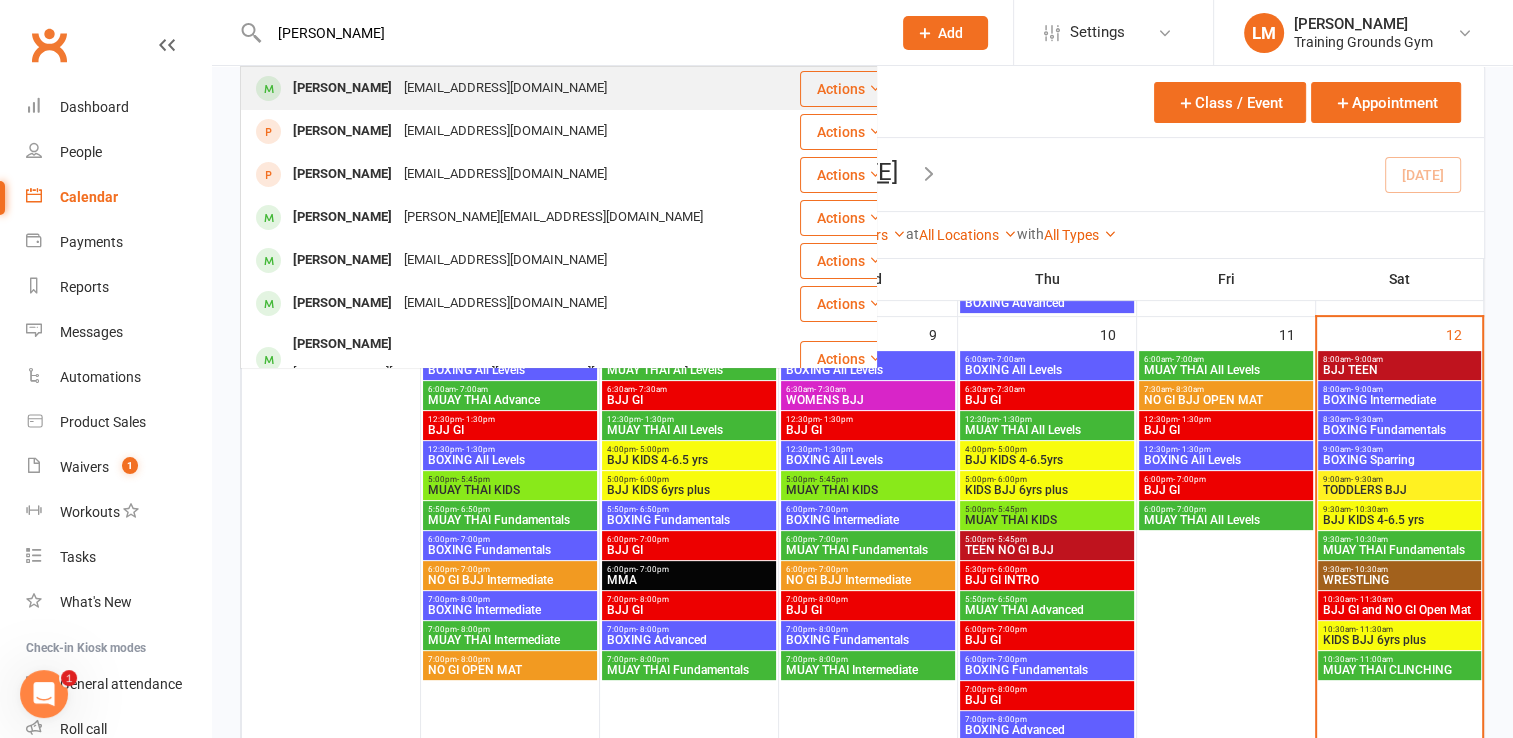 type on "[PERSON_NAME]" 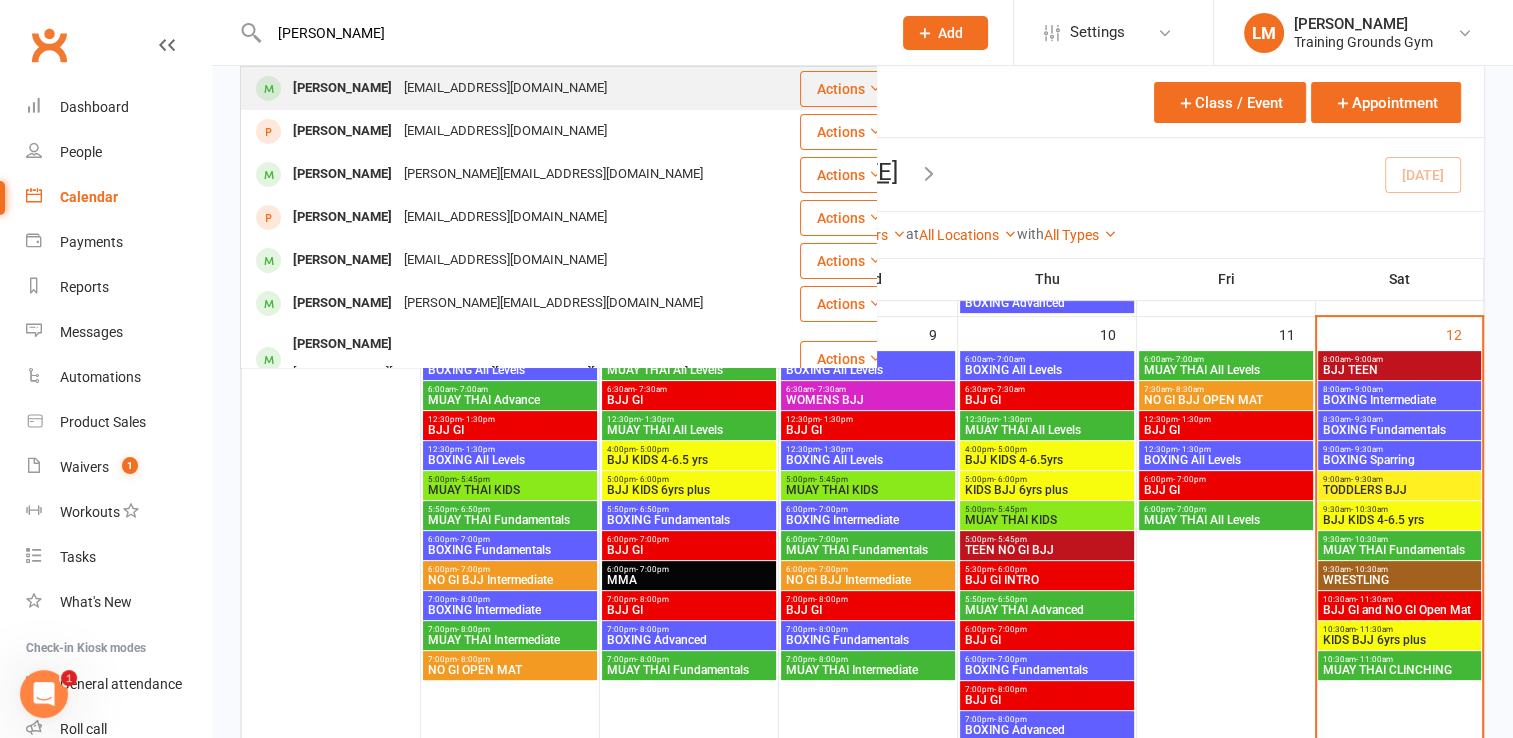 click on "[PERSON_NAME]" at bounding box center [342, 88] 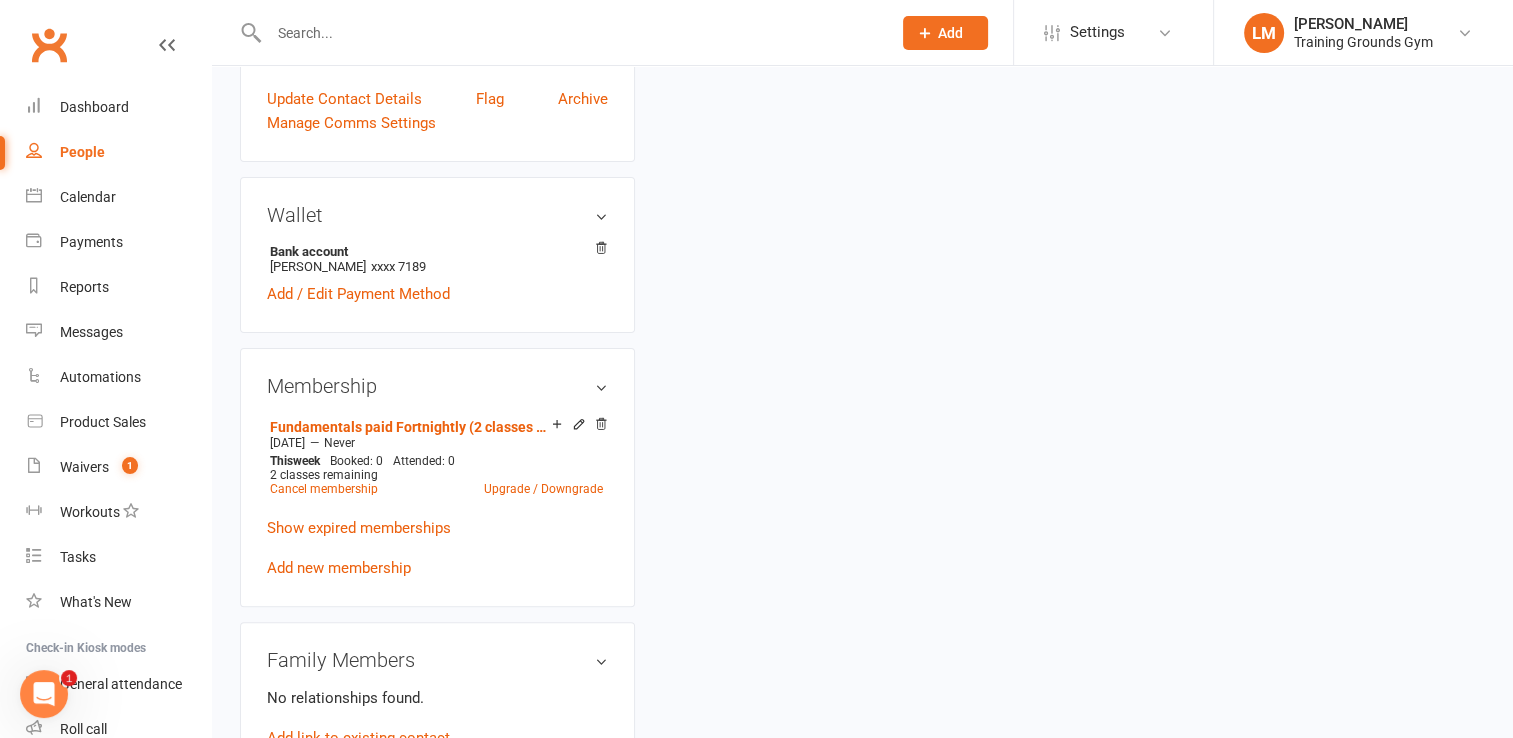 scroll, scrollTop: 0, scrollLeft: 0, axis: both 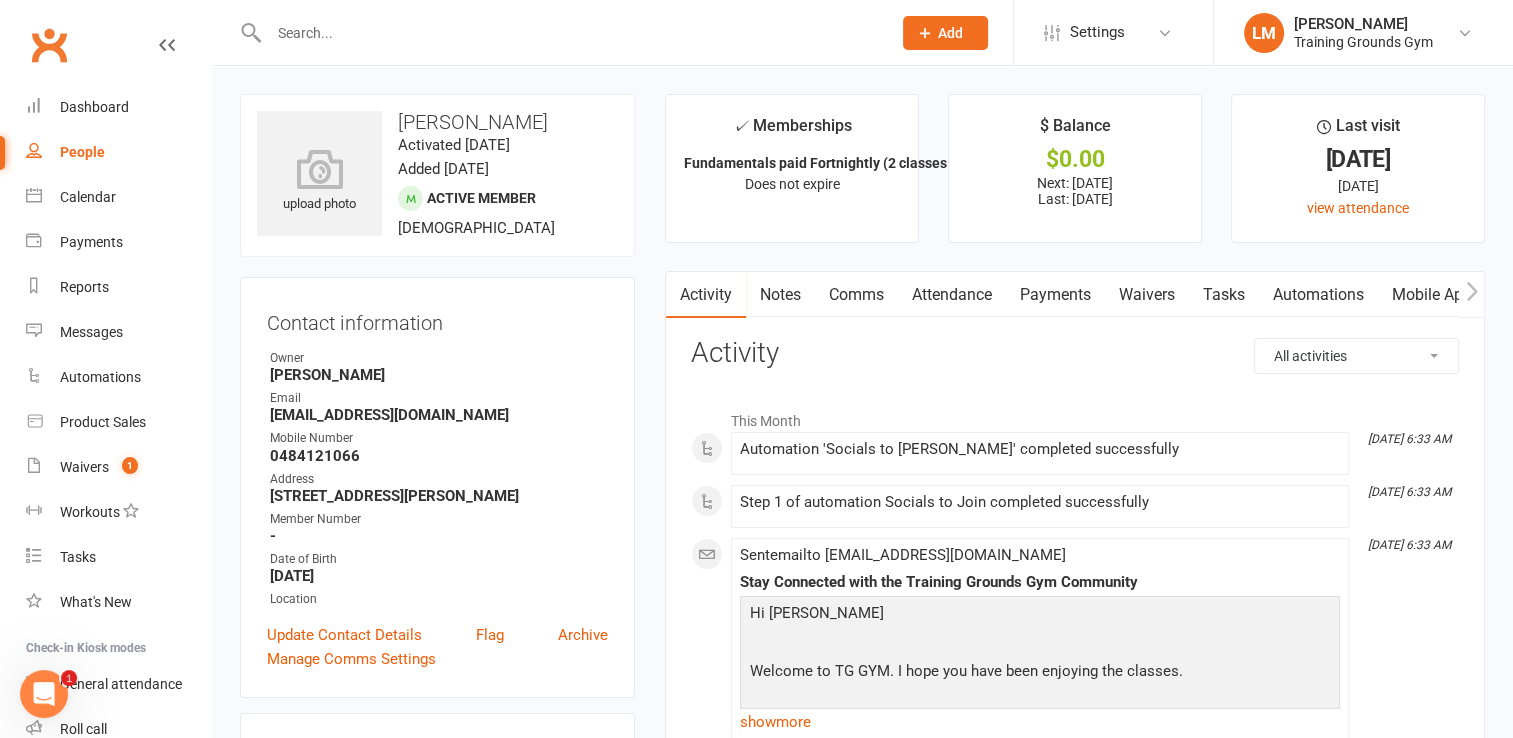 click on "Mobile App" at bounding box center [1432, 295] 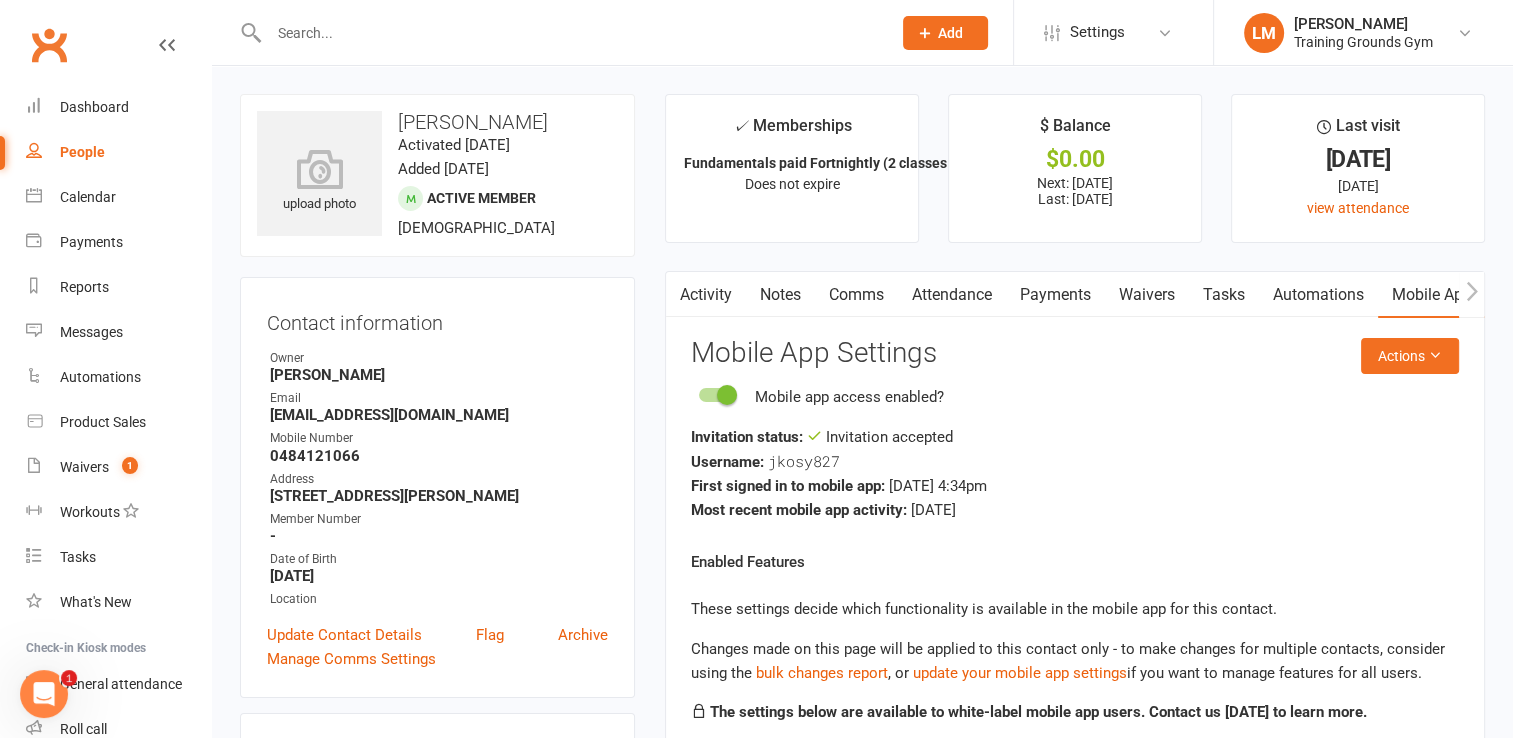 click on "Attendance" at bounding box center (952, 295) 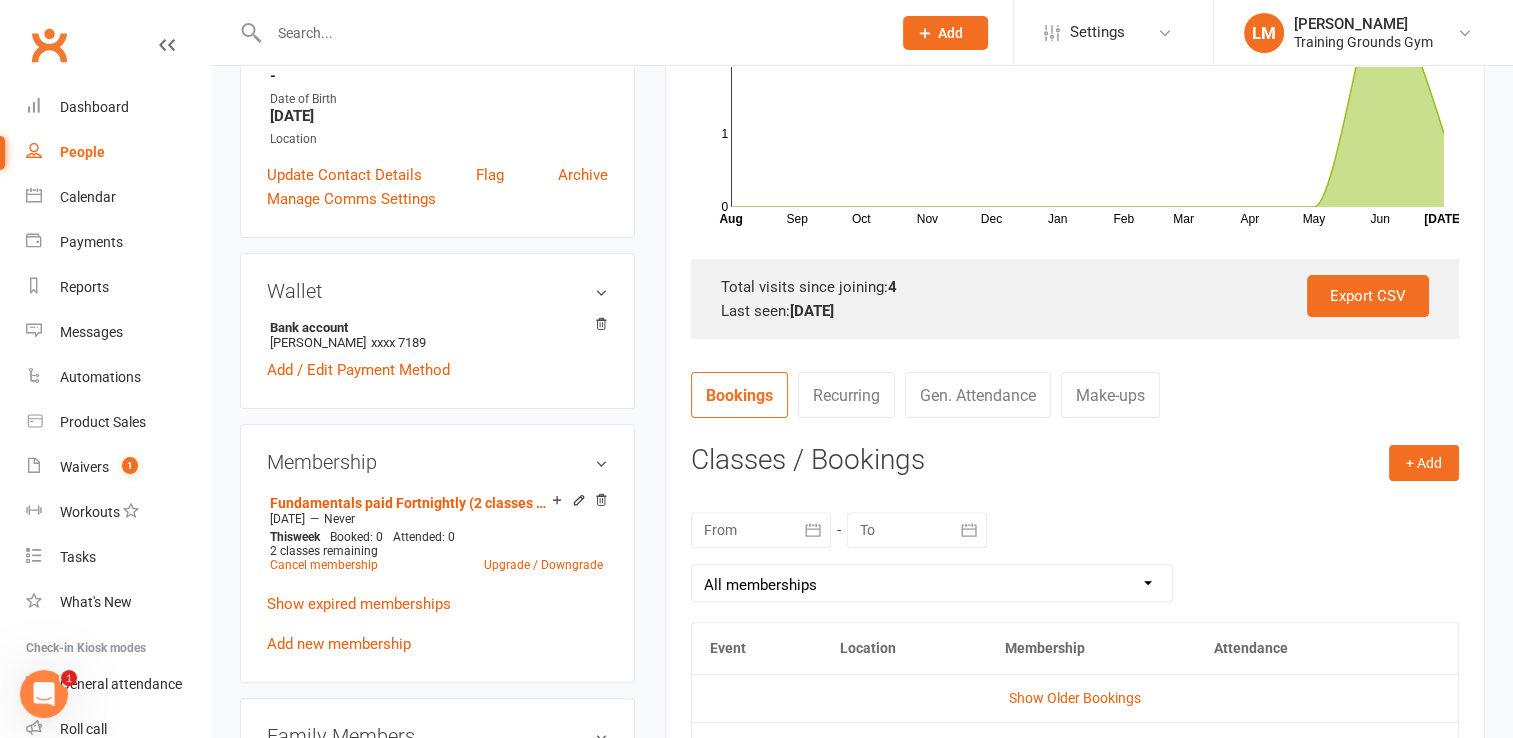 scroll, scrollTop: 465, scrollLeft: 0, axis: vertical 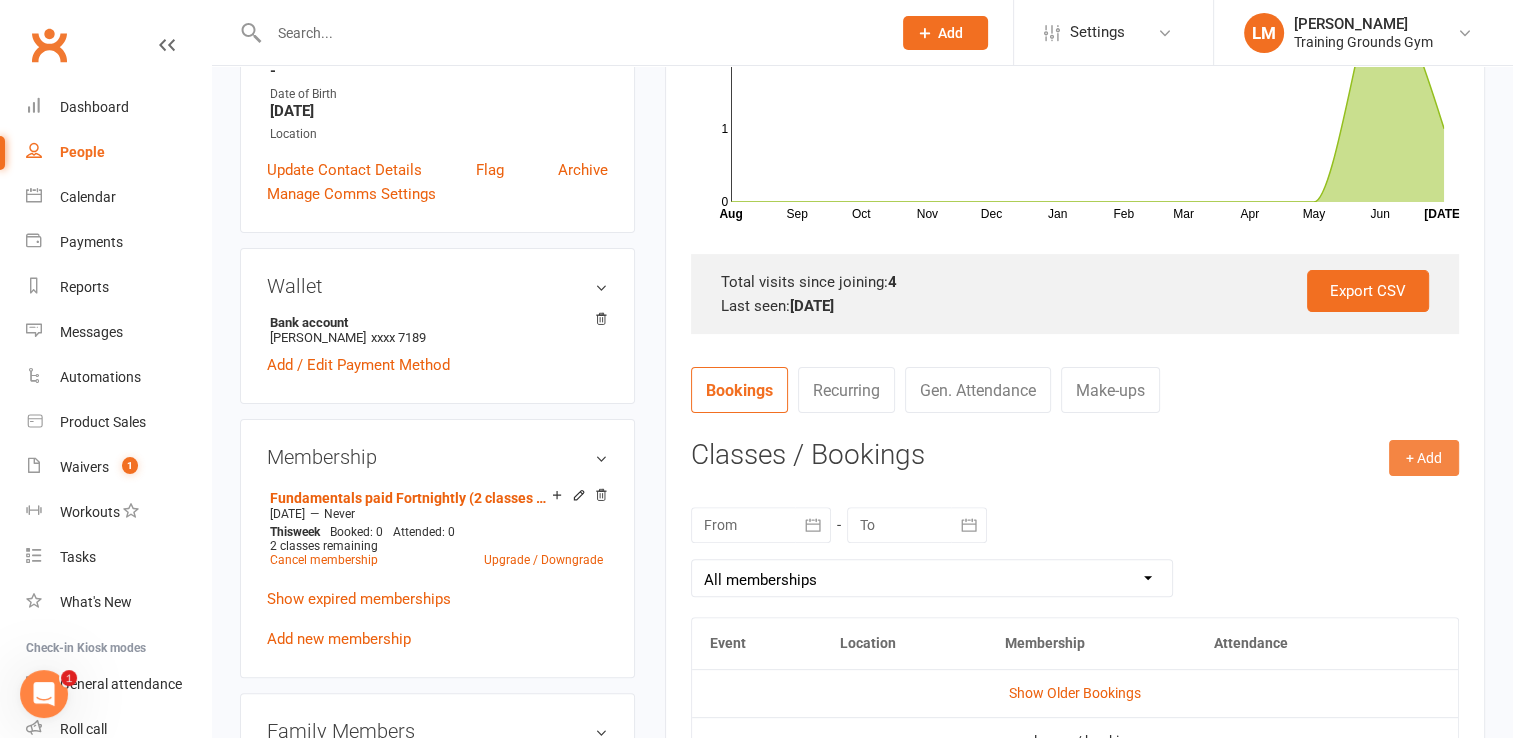 click on "+ Add" at bounding box center (1424, 458) 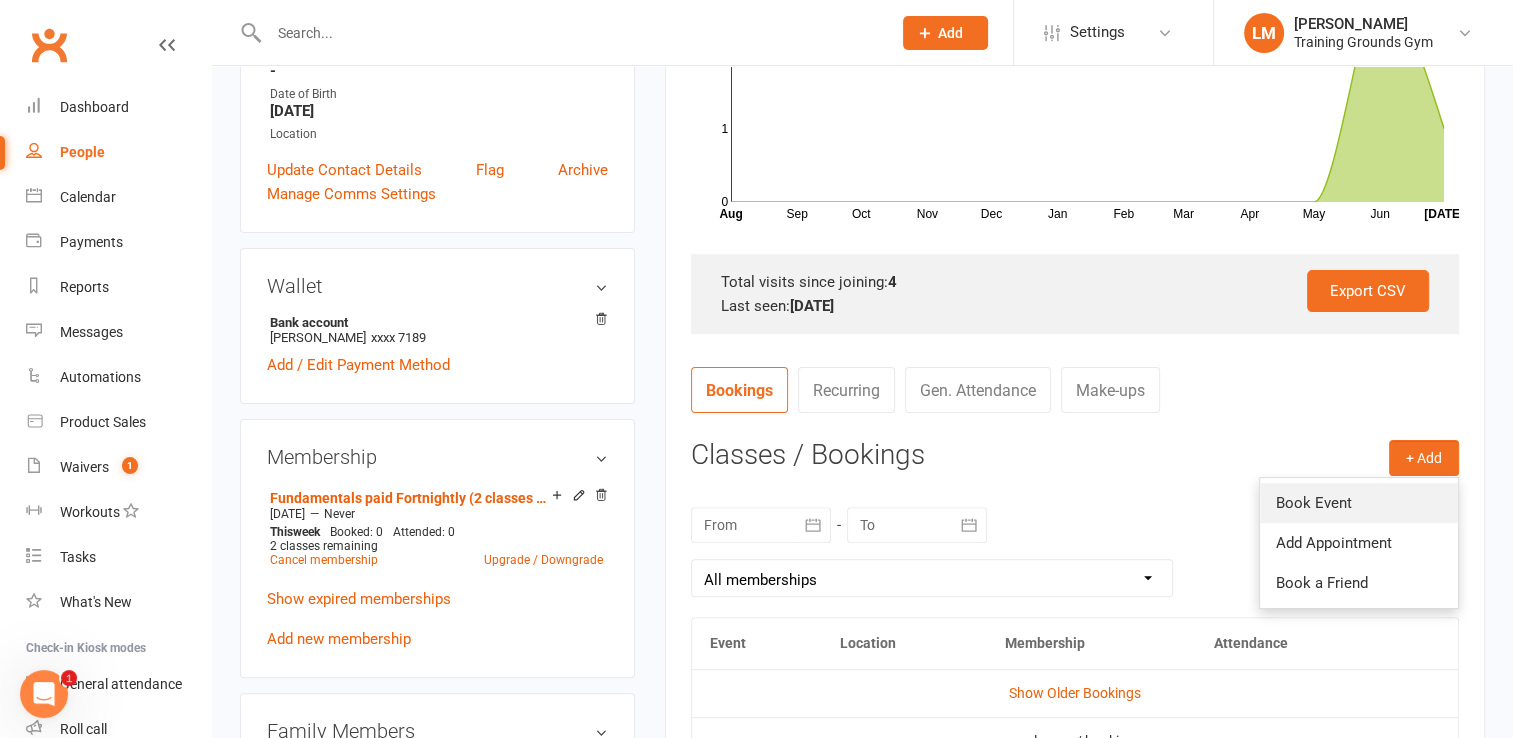 click on "Book Event" at bounding box center (1359, 503) 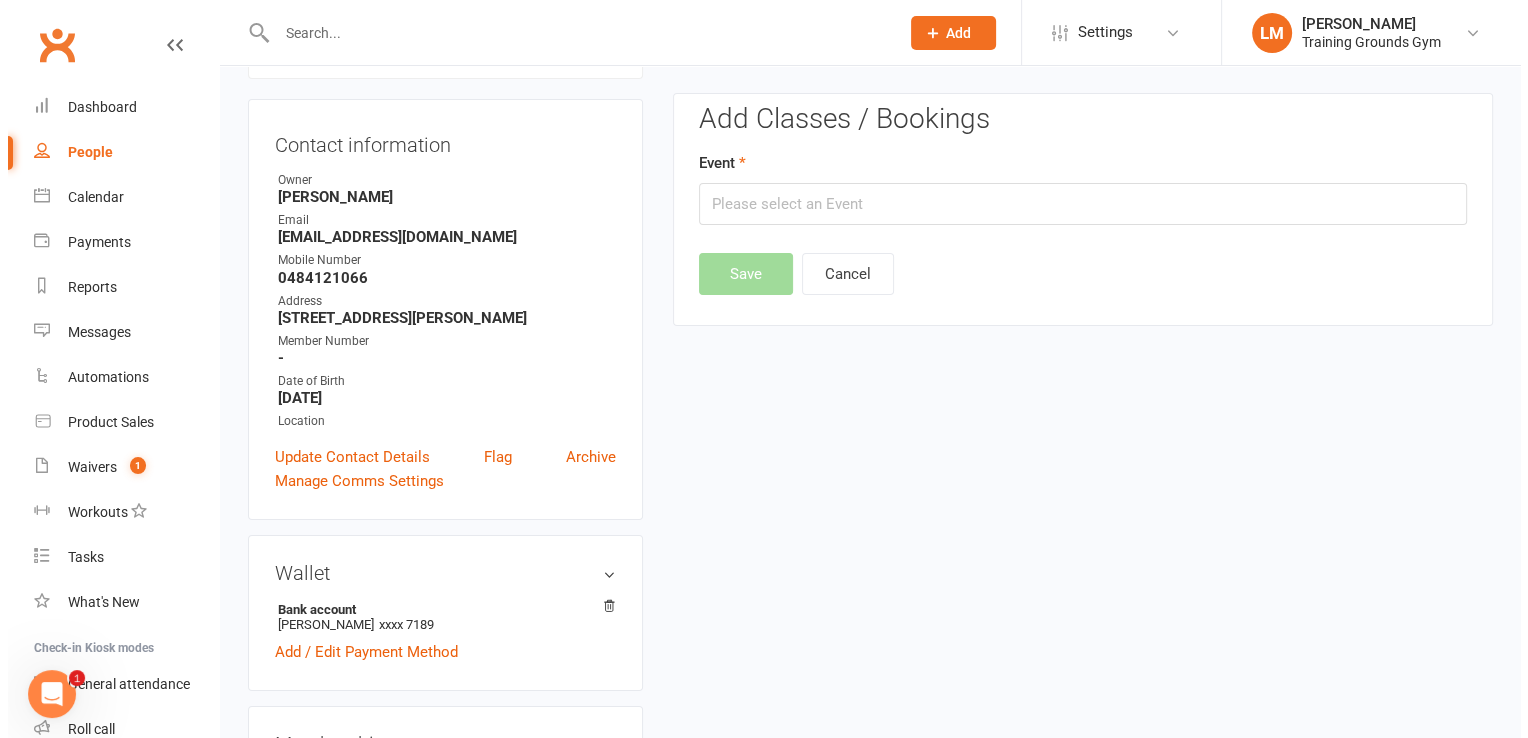 scroll, scrollTop: 171, scrollLeft: 0, axis: vertical 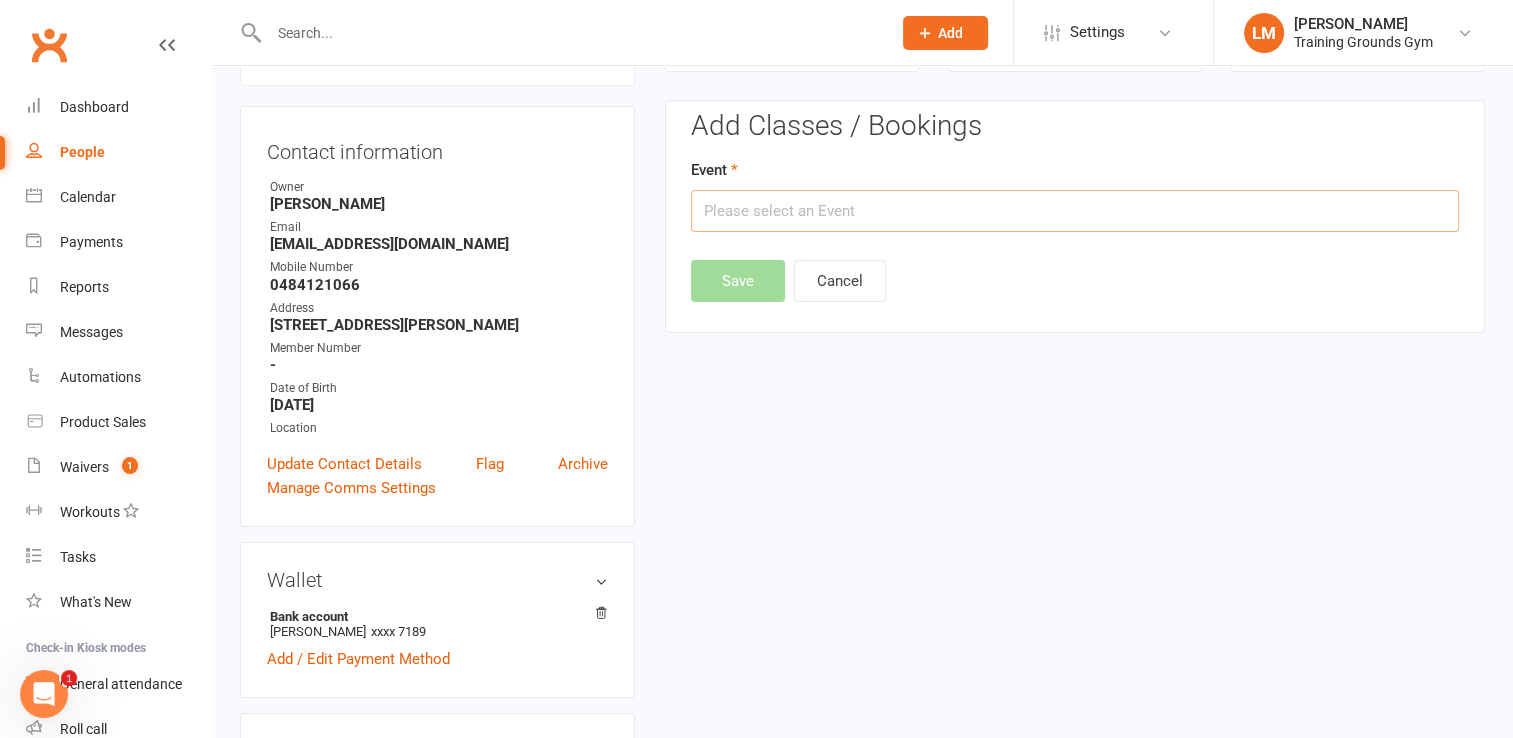 click at bounding box center [1075, 211] 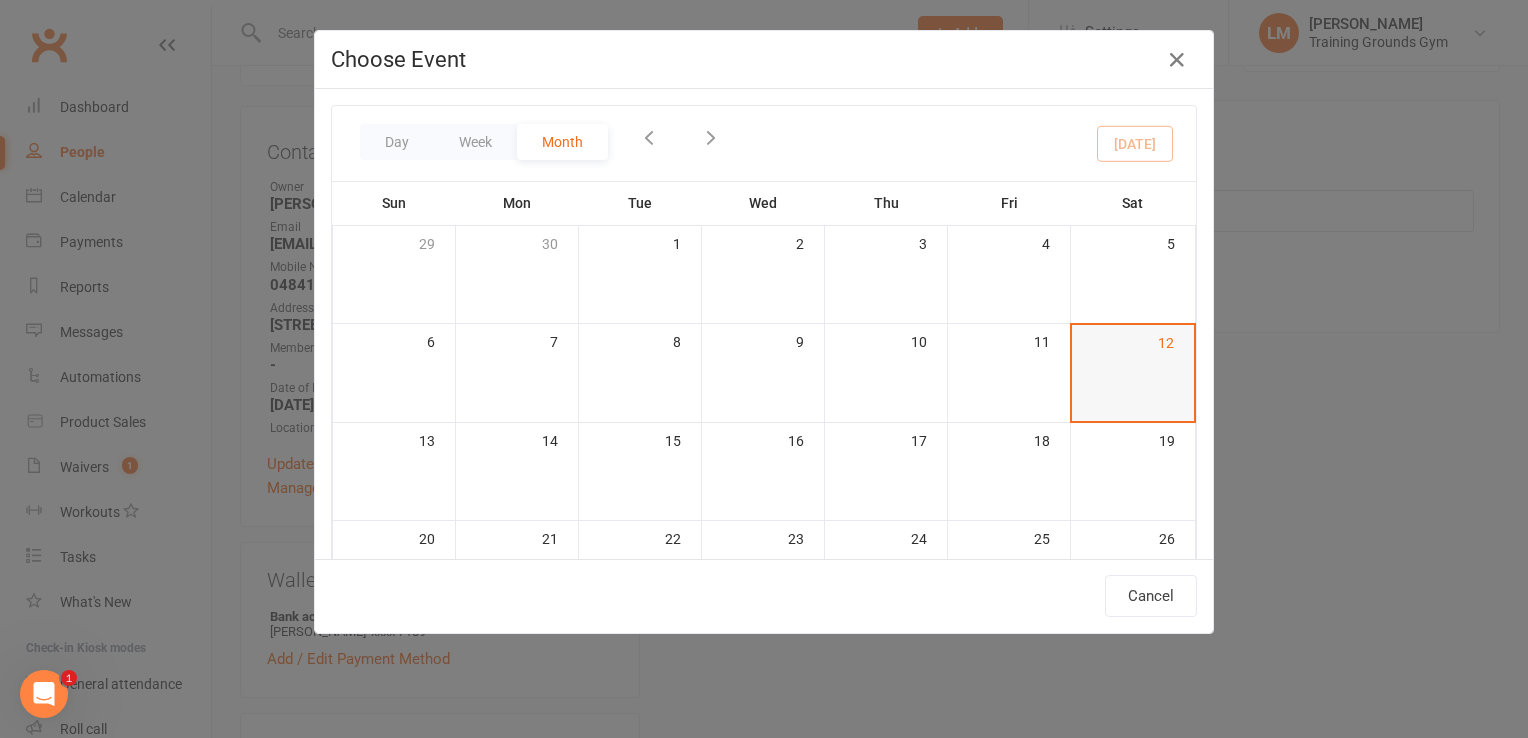 click at bounding box center (1133, 372) 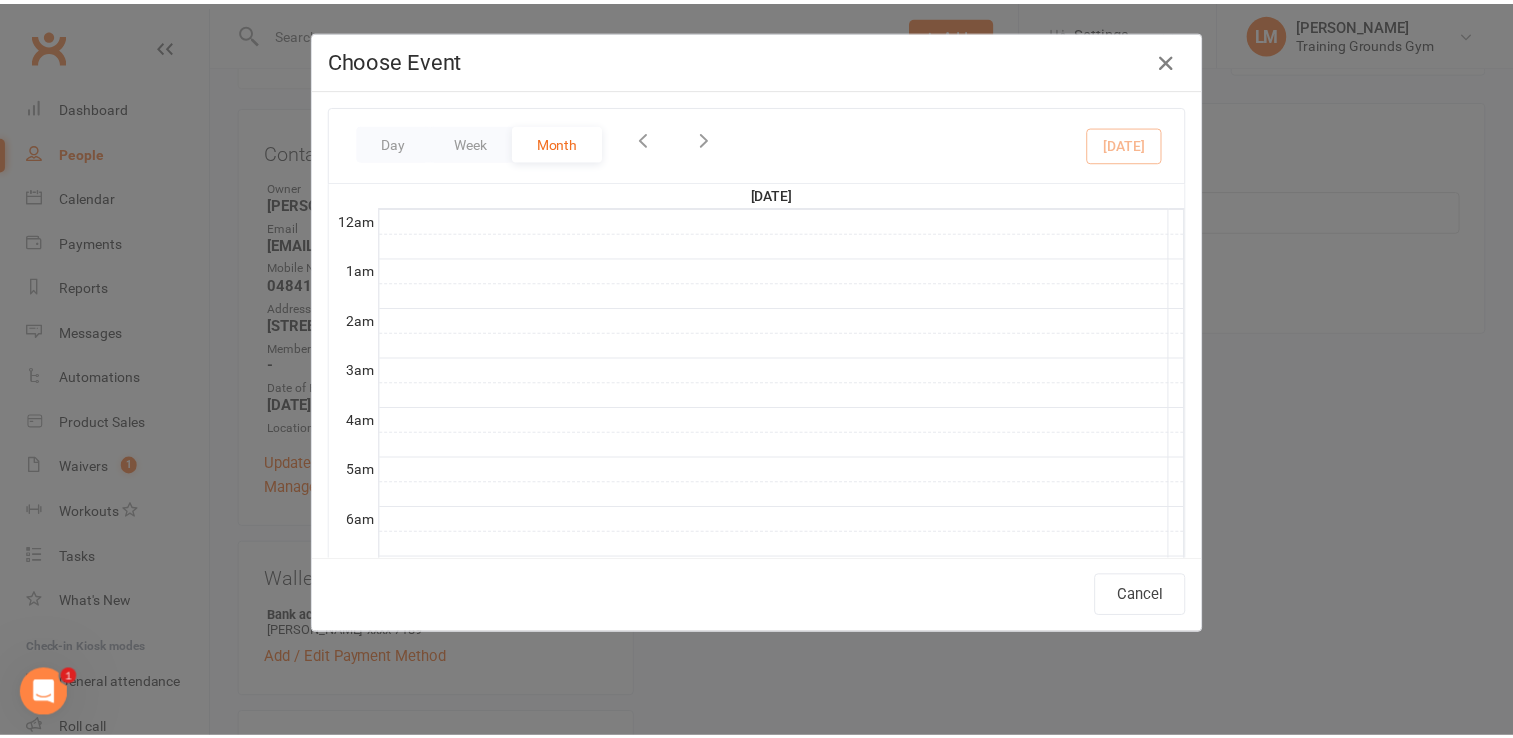scroll, scrollTop: 447, scrollLeft: 0, axis: vertical 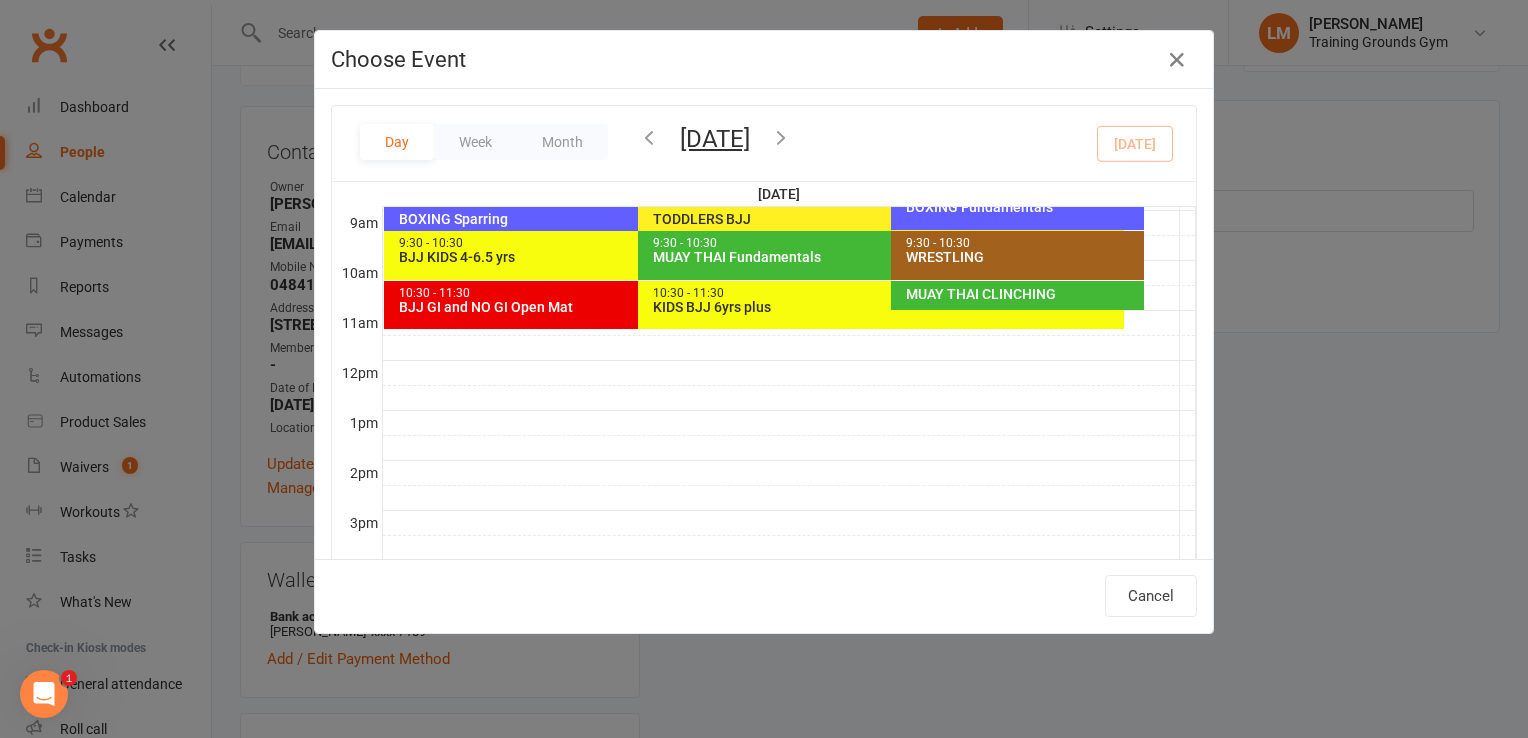 click on "BOXING Fundamentals" at bounding box center (1022, 207) 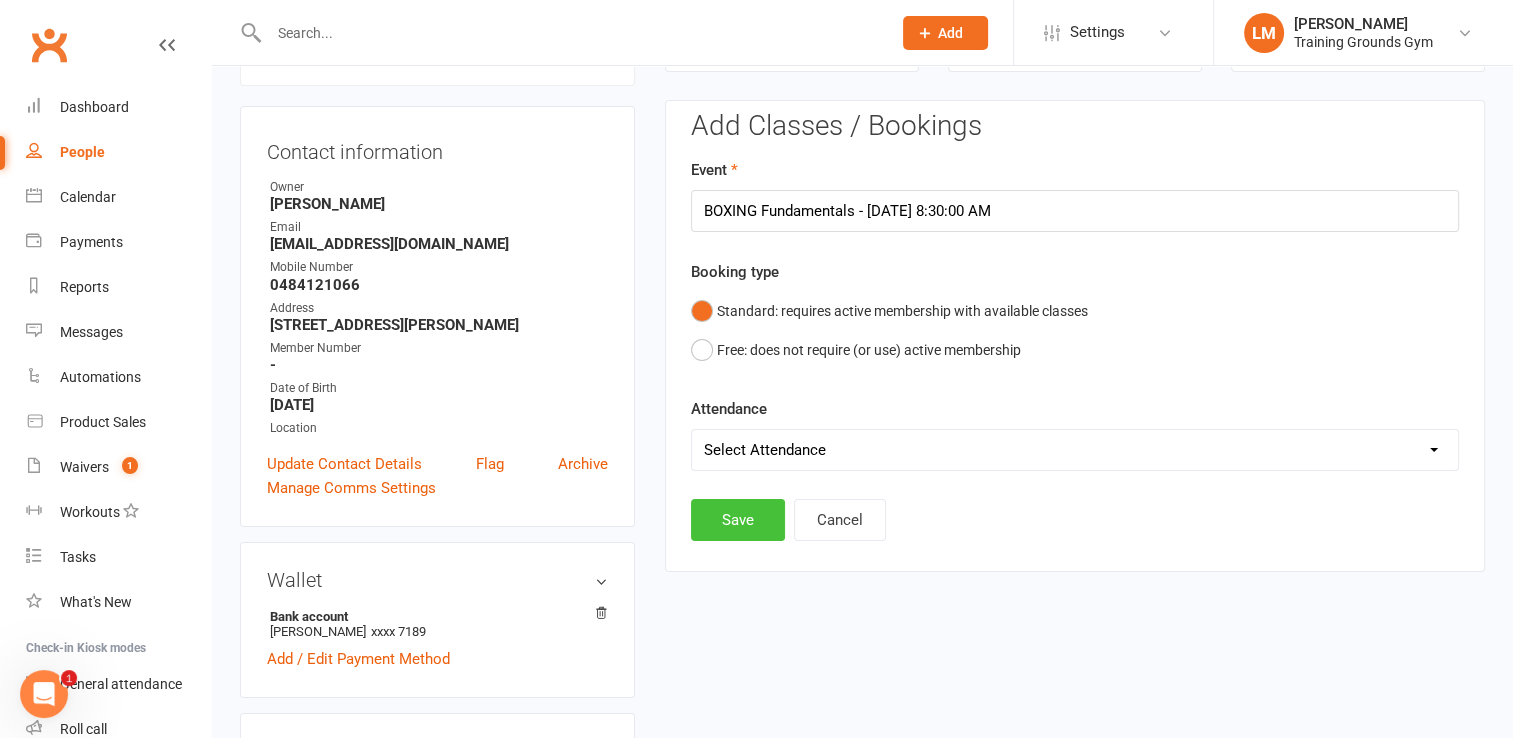 click on "Save" at bounding box center (738, 520) 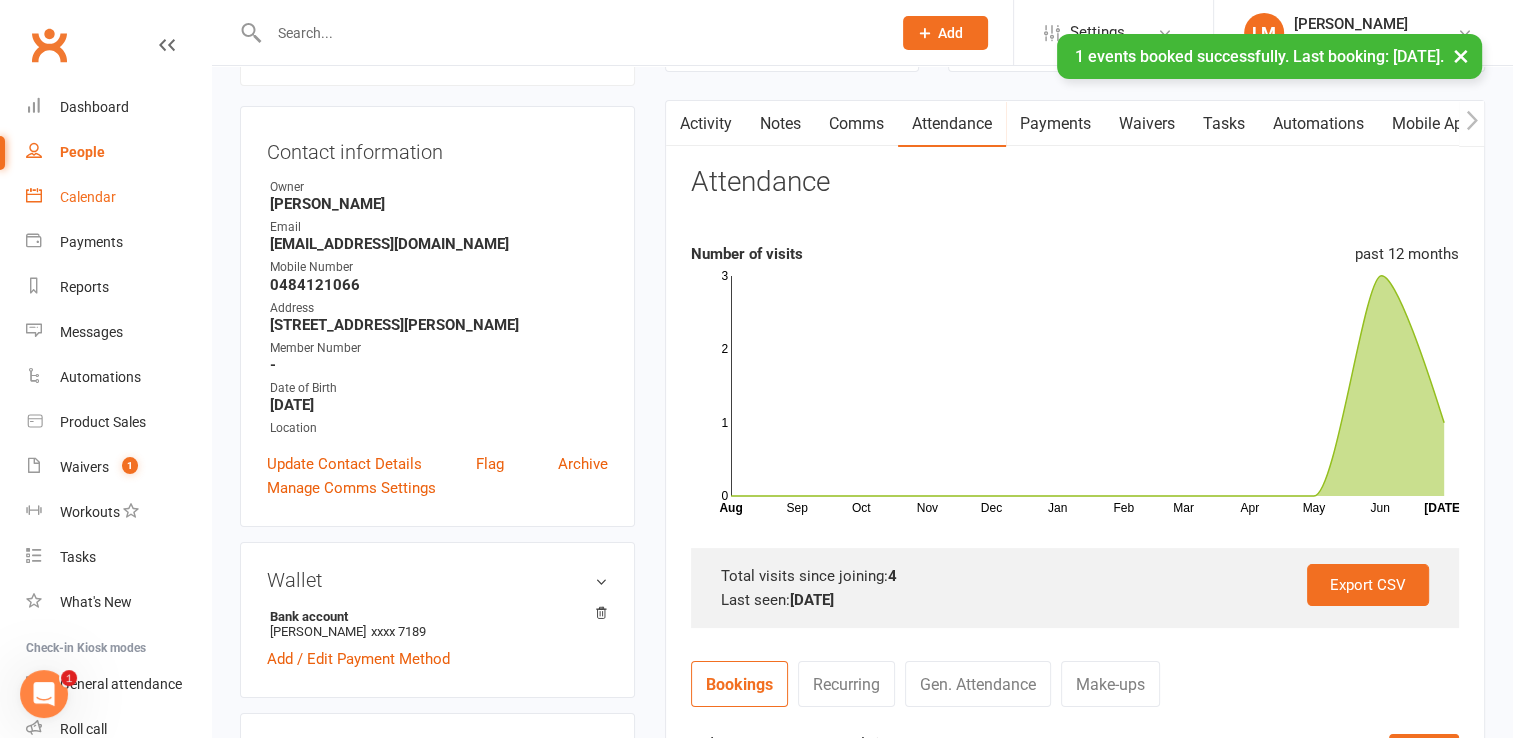 click on "Calendar" at bounding box center (88, 197) 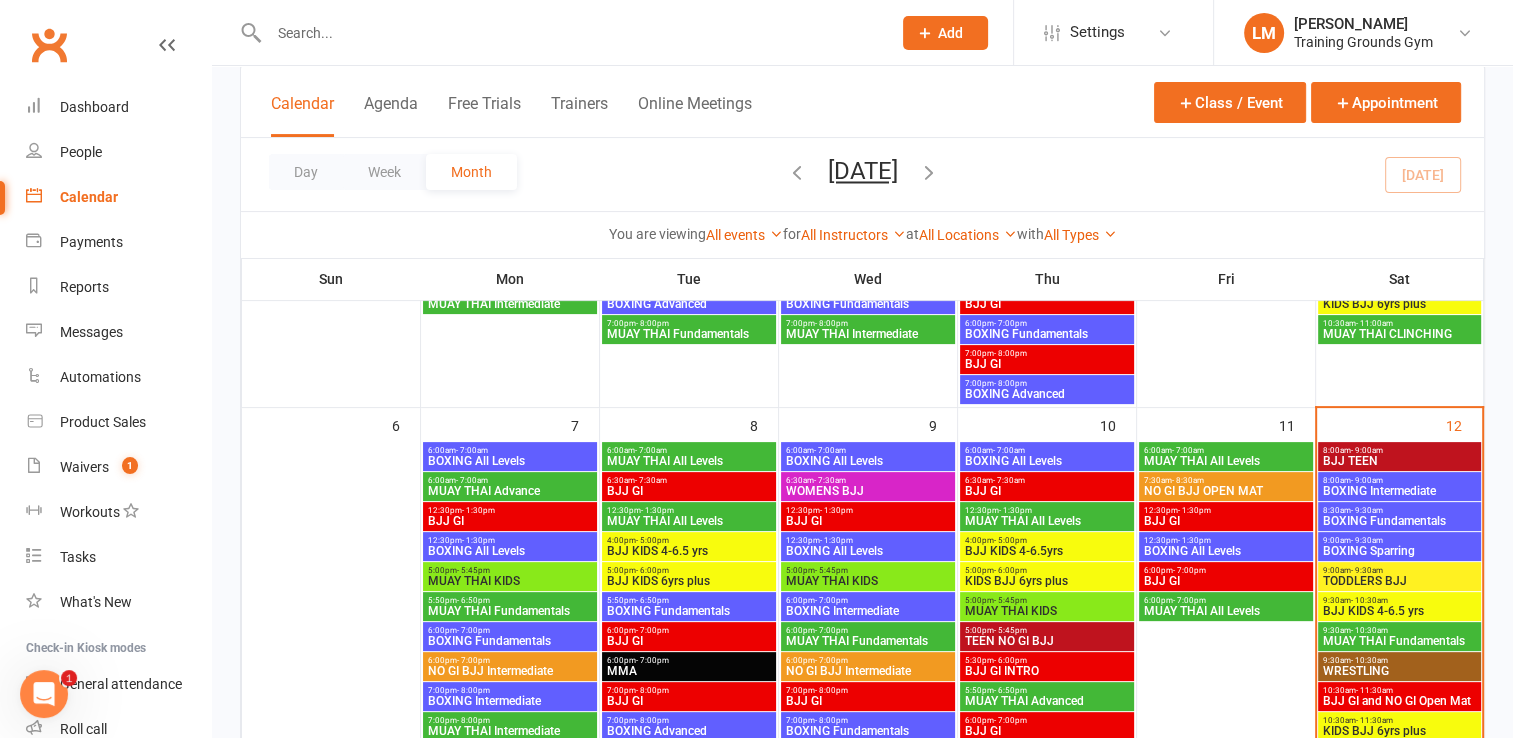 scroll, scrollTop: 448, scrollLeft: 0, axis: vertical 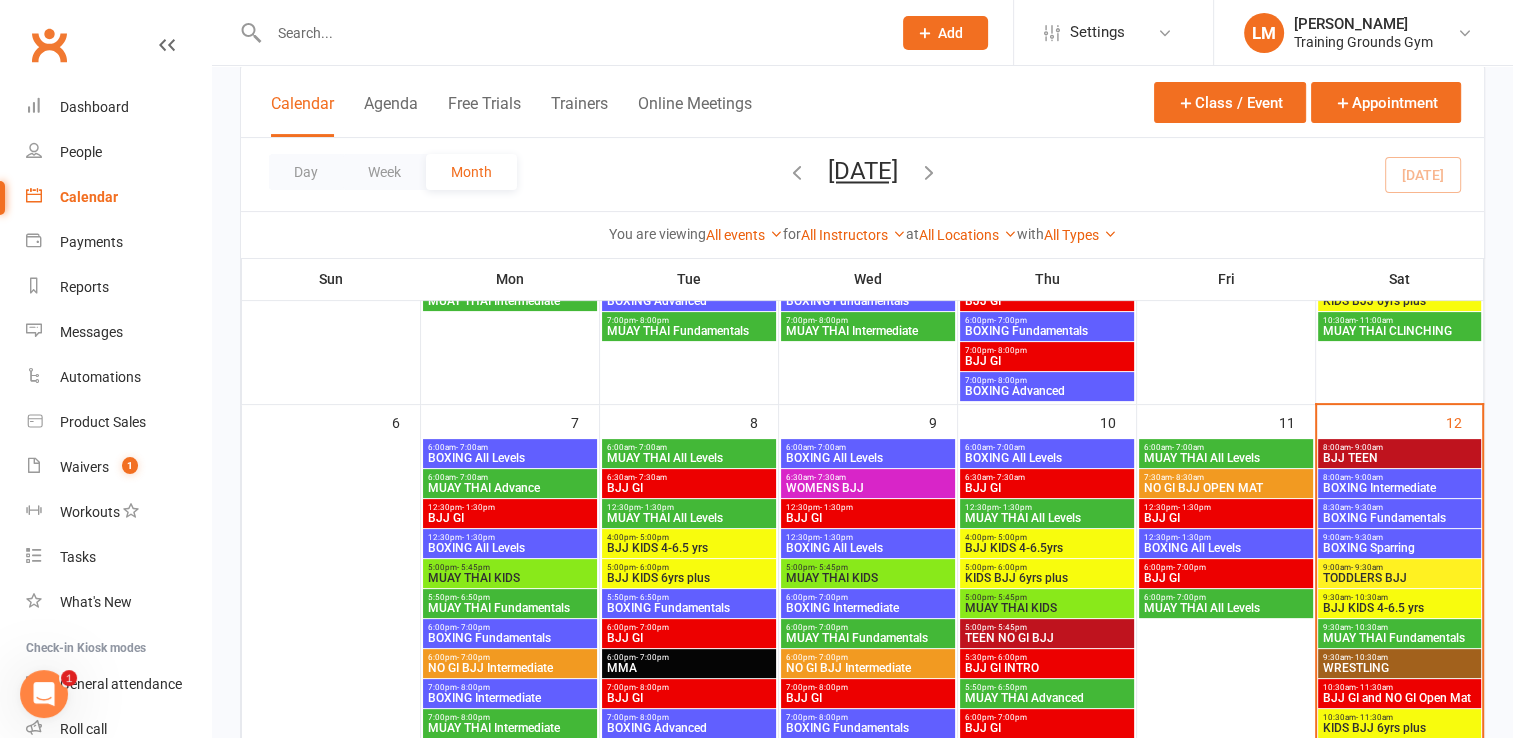 click on "BOXING Intermediate" at bounding box center (1399, 488) 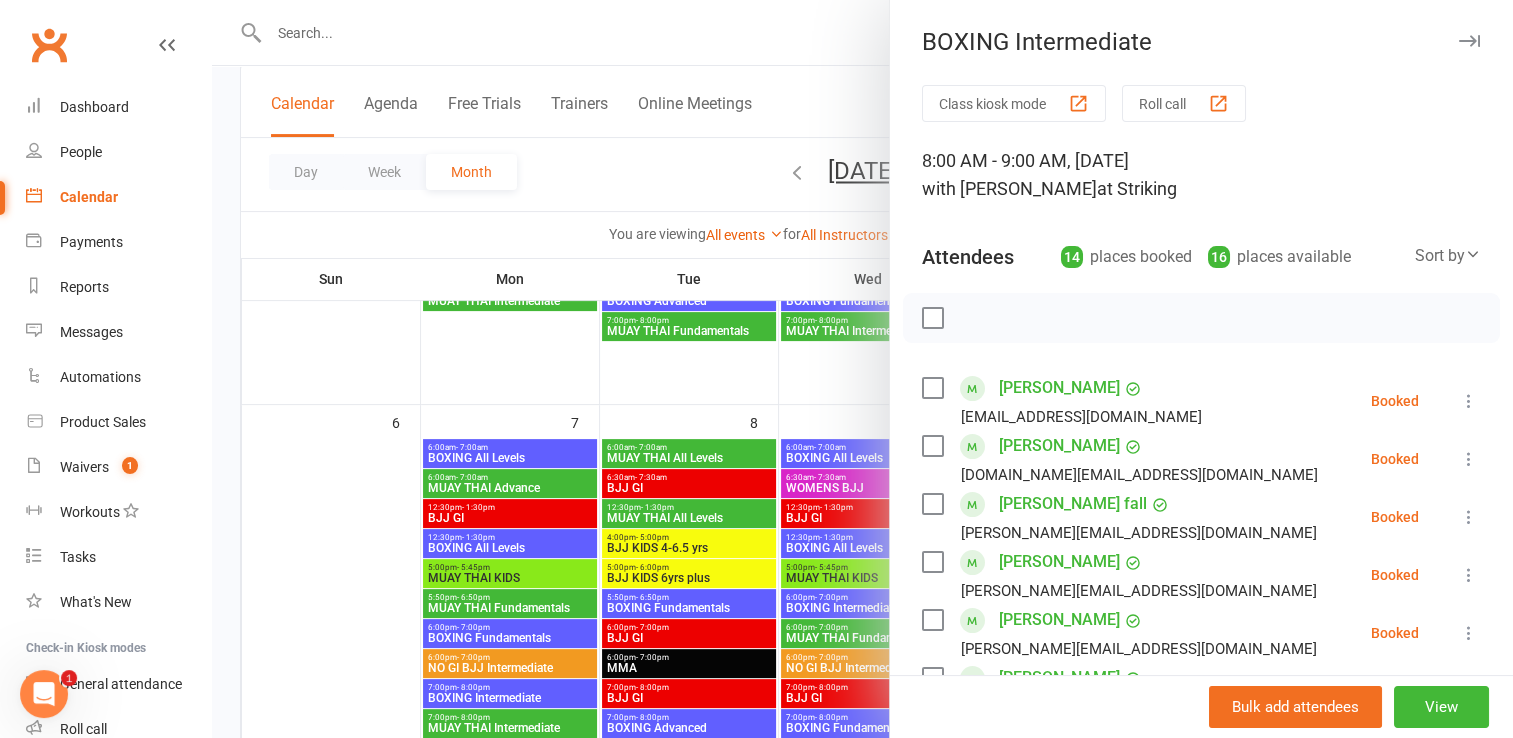 click at bounding box center [932, 388] 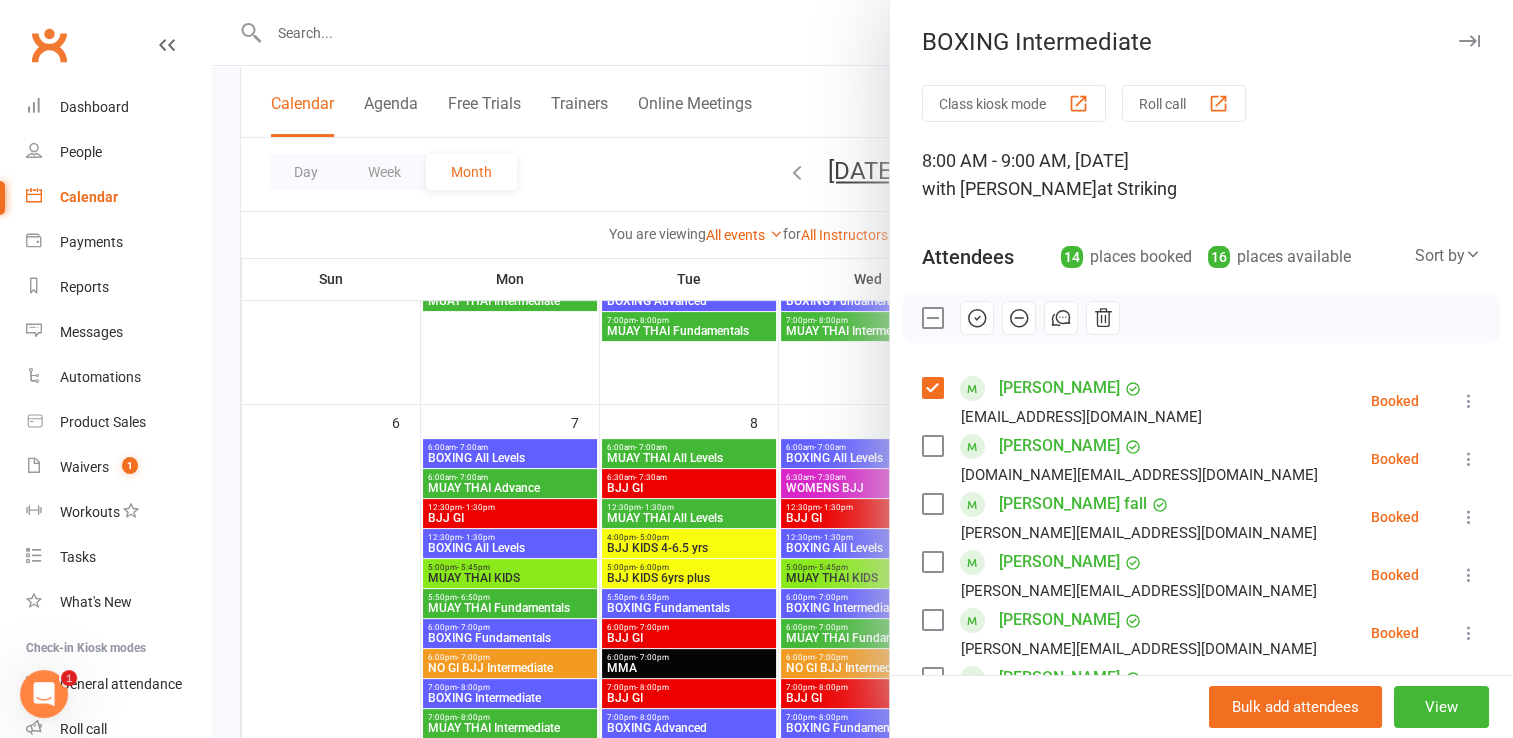 click at bounding box center (932, 504) 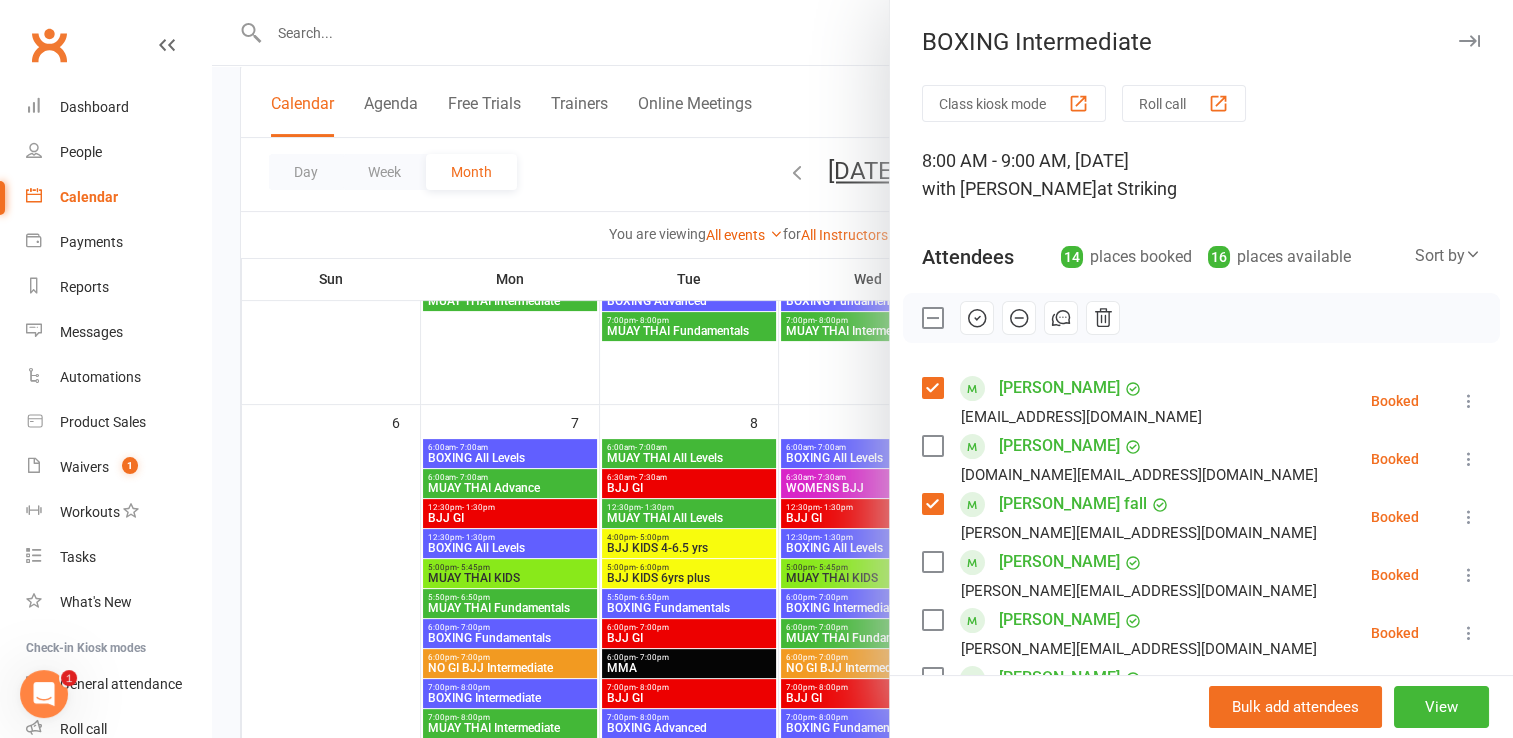 click at bounding box center [932, 562] 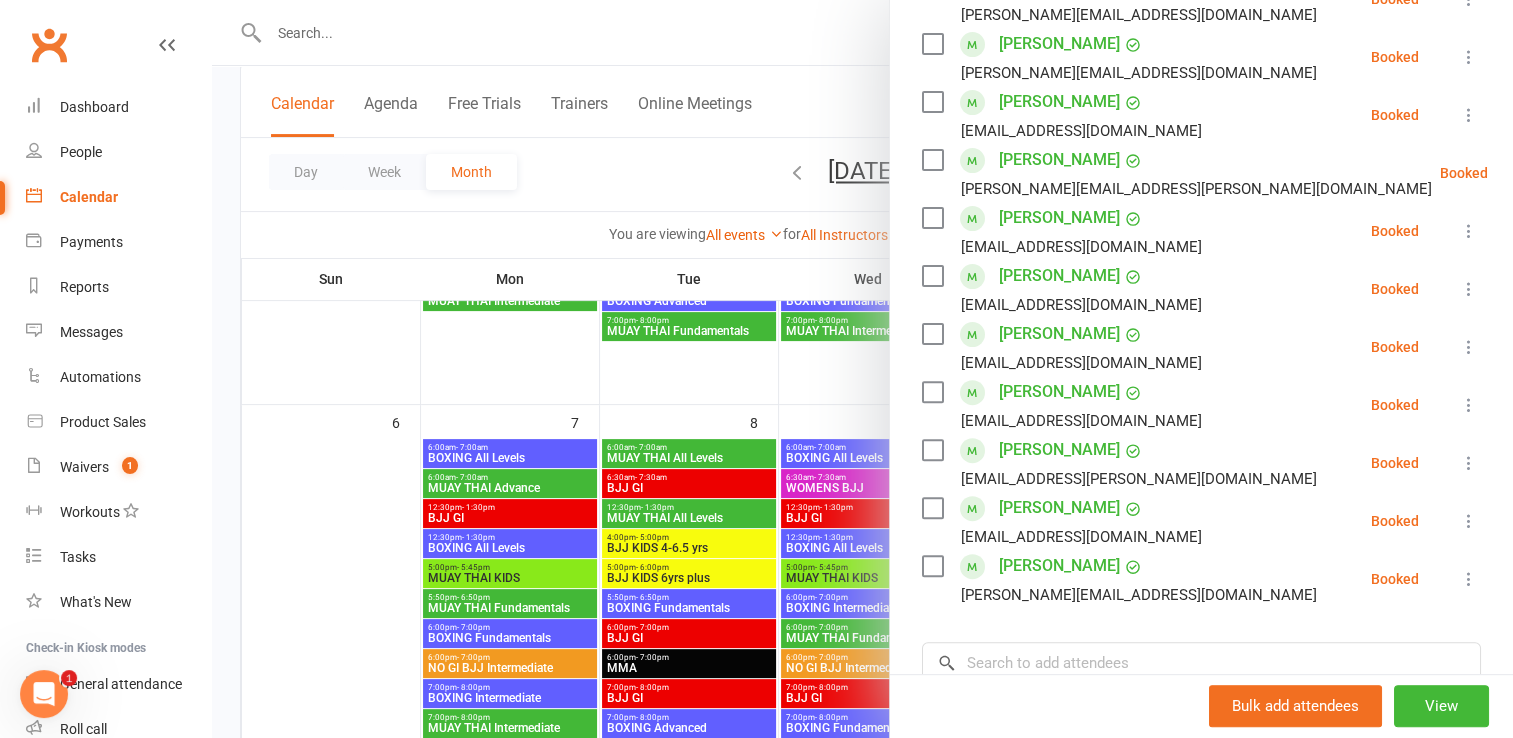 scroll, scrollTop: 580, scrollLeft: 0, axis: vertical 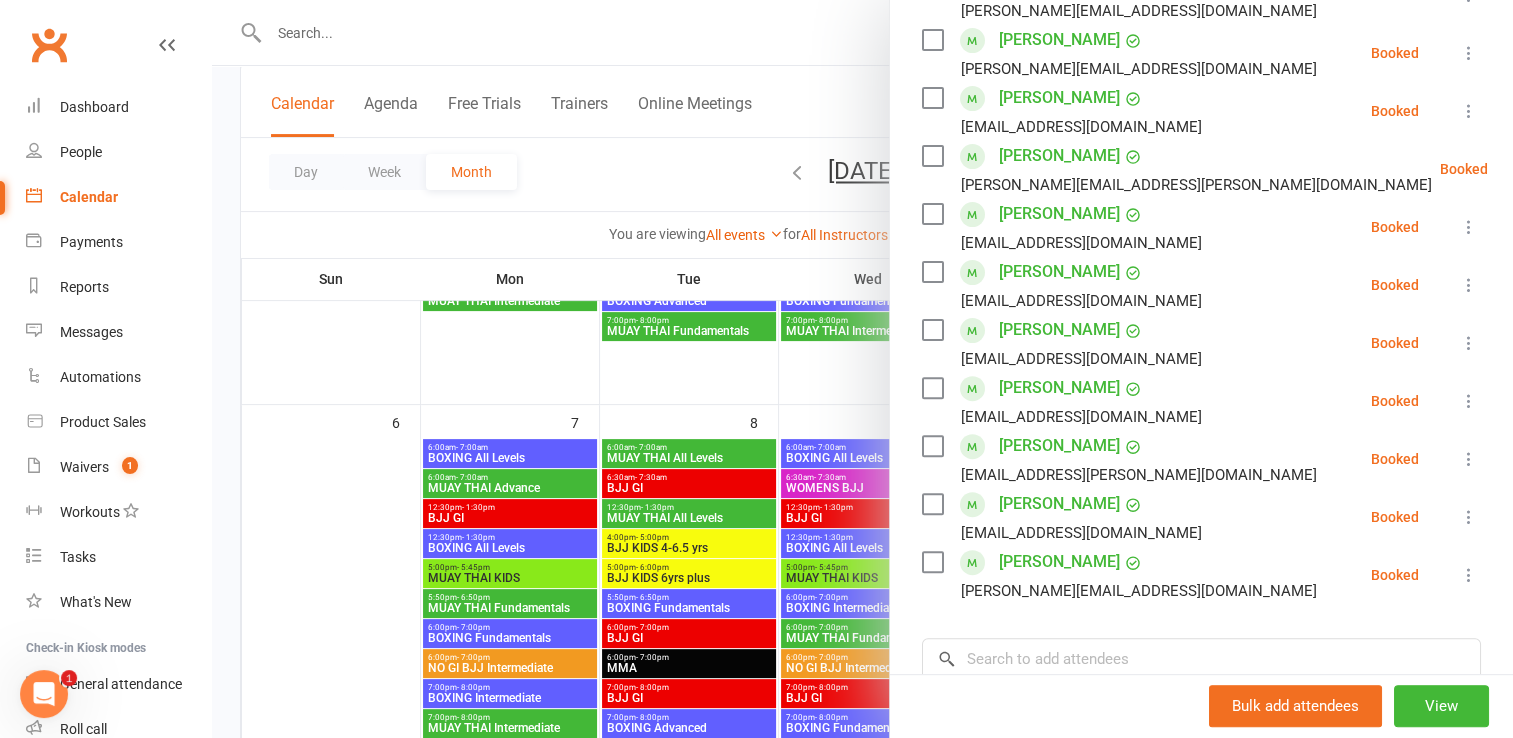 click at bounding box center (932, 562) 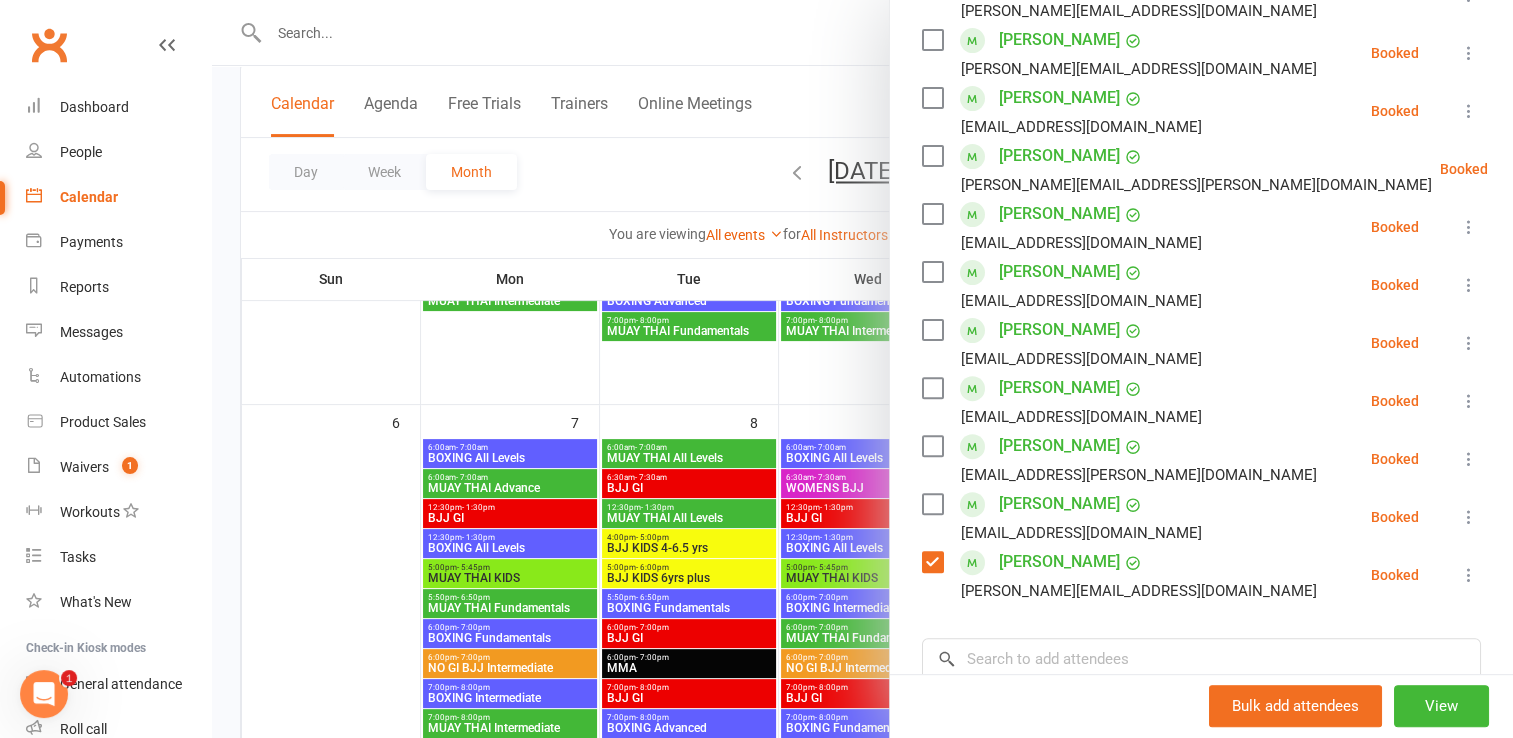 click at bounding box center [932, 446] 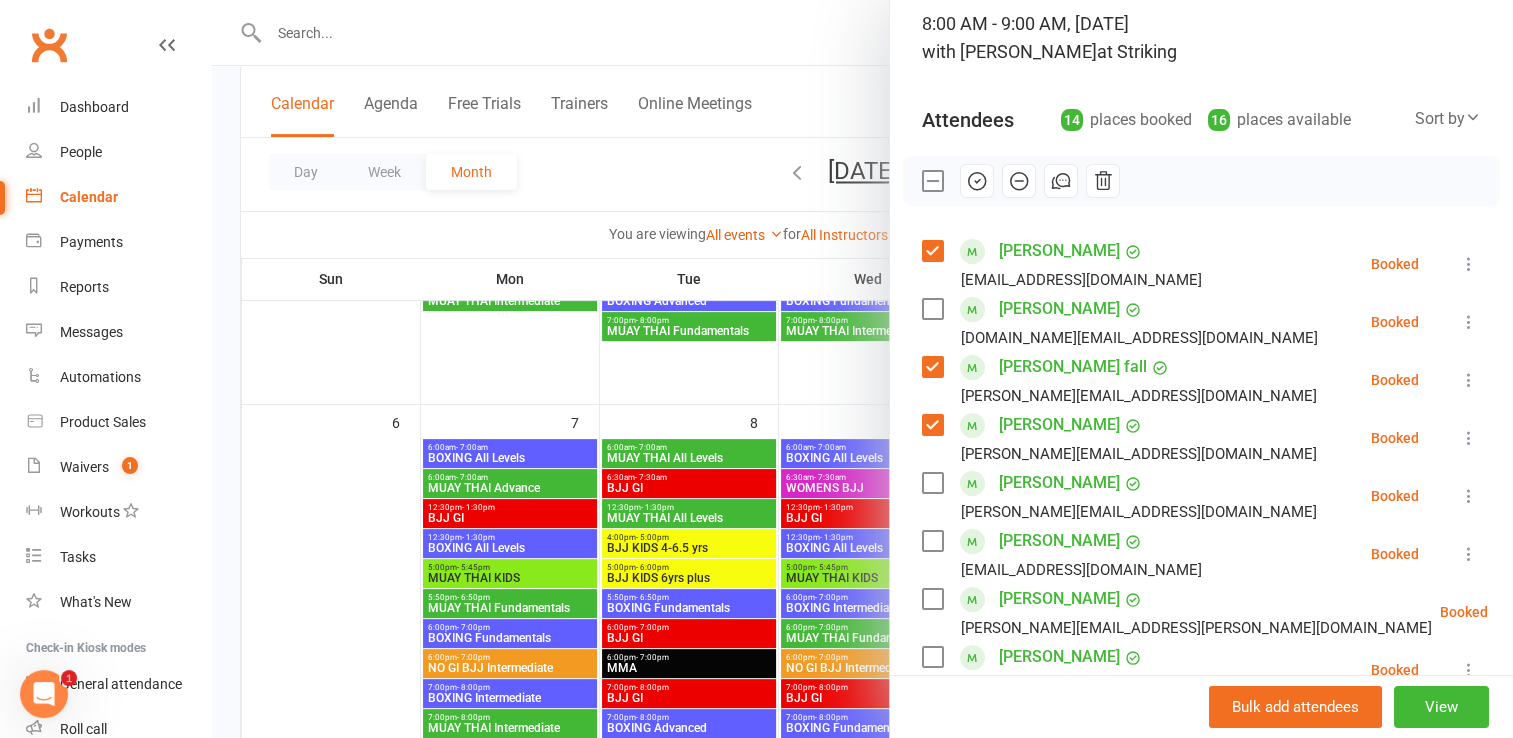 scroll, scrollTop: 0, scrollLeft: 0, axis: both 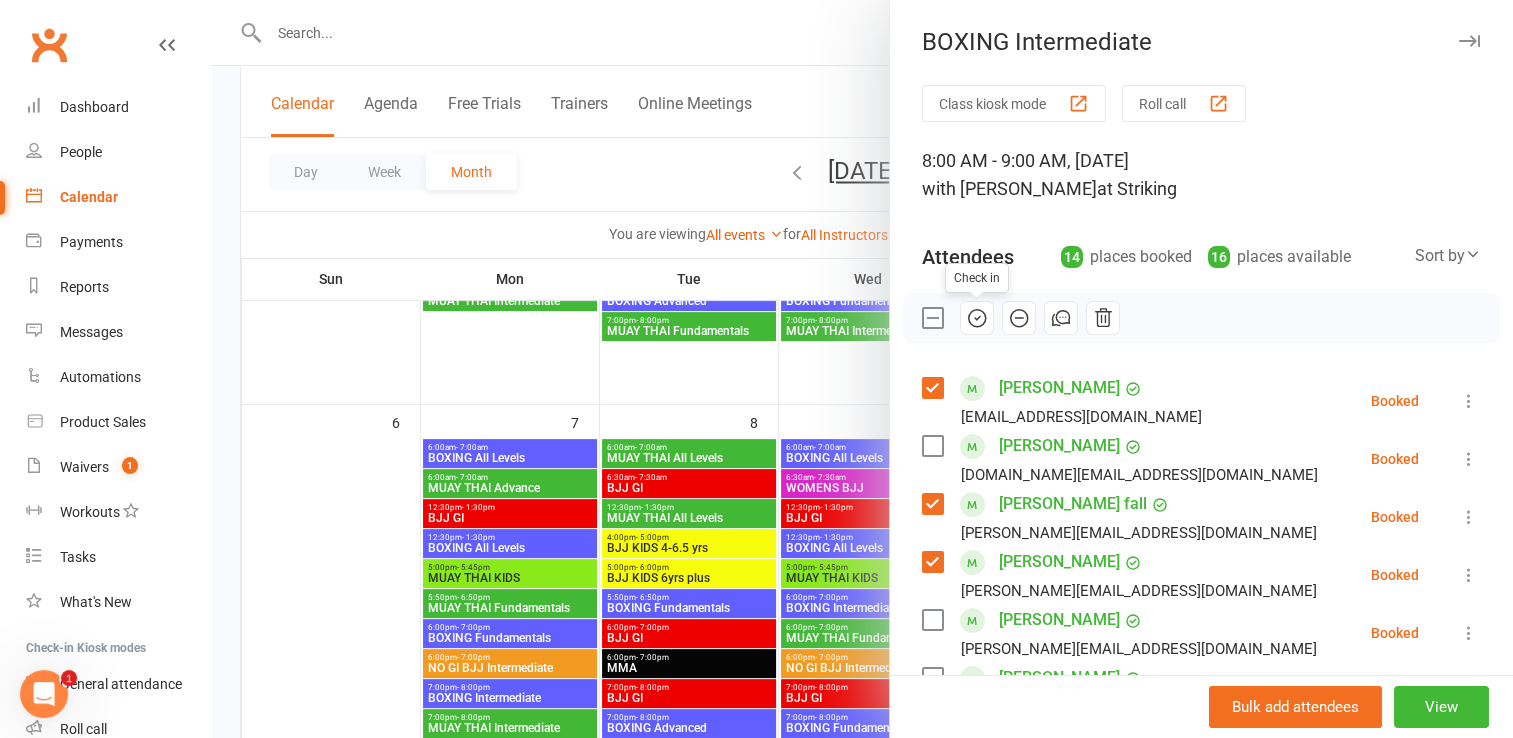 click 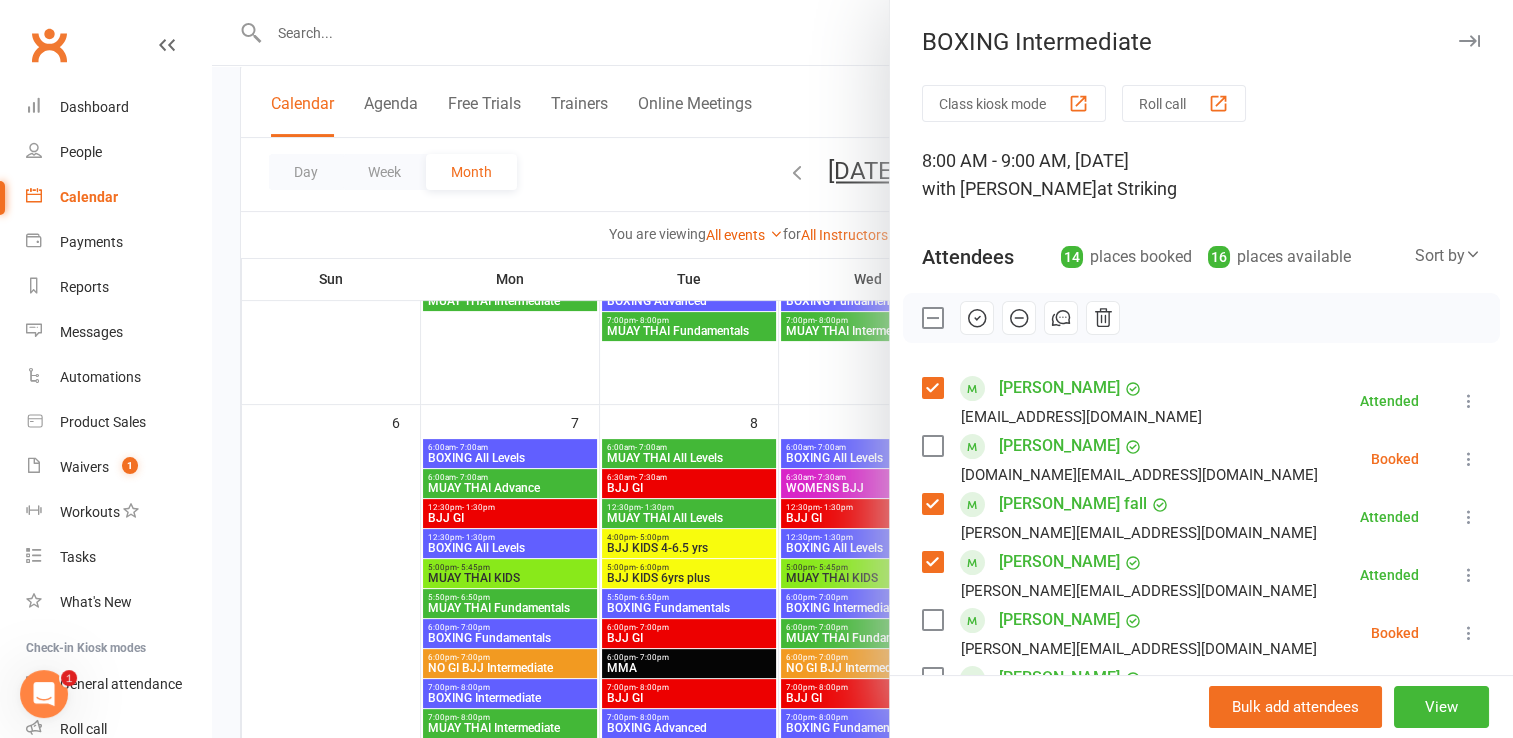 click at bounding box center [862, 369] 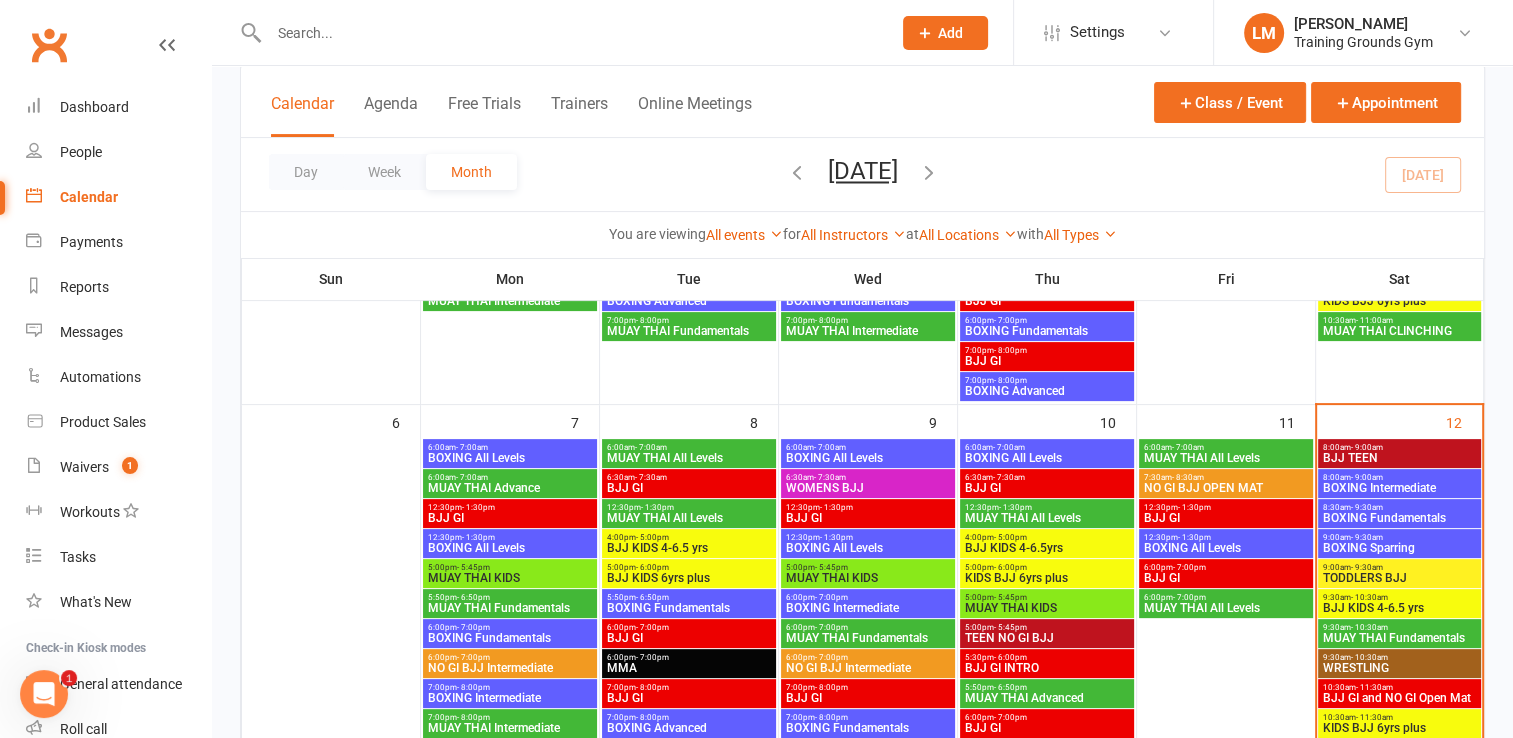 click at bounding box center (570, 33) 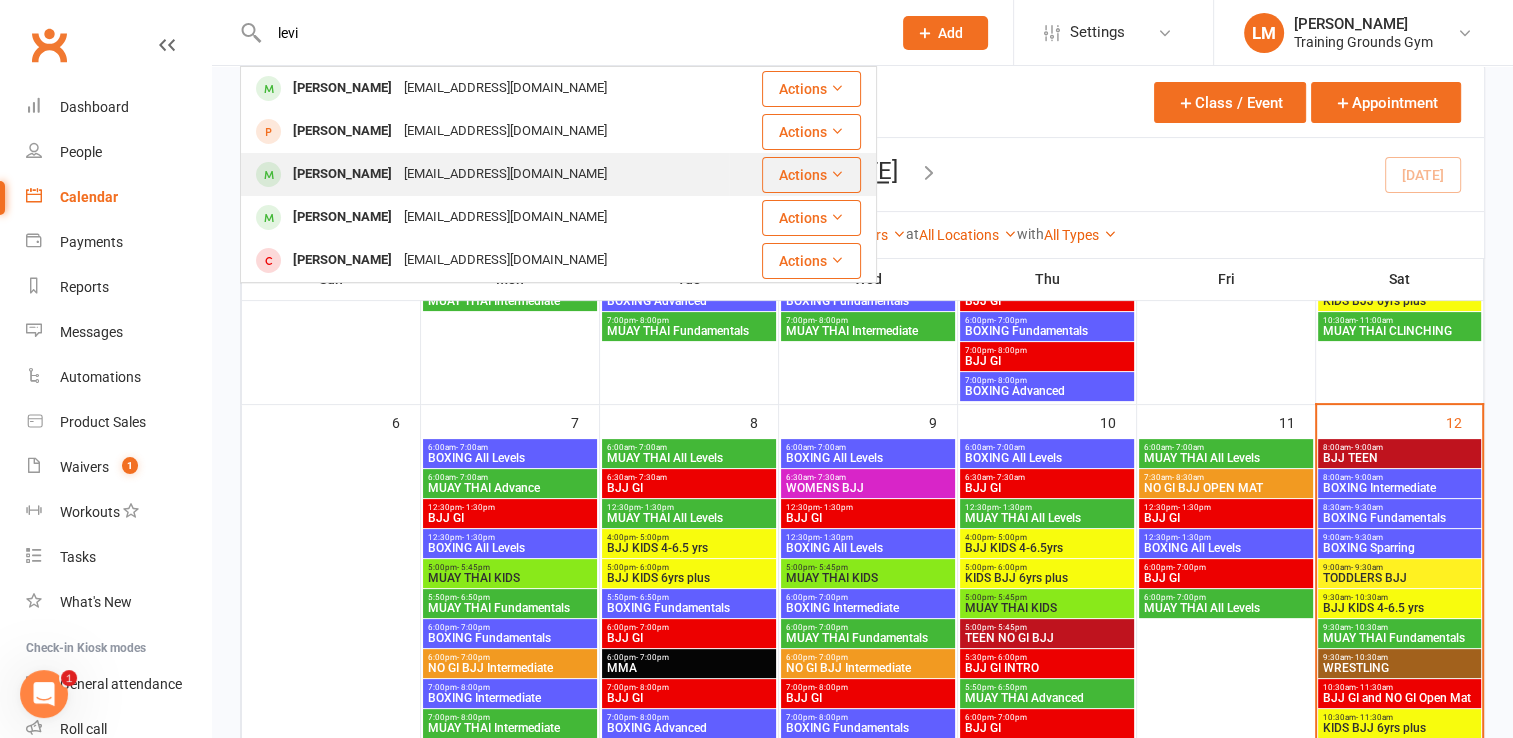 type on "levi" 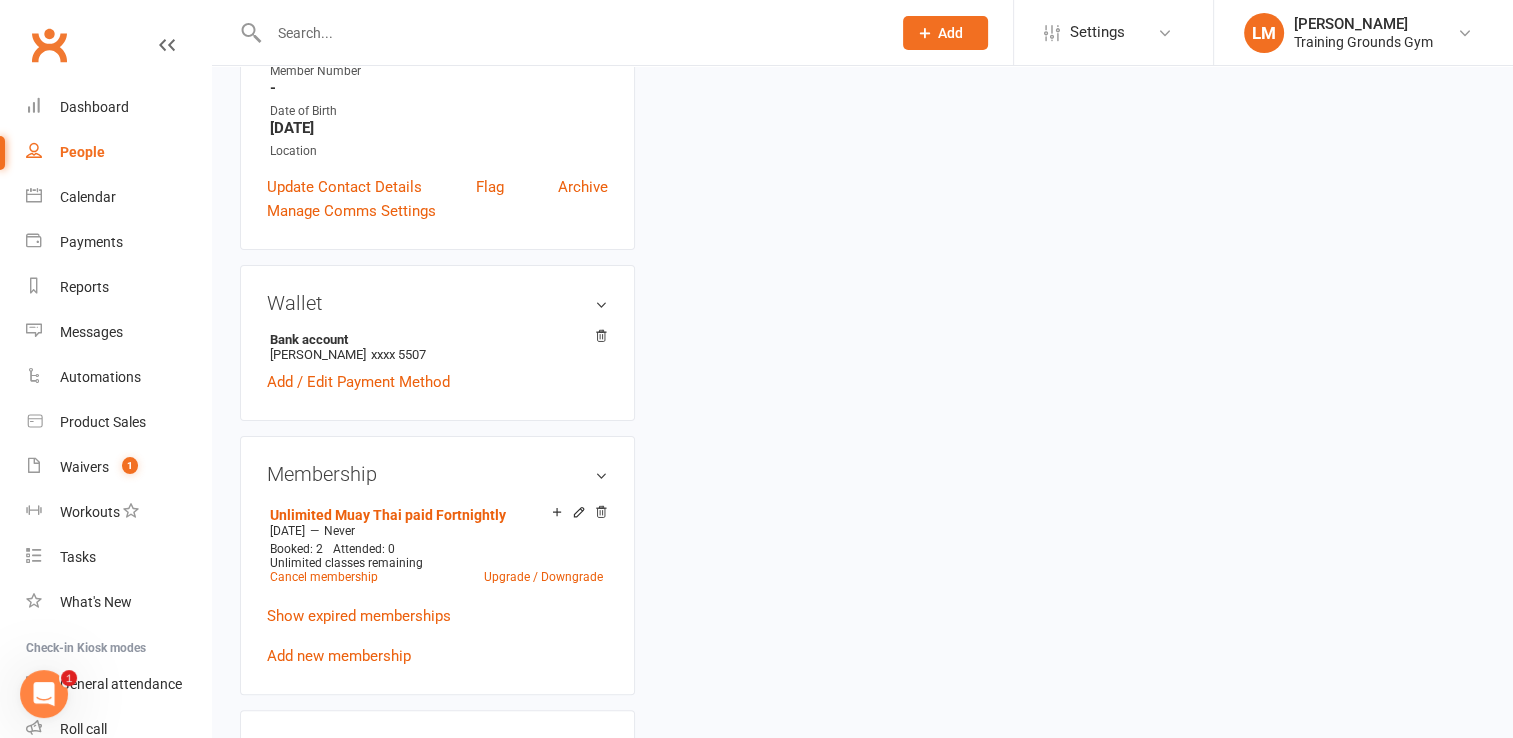 scroll, scrollTop: 0, scrollLeft: 0, axis: both 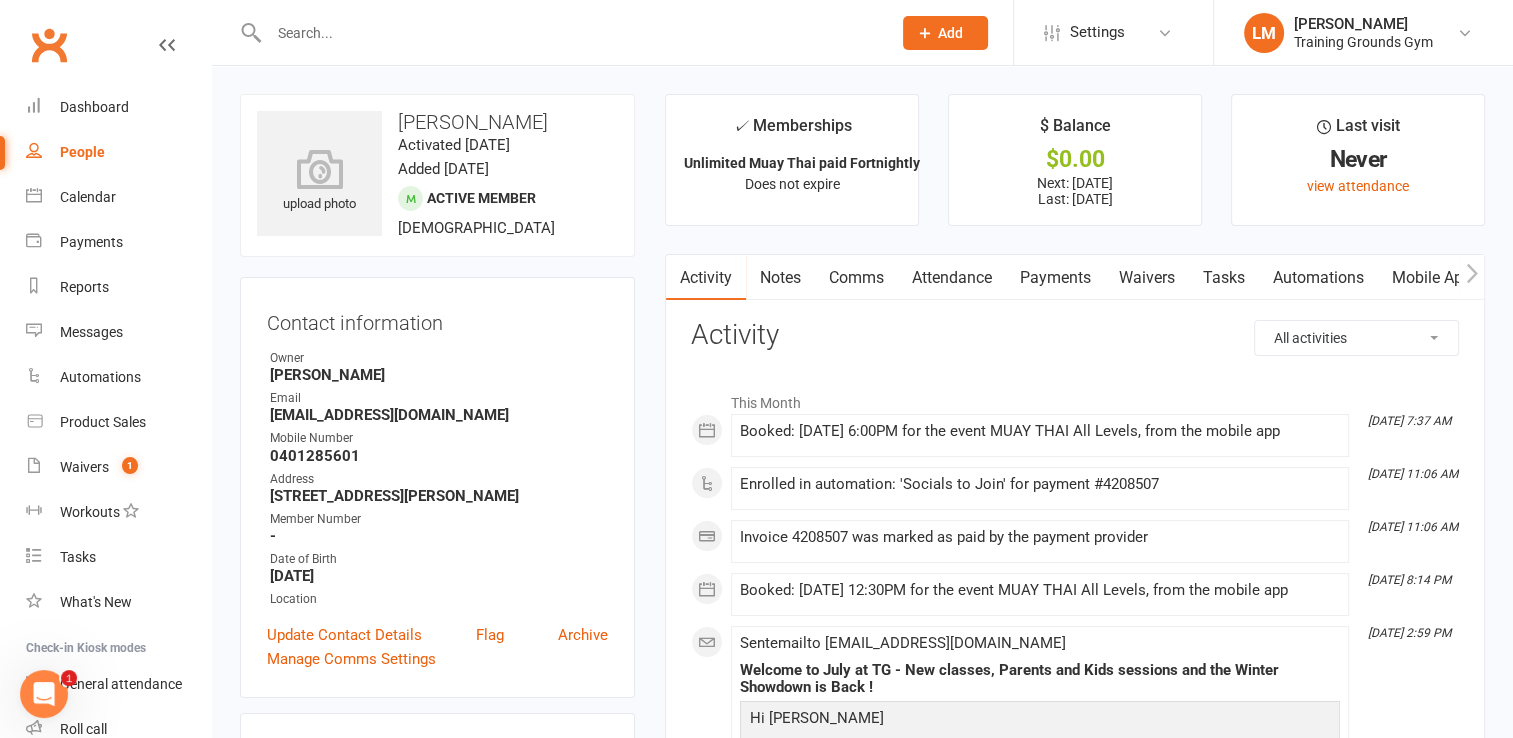 click on "Mobile App" at bounding box center (1432, 278) 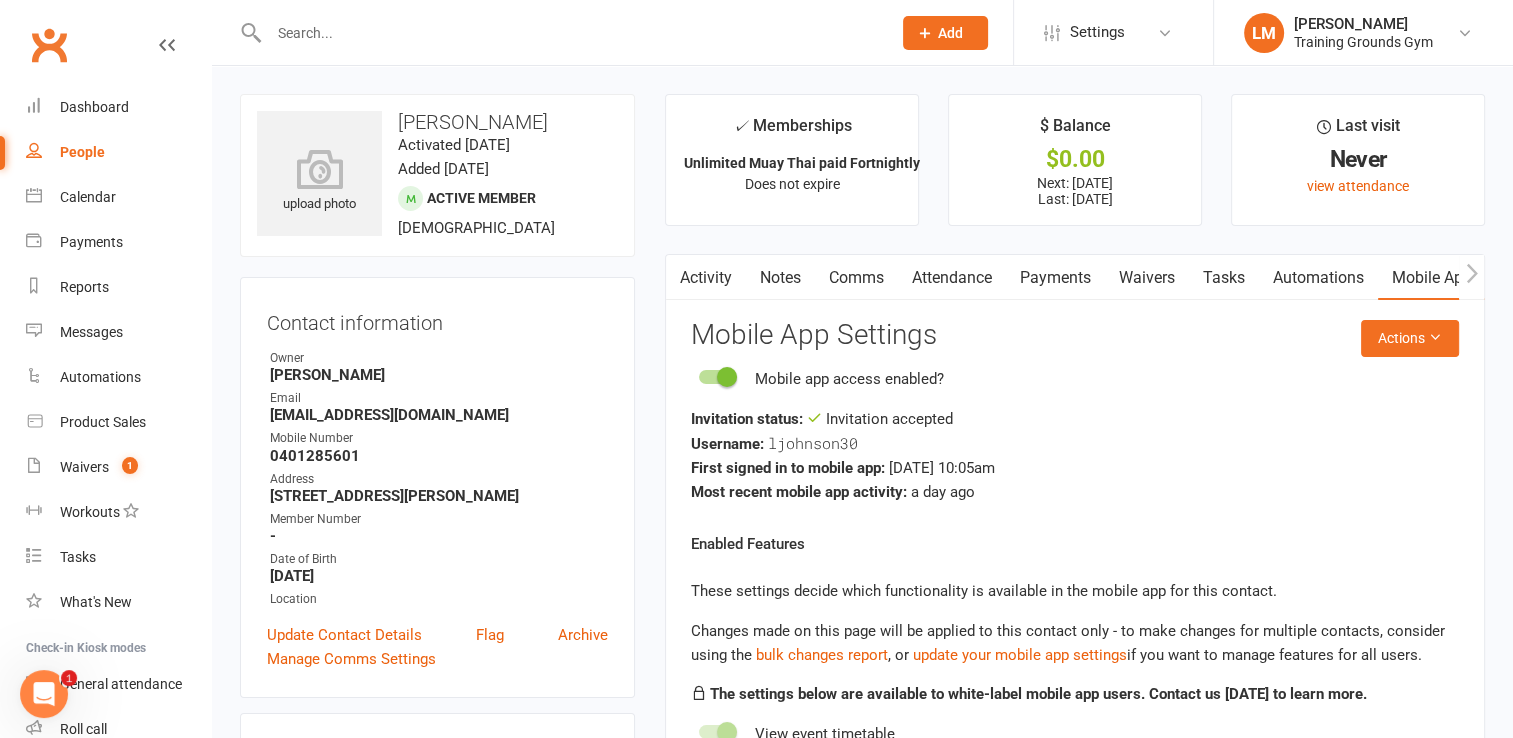 click on "Activity" at bounding box center (706, 278) 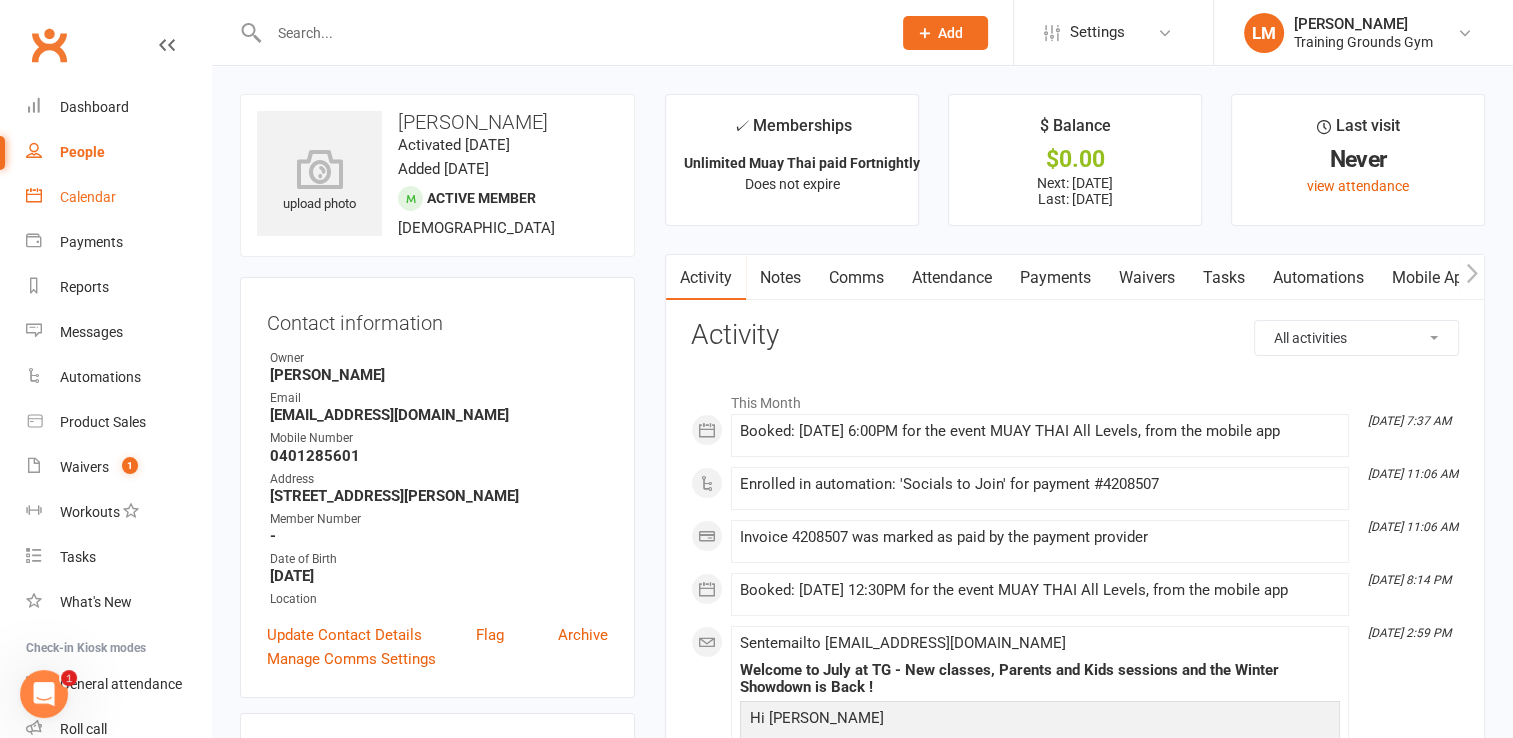 click on "Calendar" at bounding box center (88, 197) 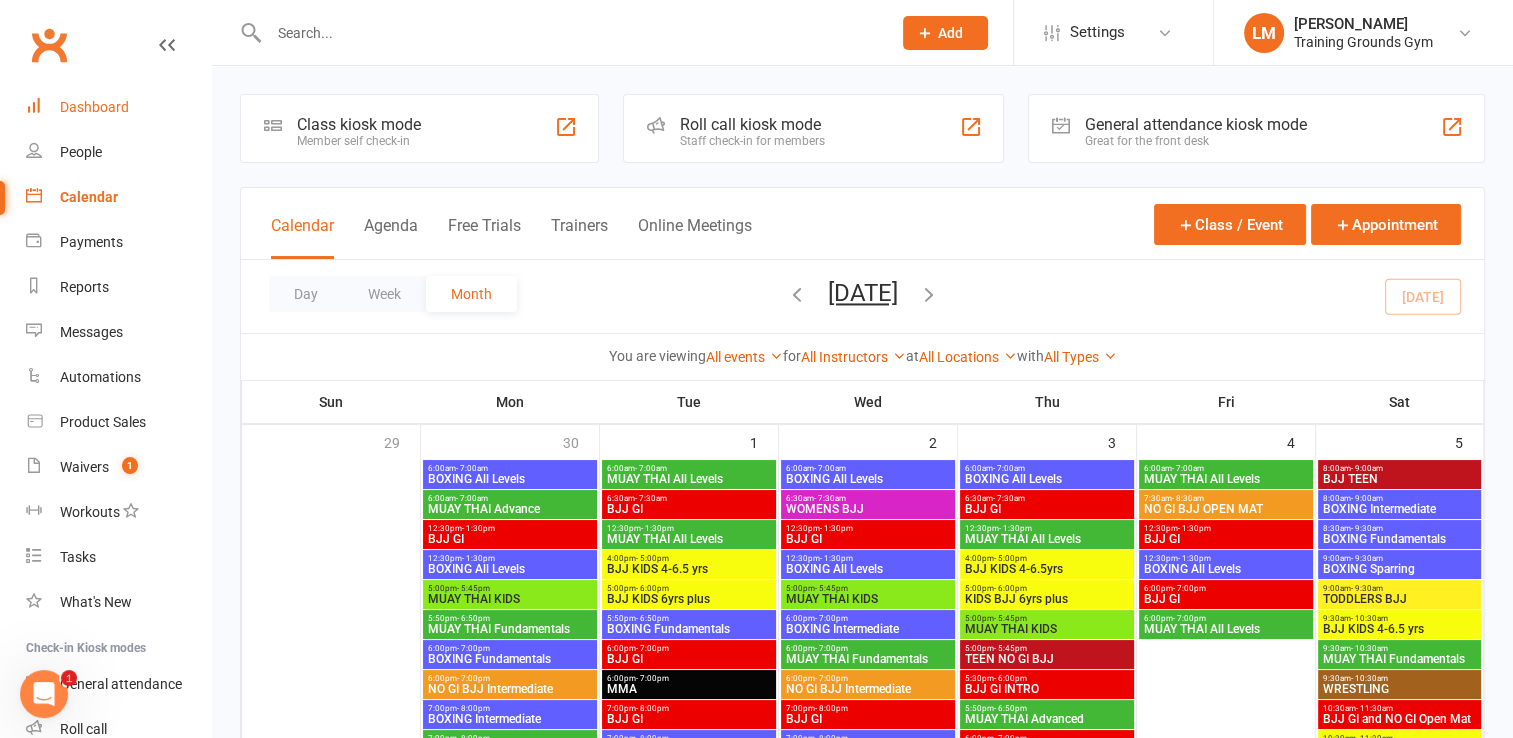 click on "Prospect
Member
Non-attending contact
Class / event
Appointment
Task
Membership plan
Bulk message
Add
Settings Membership Plans Event Templates Appointment Types Mobile App  Website Image Library Customize Contacts Bulk Imports Access Control Users Account Profile Clubworx API LM [PERSON_NAME] Training Grounds Gym My profile My subscription Help Terms & conditions  Privacy policy  Sign out Clubworx Dashboard People Calendar Payments Reports Messages   Automations   Product Sales Waivers   1 Workouts   Tasks   What's New Check-in Kiosk modes General attendance Roll call Class check-in × 1 events booked successfully. Last booking: [DATE]. × × Class kiosk mode Member self check-in Roll call kiosk mode Staff check-in for members General attendance kiosk mode Class" at bounding box center (756, 1511) 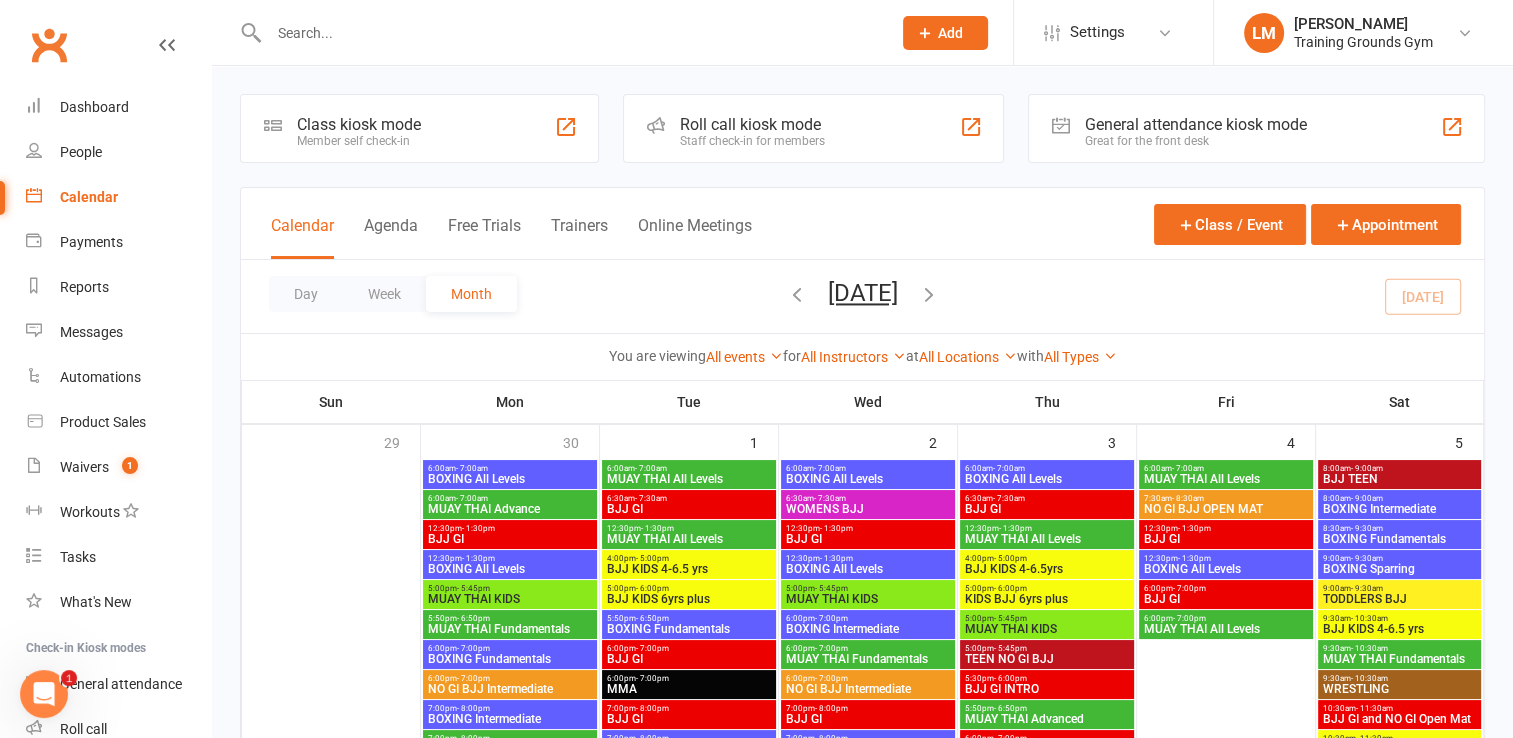 click at bounding box center [570, 33] 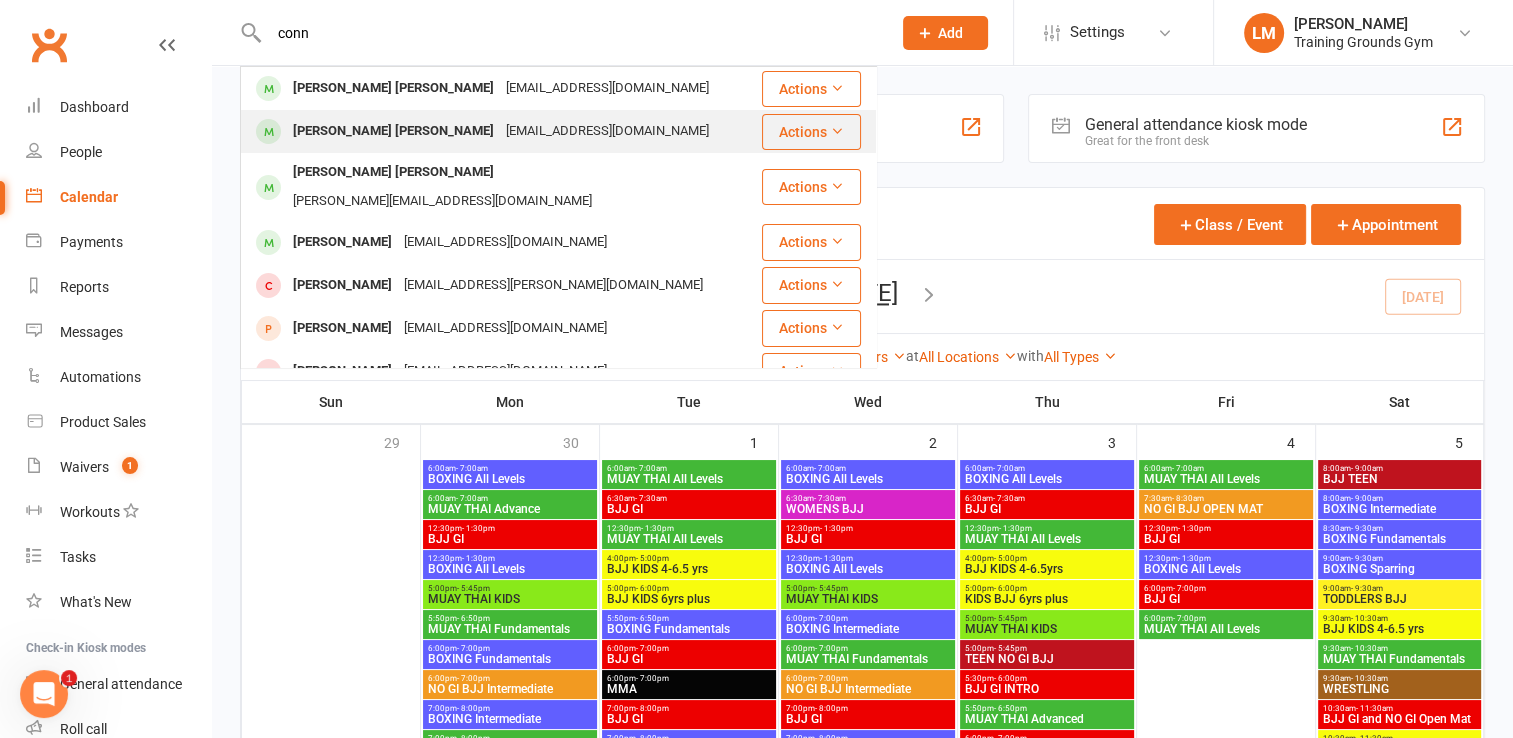 type on "conn" 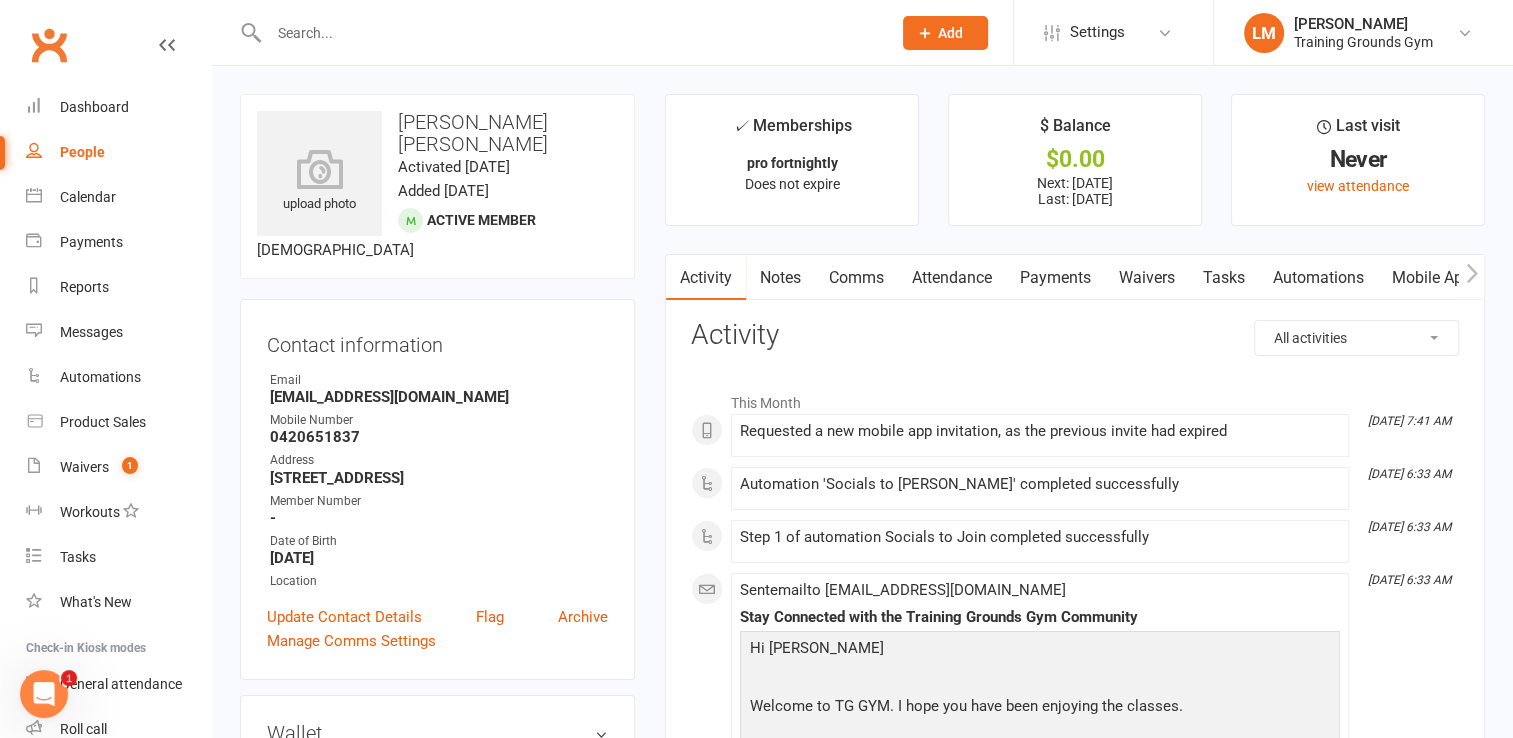 click on "Mobile App" at bounding box center [1432, 278] 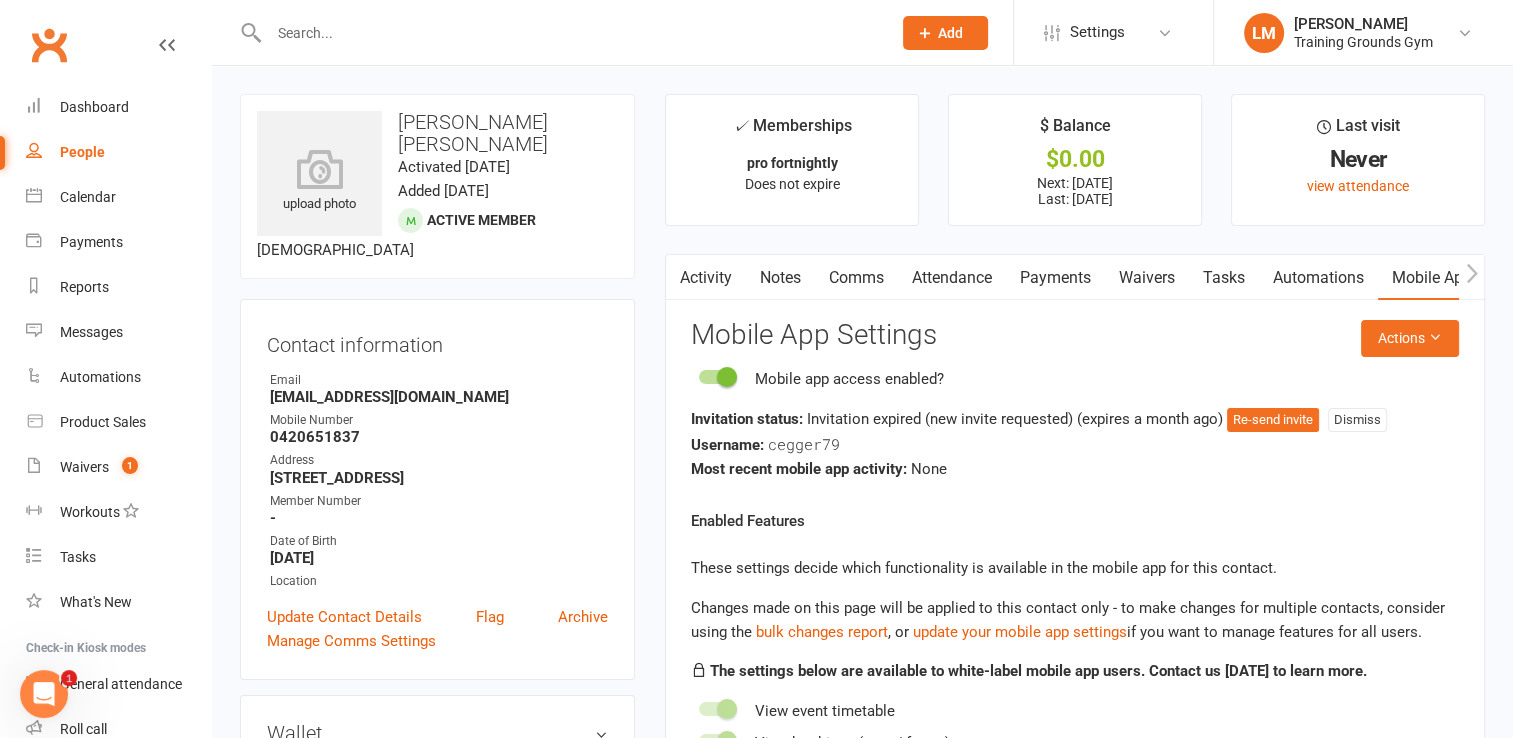 click on "Actions   Mobile App Settings Mobile app access enabled? Invitation status:   Invitation expired (new invite requested)   (expires   a month ago )     Re-send invite   Dismiss Username:   cegger79   Most recent mobile app activity:   None Enabled Features These settings decide which functionality is available in the mobile app for this contact. Changes made on this page will be applied to this contact only - to make changes for multiple contacts, consider using the   bulk changes report , or   update your mobile app settings  if you want to manage features for all users.   The settings below are available to white-label mobile app users. Contact us [DATE] to learn more. View event timetable View bookings (past / future) Making bookings / Joining the waitlist Purchase memberships View payment information (payments and payment methods) My Shop (Product sales) ID Card" at bounding box center [1075, 617] 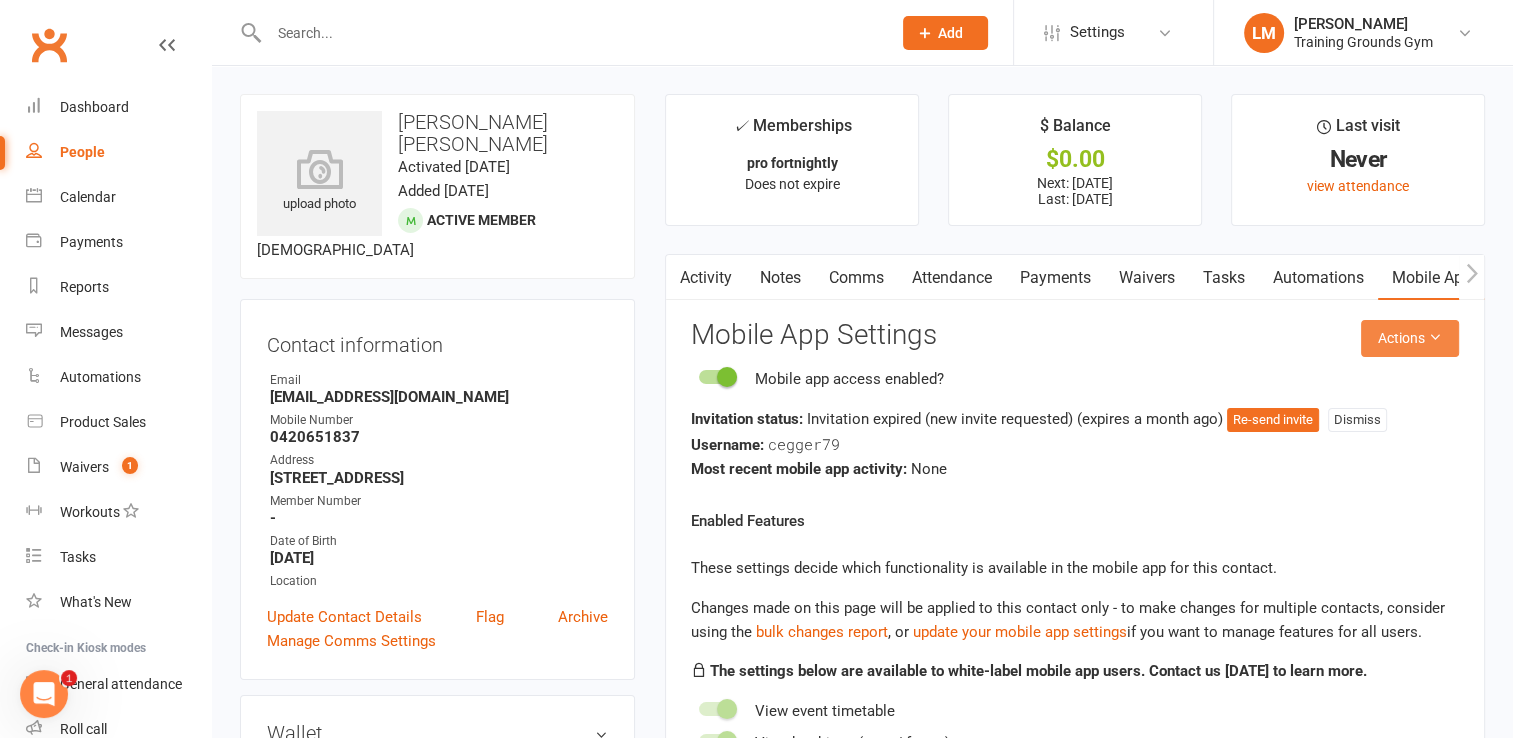 click on "Actions" at bounding box center [1410, 338] 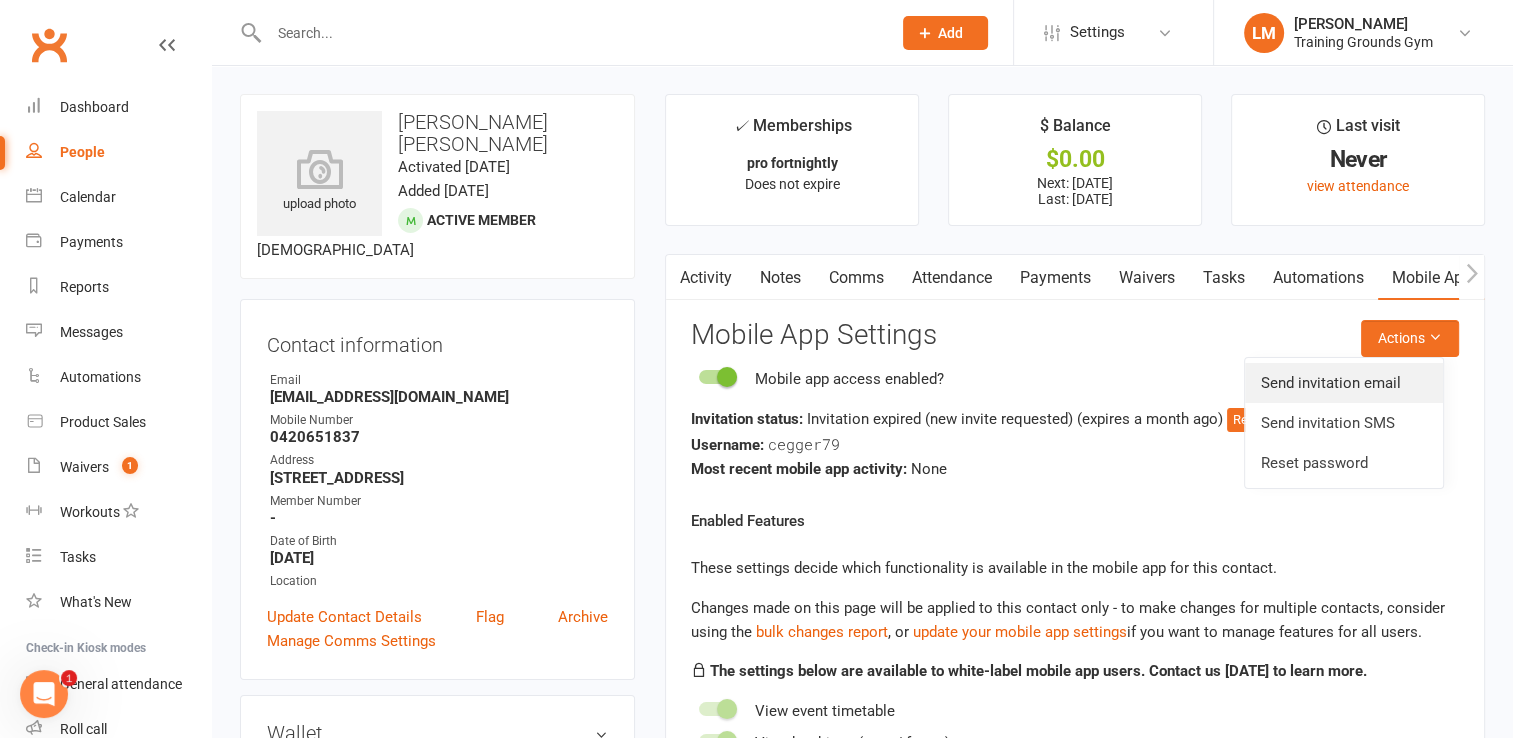 click on "Send invitation email" at bounding box center (1344, 383) 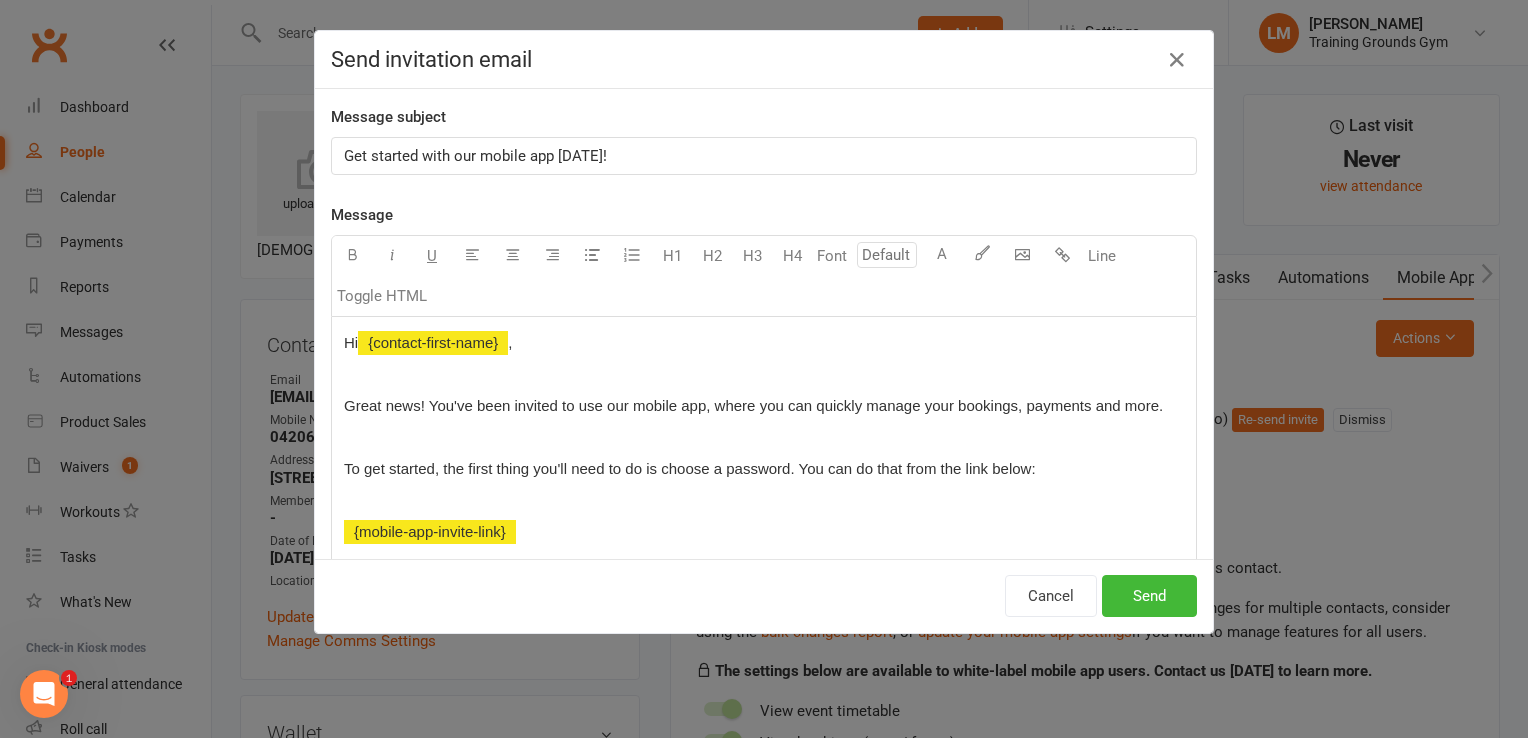 click on "Get started with our mobile app [DATE]!" at bounding box center (764, 156) 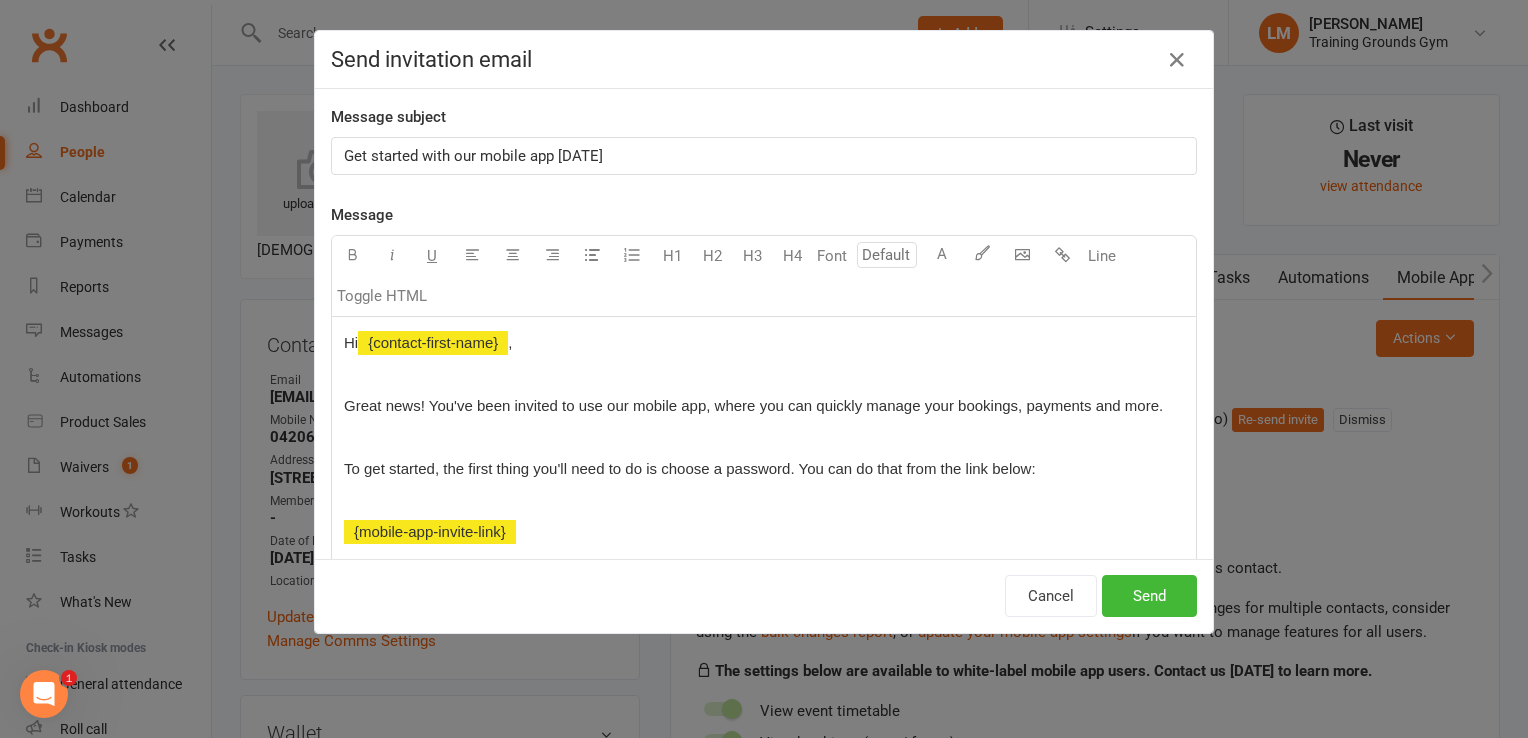 type 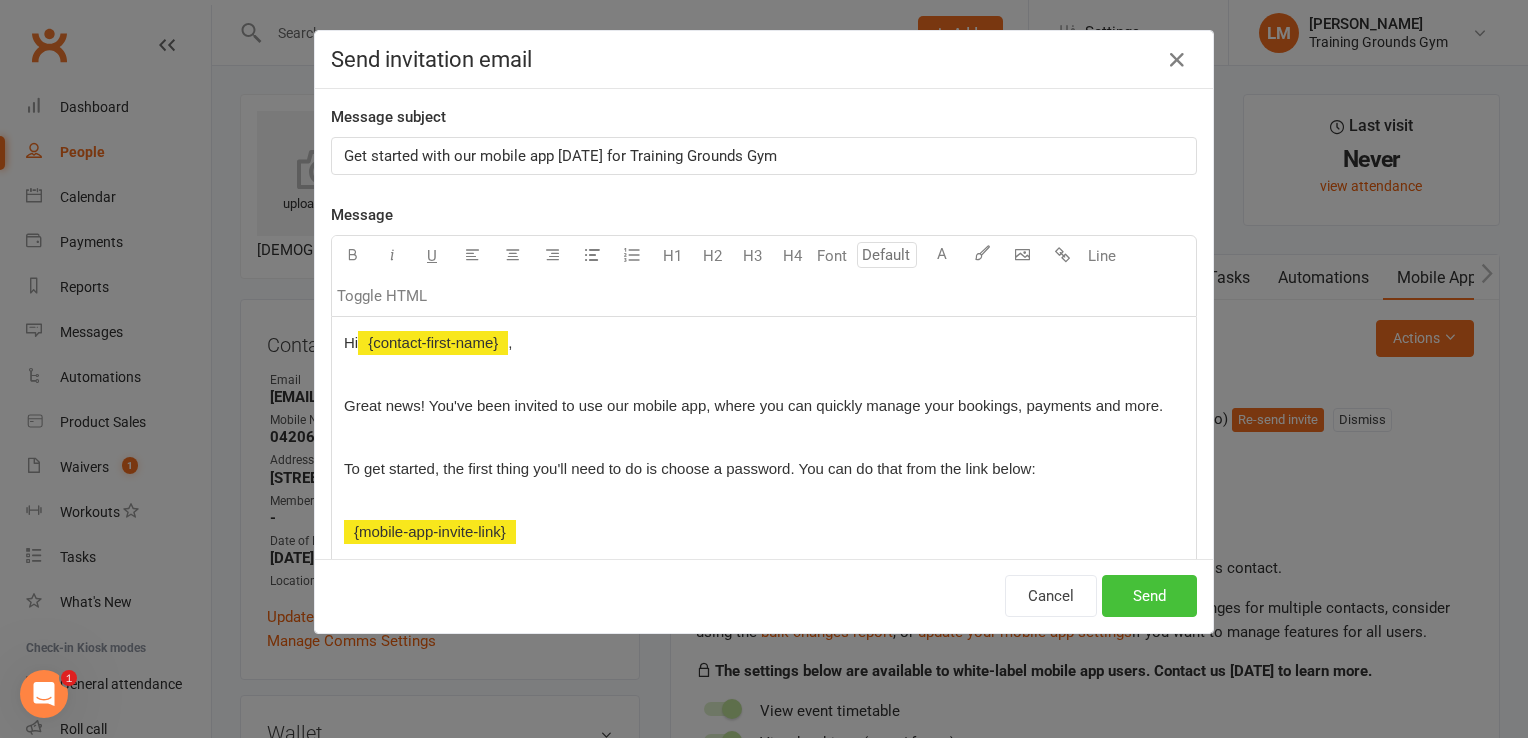 click on "Send" at bounding box center [1149, 596] 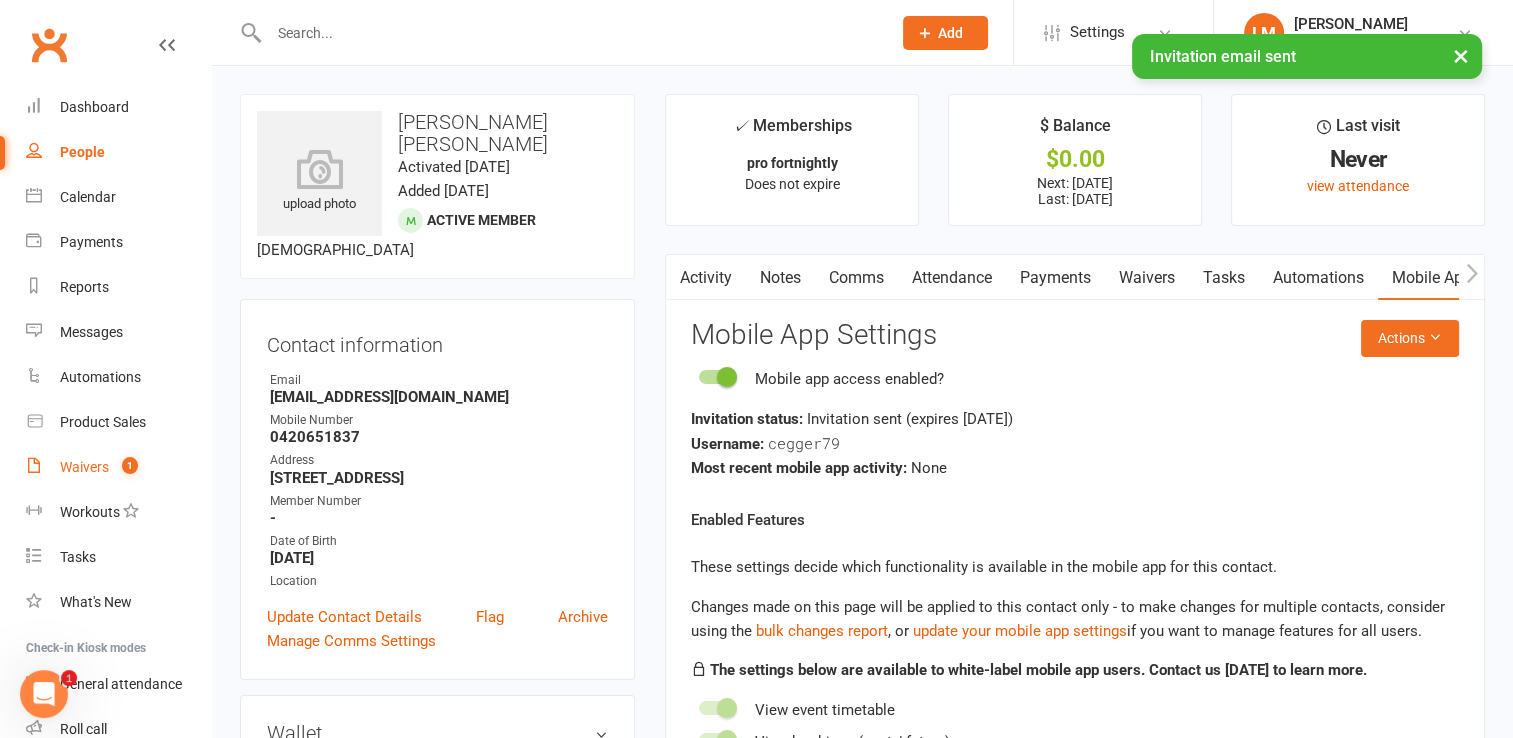 click on "Waivers" at bounding box center [84, 467] 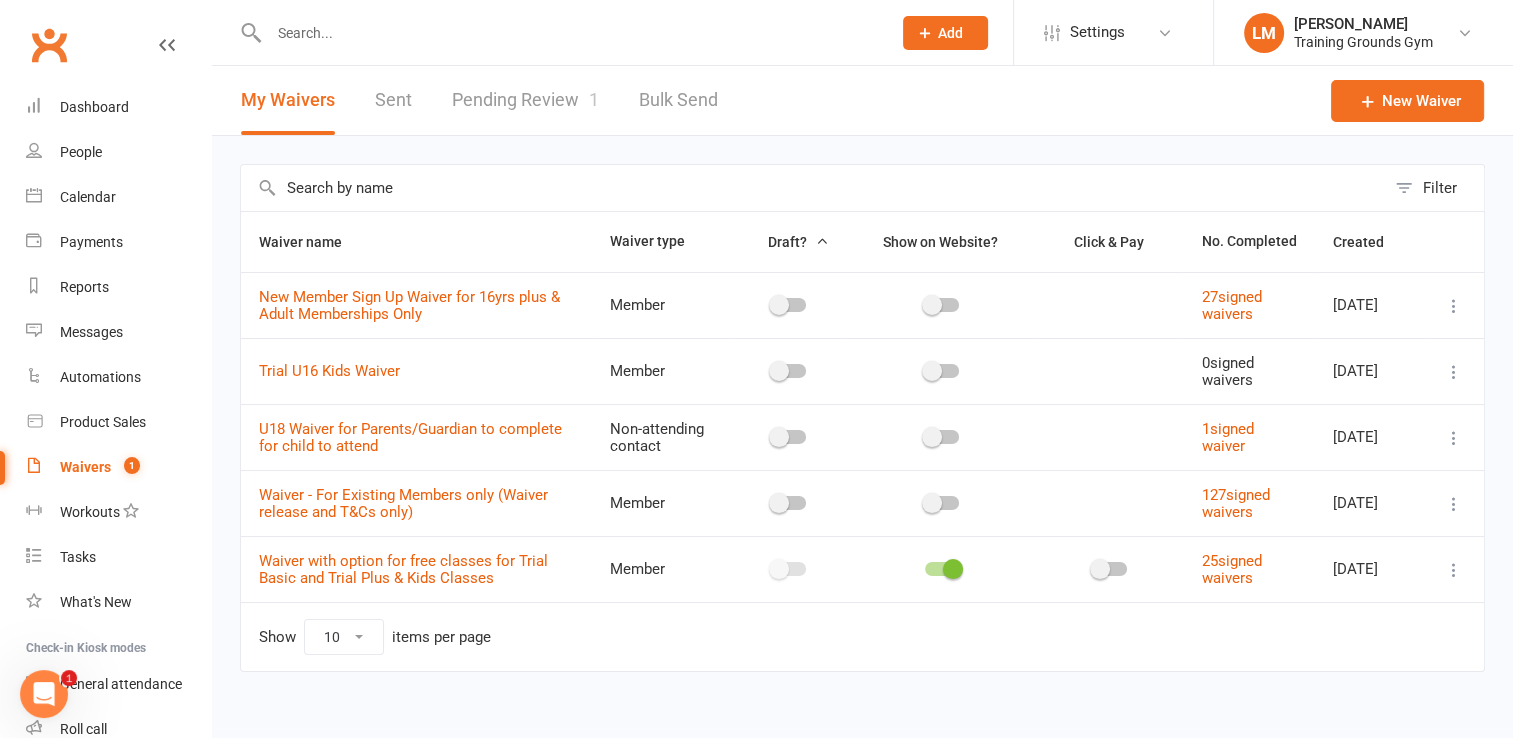 click on "Pending Review 1" at bounding box center [525, 100] 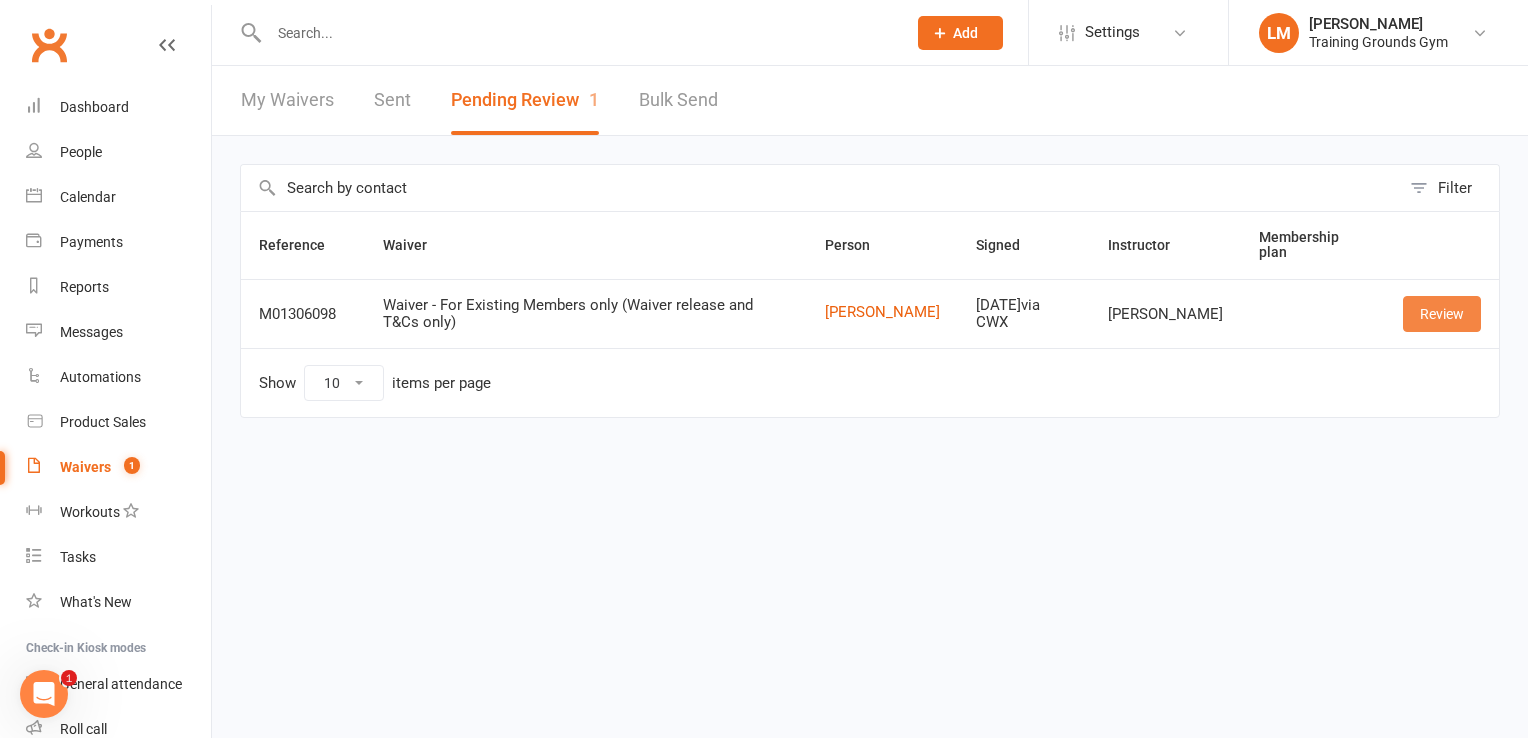 click on "Review" at bounding box center [1442, 314] 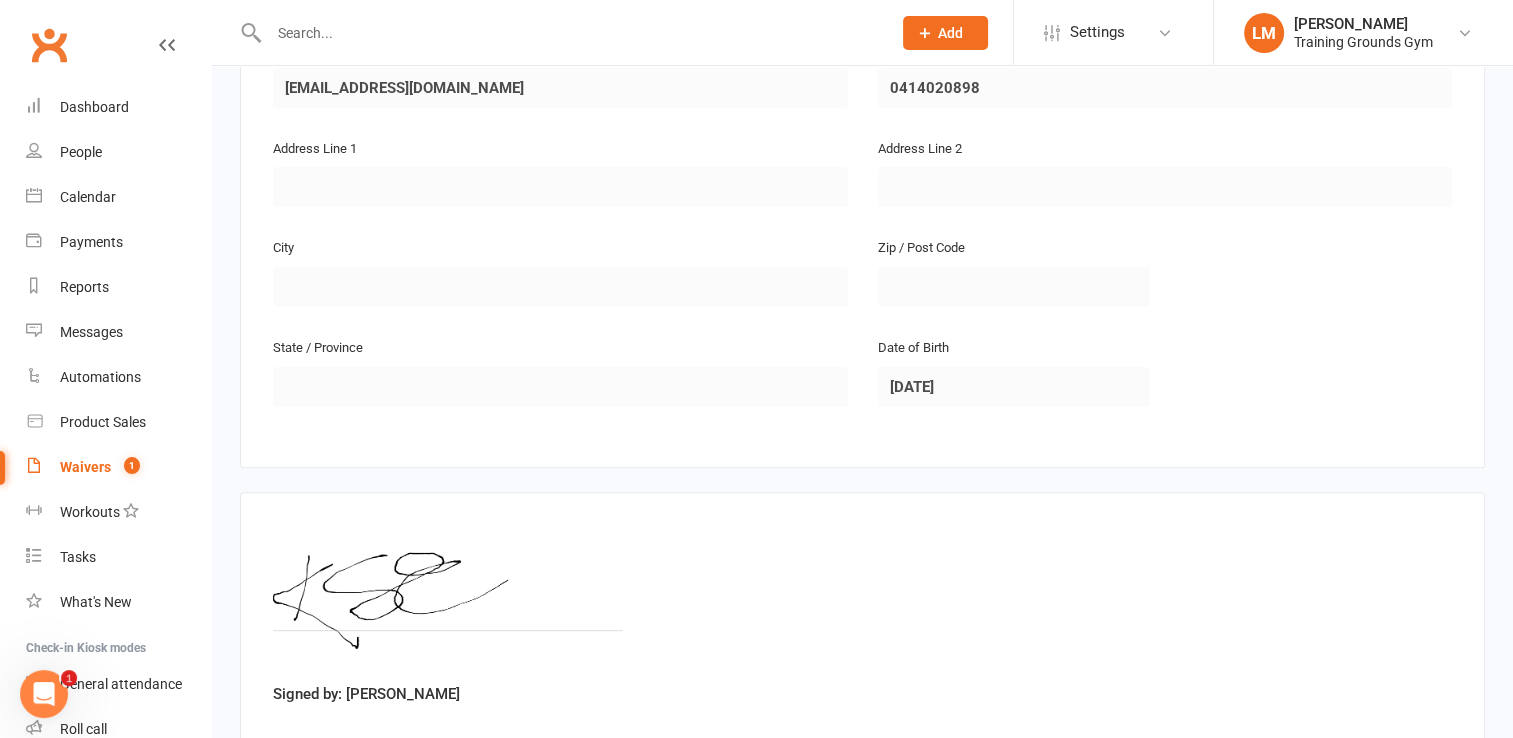 scroll, scrollTop: 596, scrollLeft: 0, axis: vertical 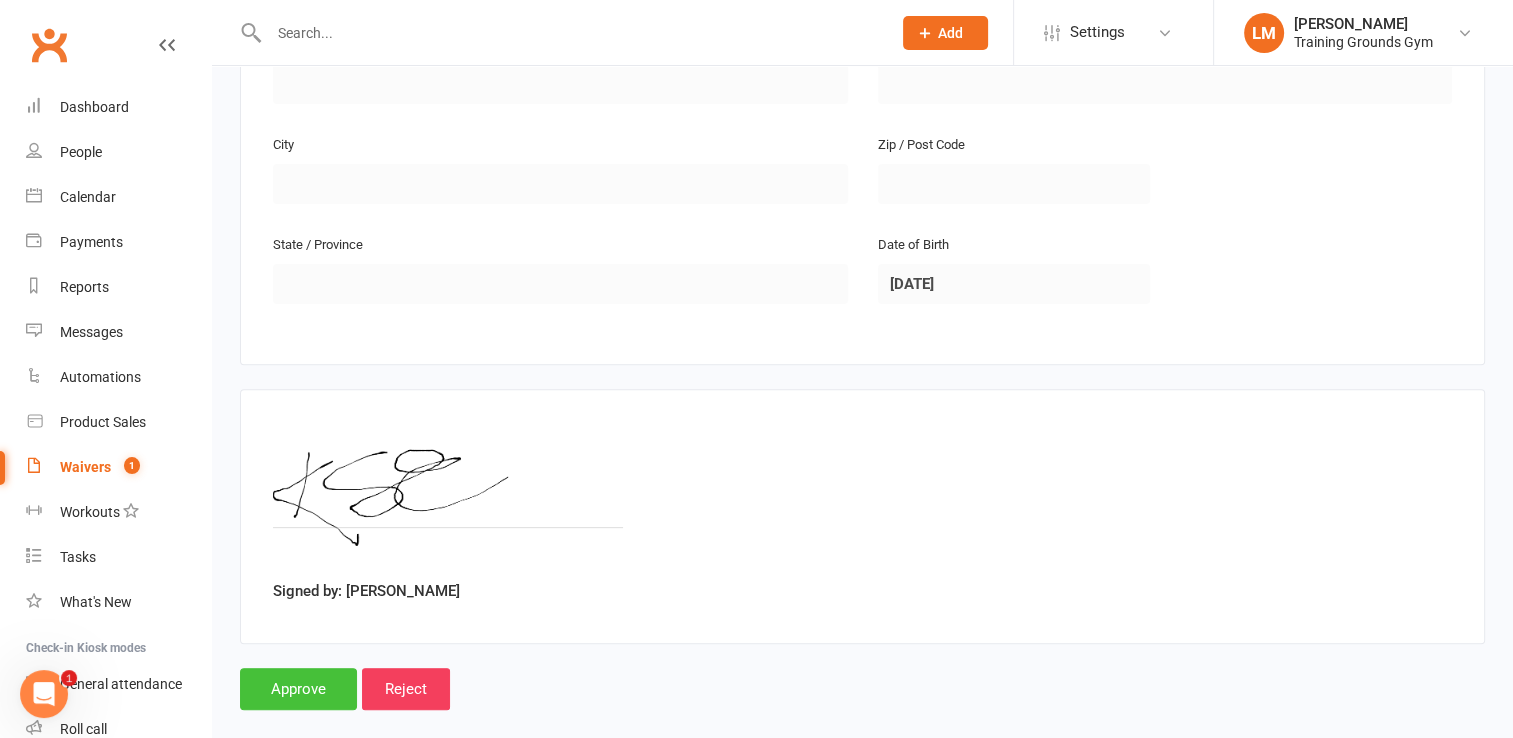 click on "Approve" at bounding box center [298, 689] 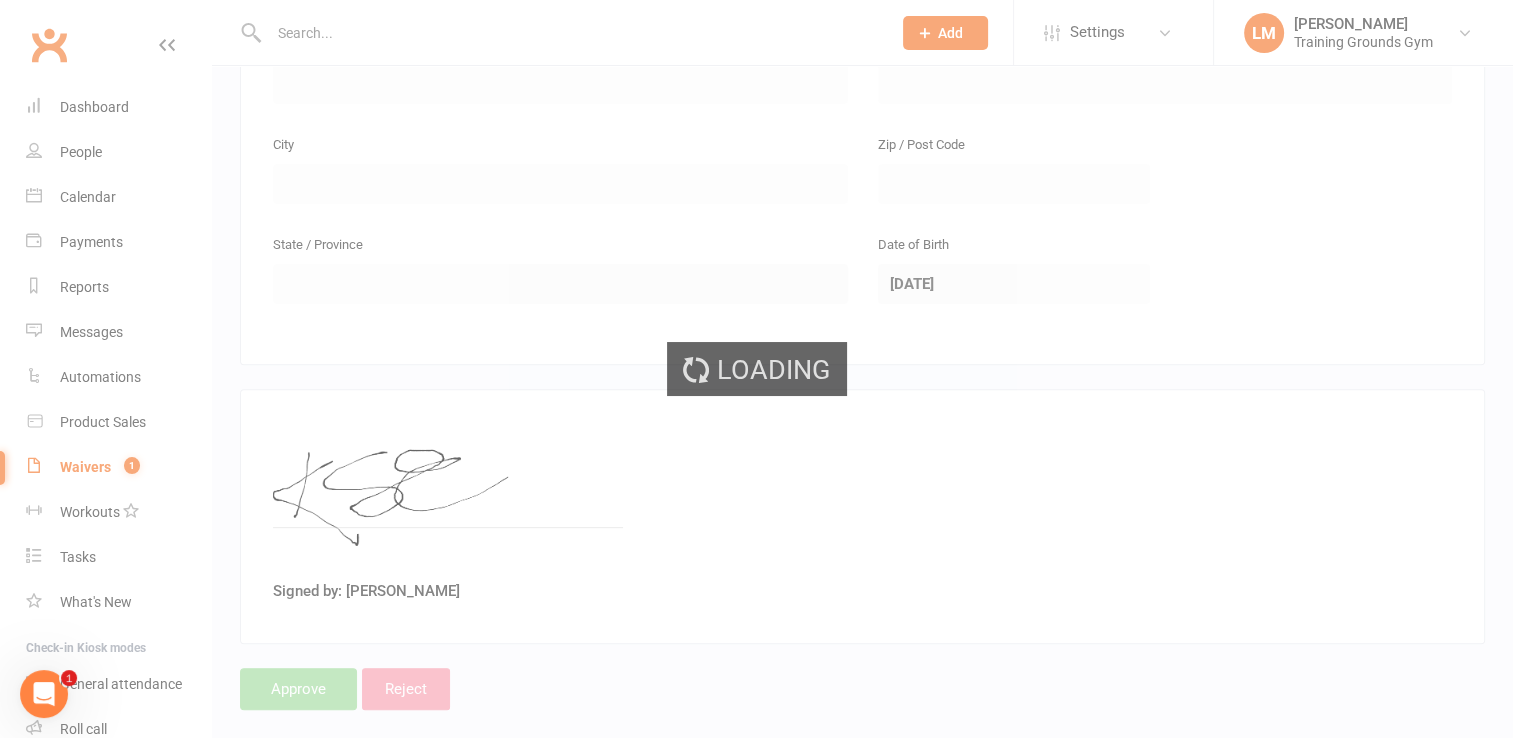 scroll, scrollTop: 0, scrollLeft: 0, axis: both 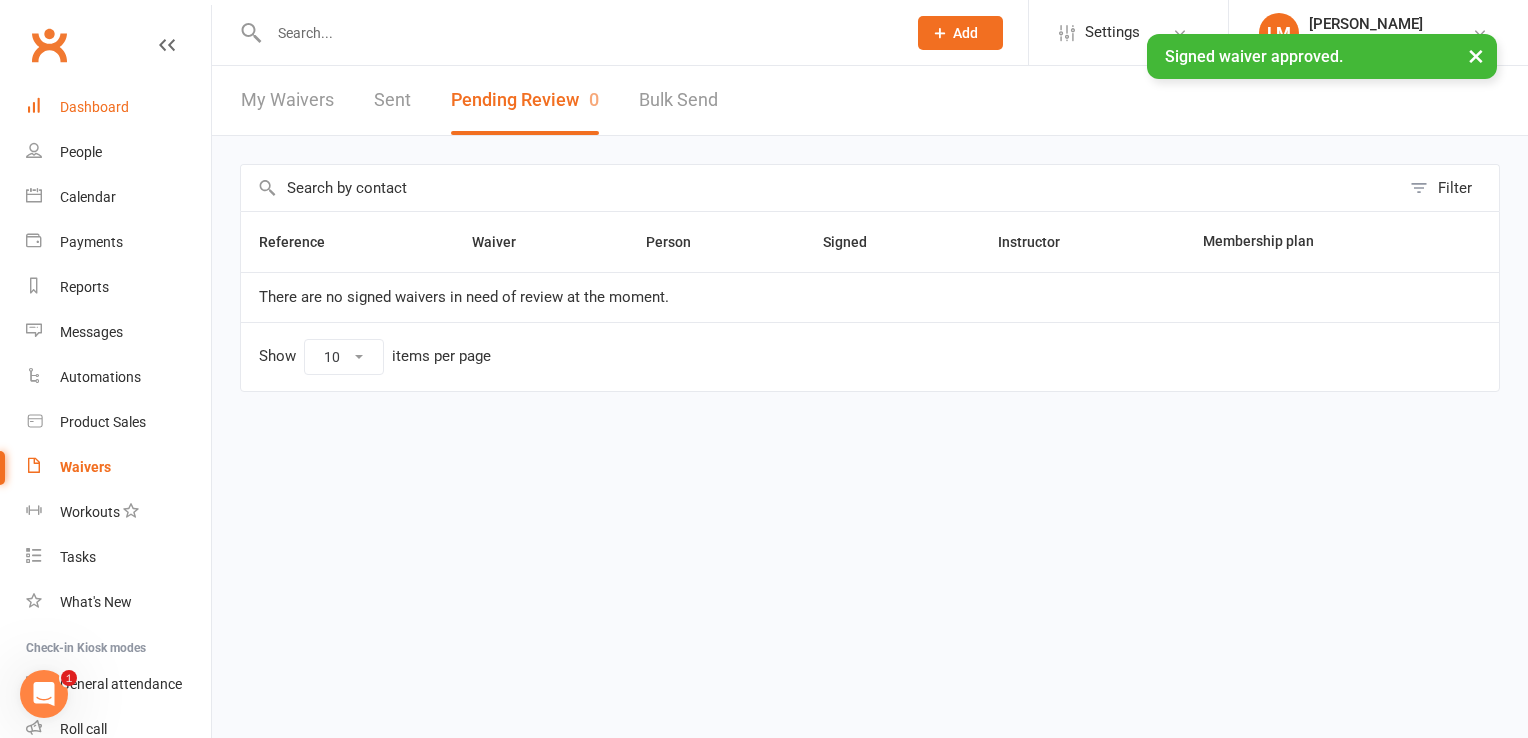 click on "Dashboard" at bounding box center (118, 107) 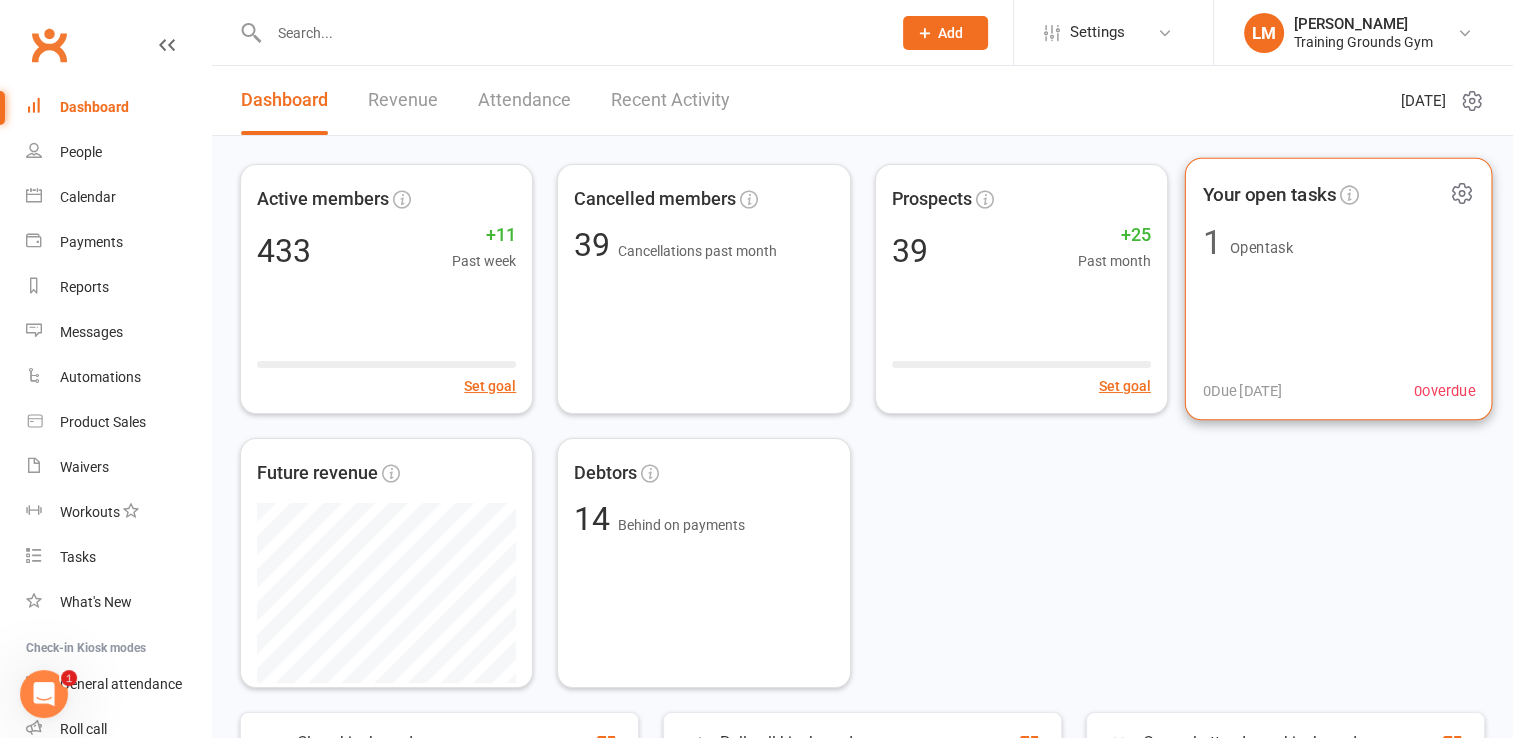 click on "Your open tasks     1 Open  task 0  Due [DATE] 0  overdue" at bounding box center [1338, 289] 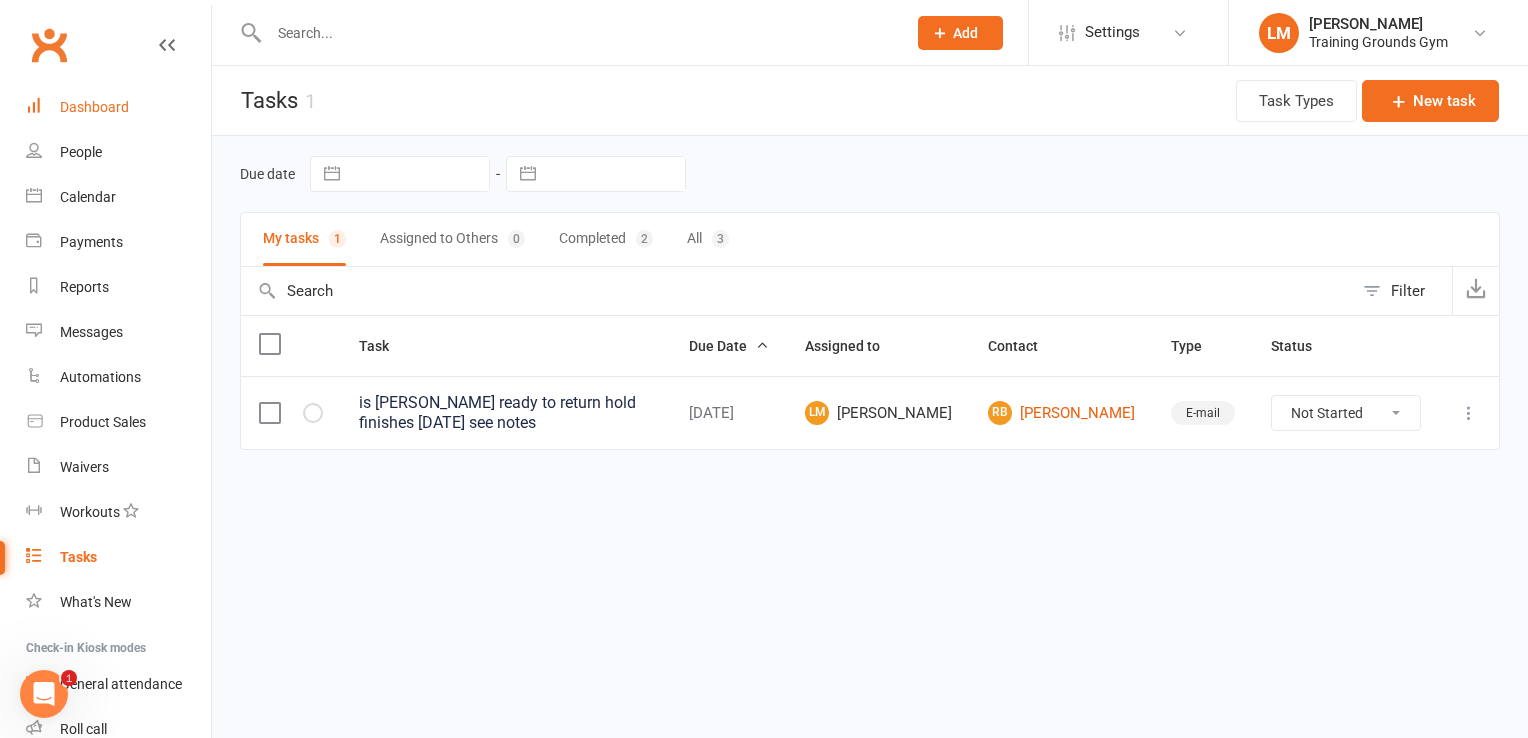 click on "Dashboard" at bounding box center [94, 107] 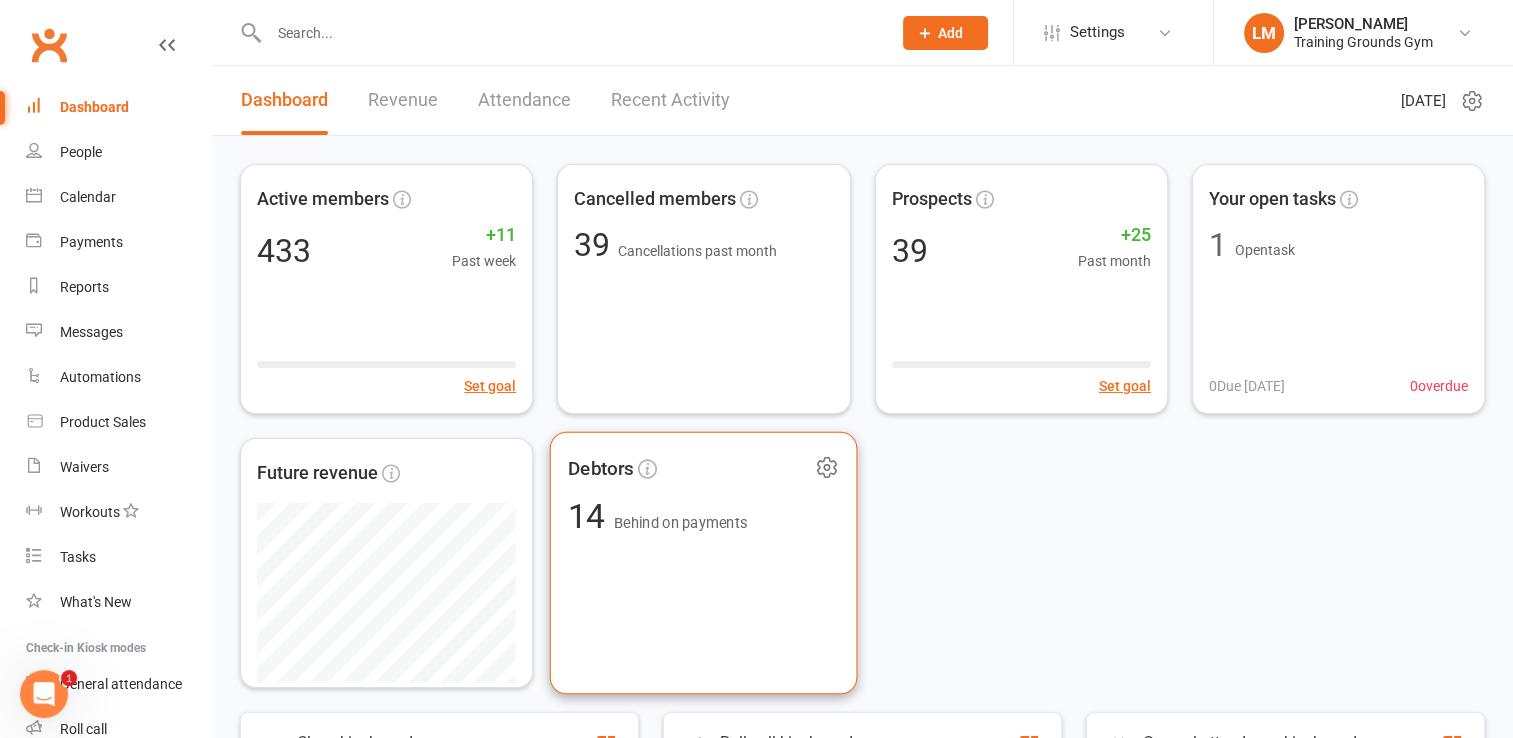 click on "Debtors   14   Behind on payments" at bounding box center (704, 563) 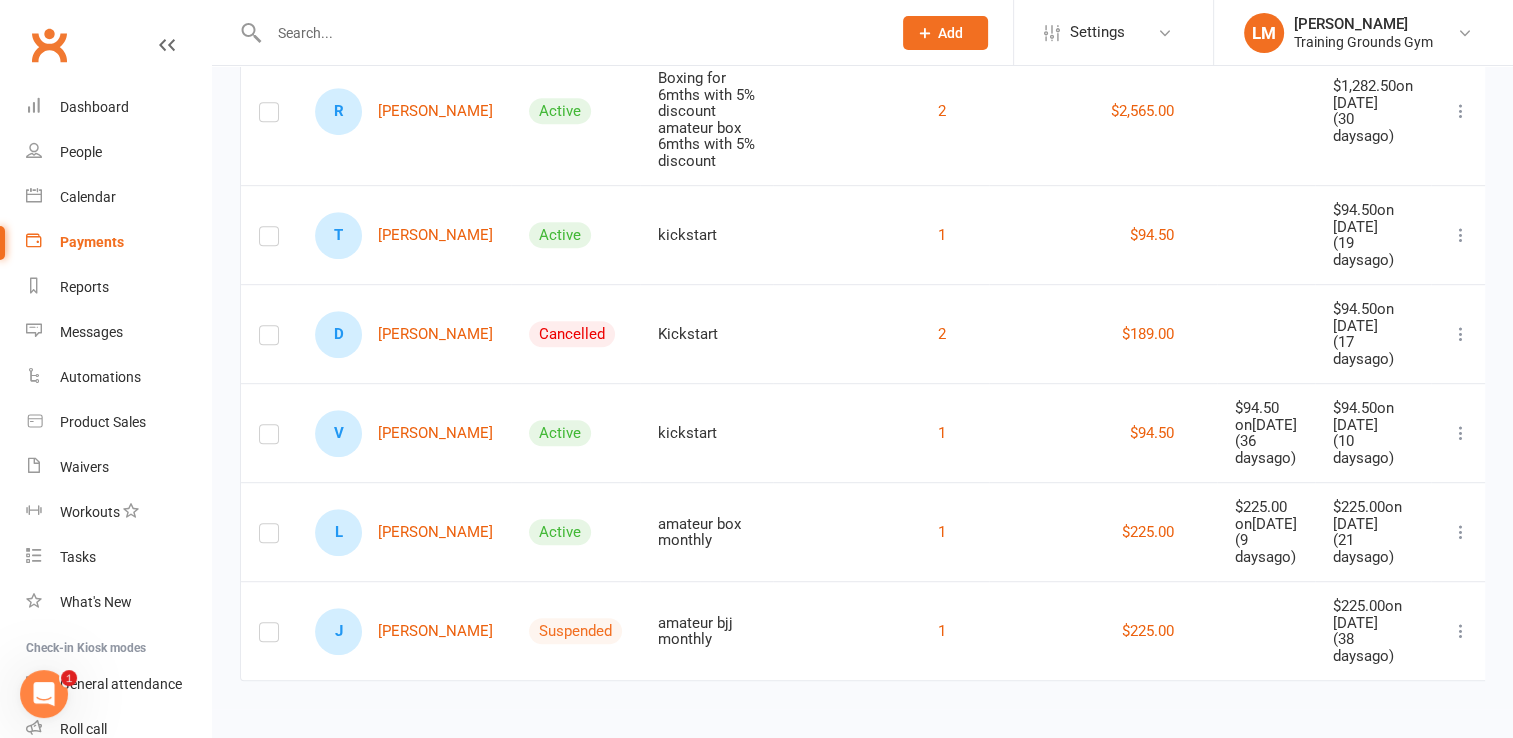 scroll, scrollTop: 0, scrollLeft: 0, axis: both 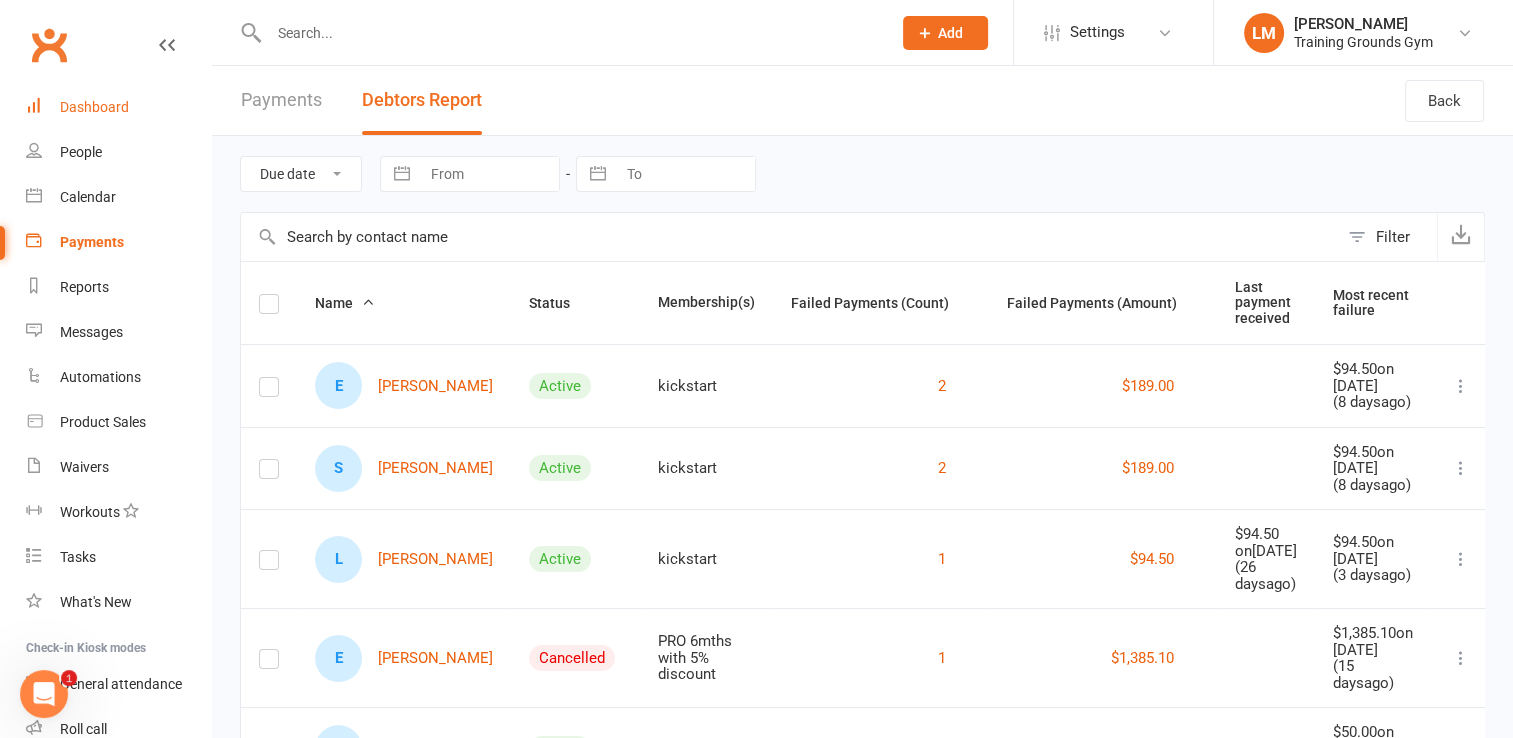 click on "Dashboard" at bounding box center (94, 107) 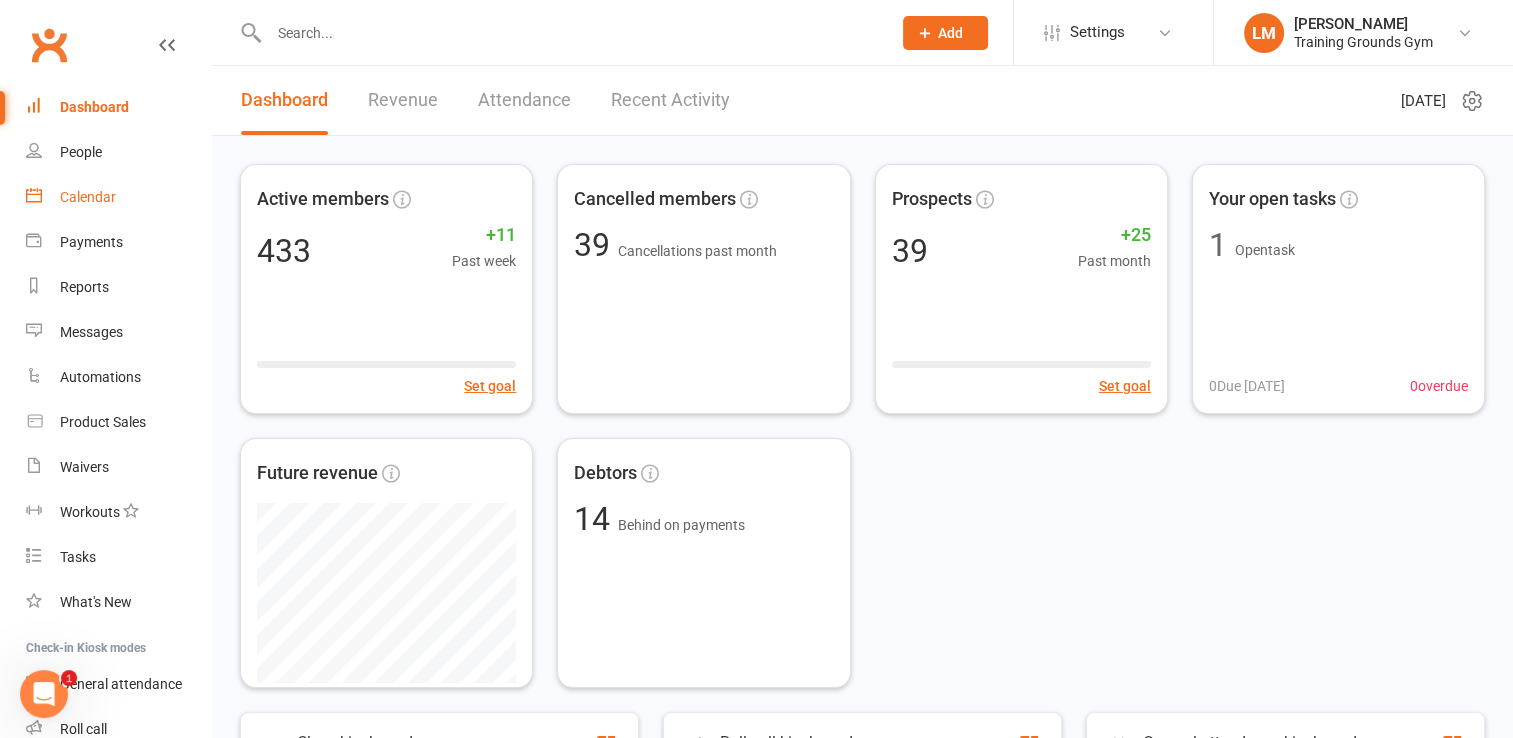 click on "Calendar" at bounding box center [88, 197] 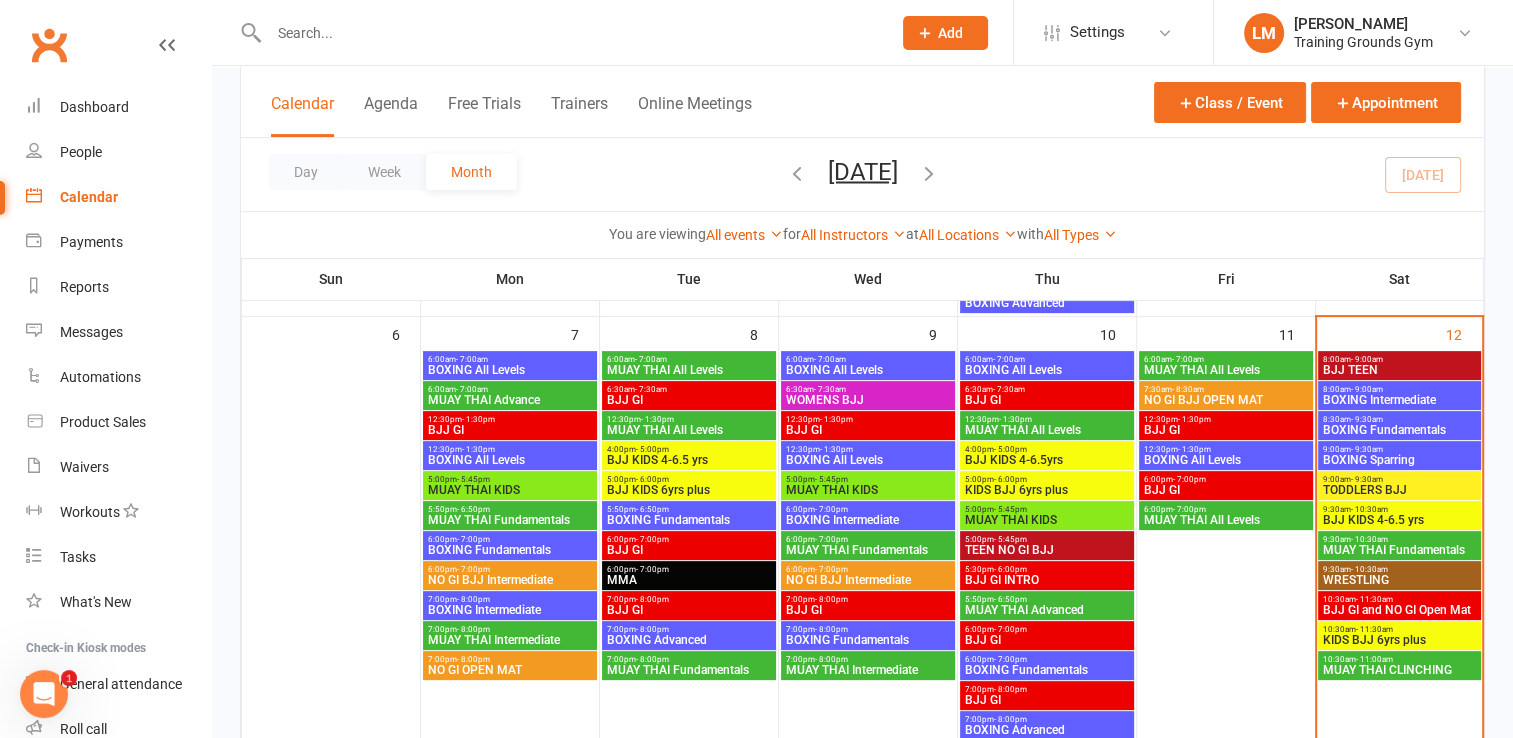 scroll, scrollTop: 540, scrollLeft: 0, axis: vertical 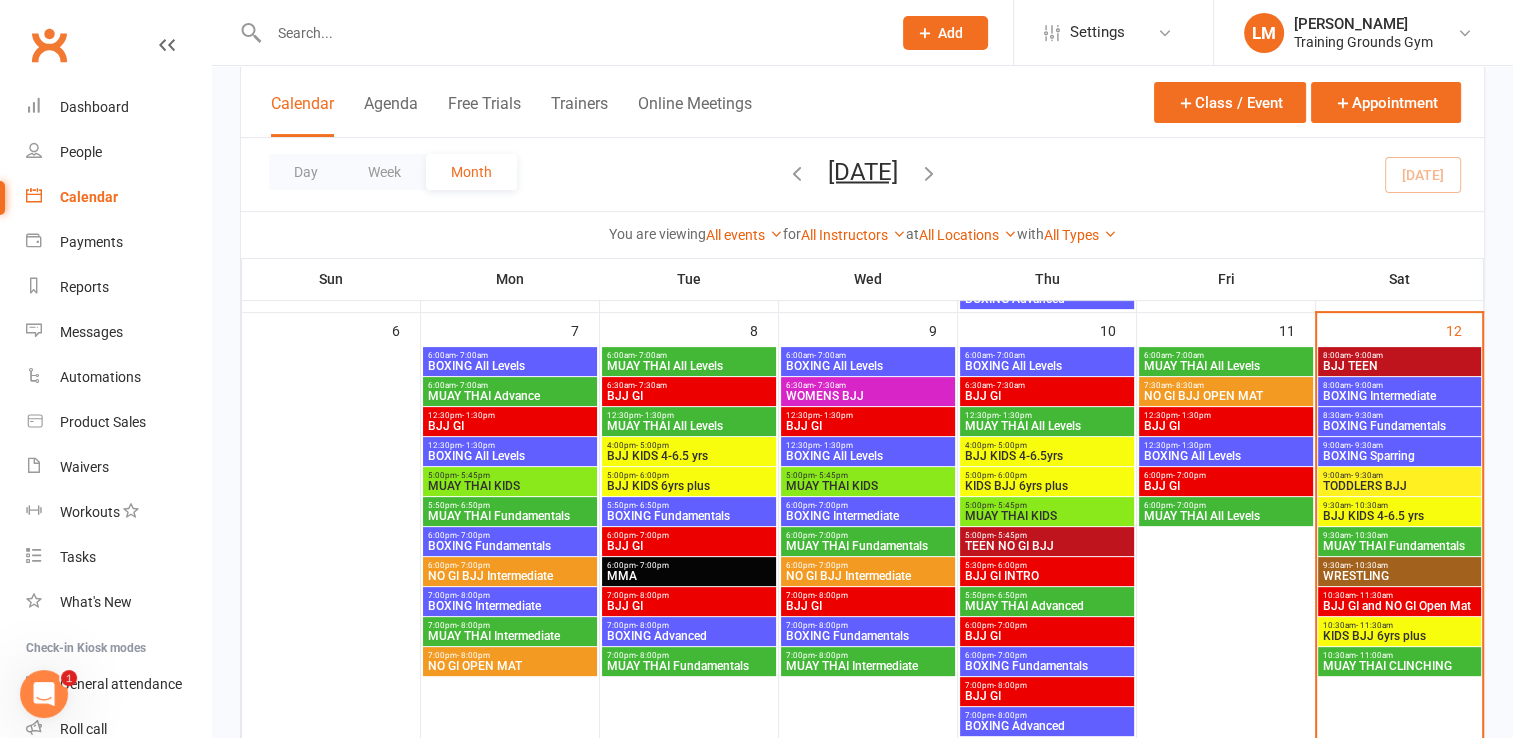 click on "BOXING Fundamentals" at bounding box center (1399, 426) 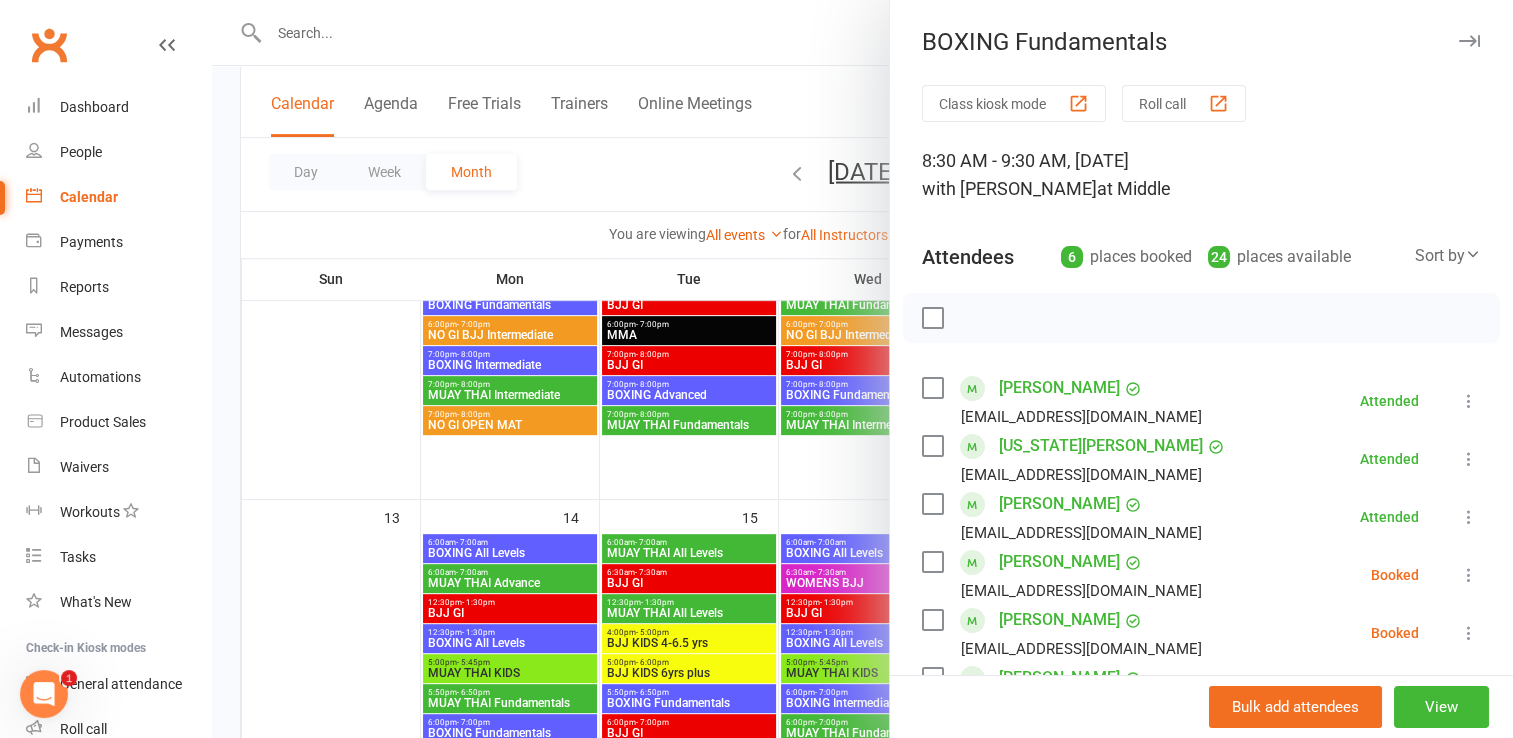 scroll, scrollTop: 820, scrollLeft: 0, axis: vertical 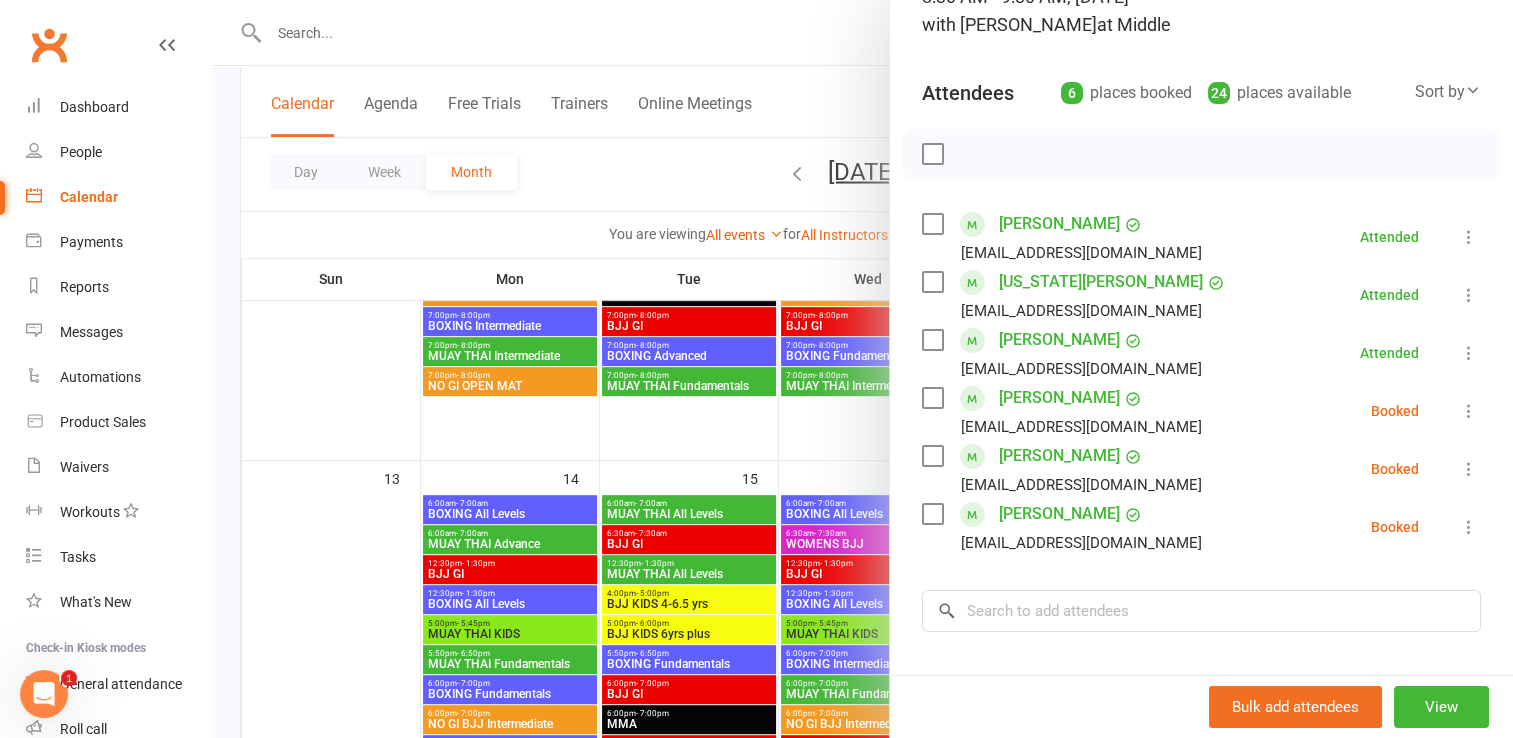 click at bounding box center [932, 398] 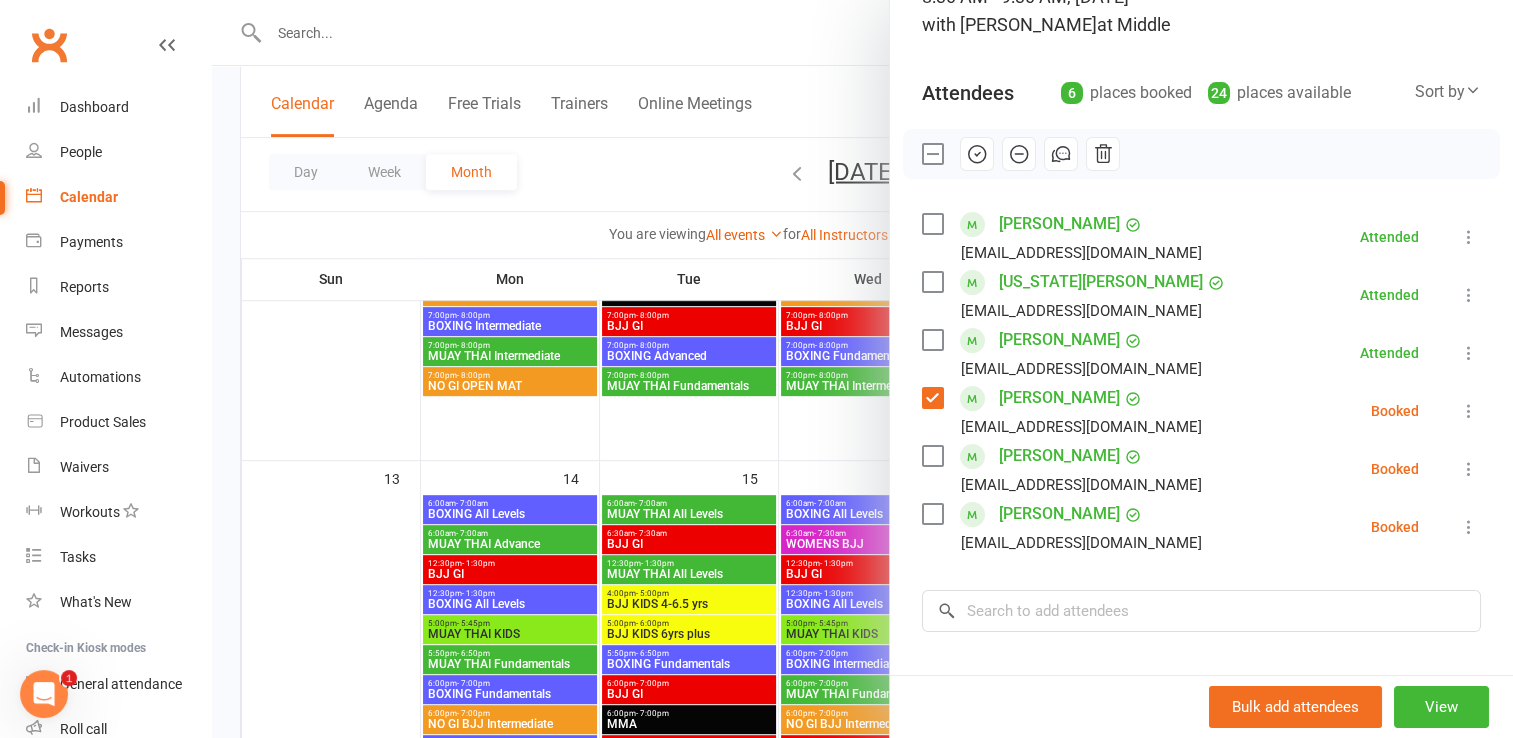 click at bounding box center [932, 456] 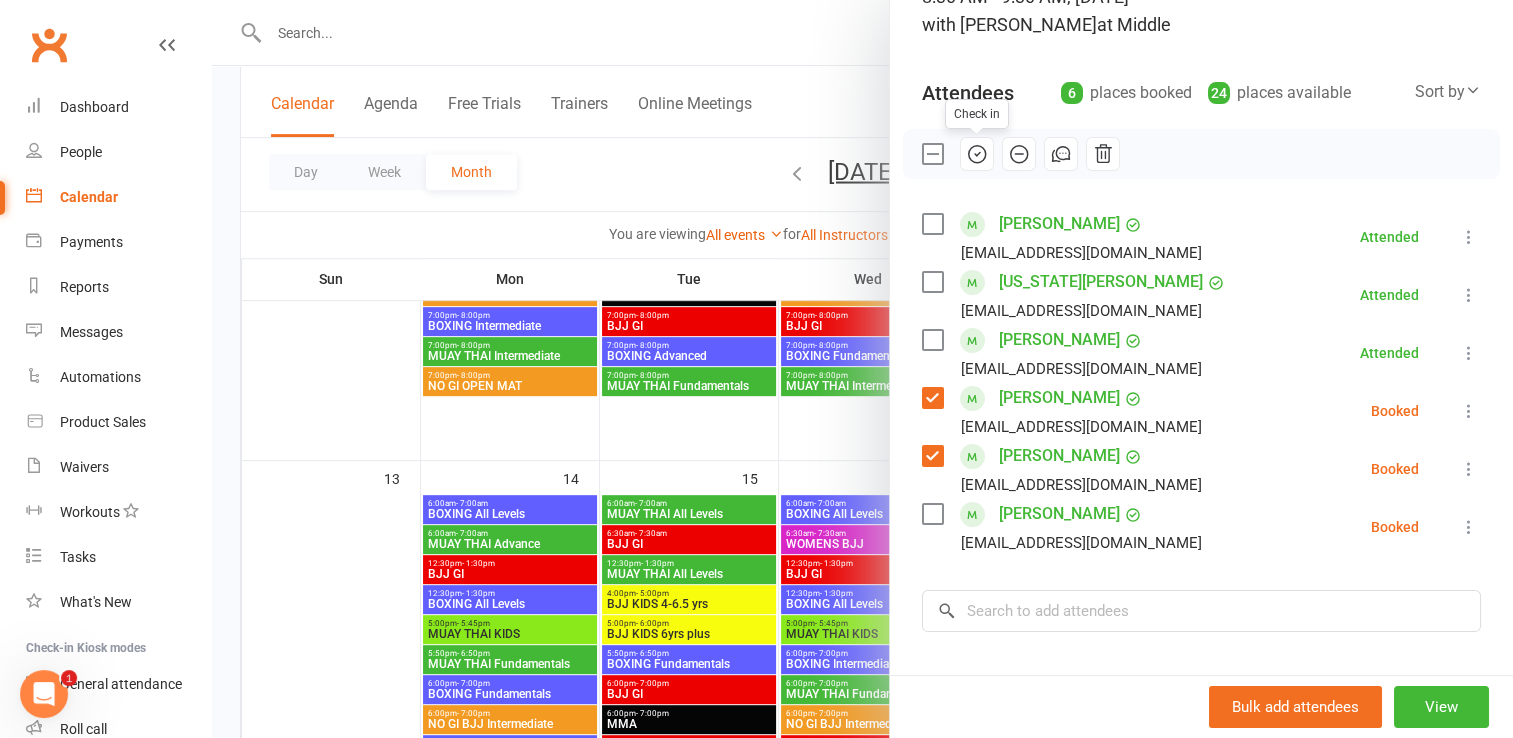 click 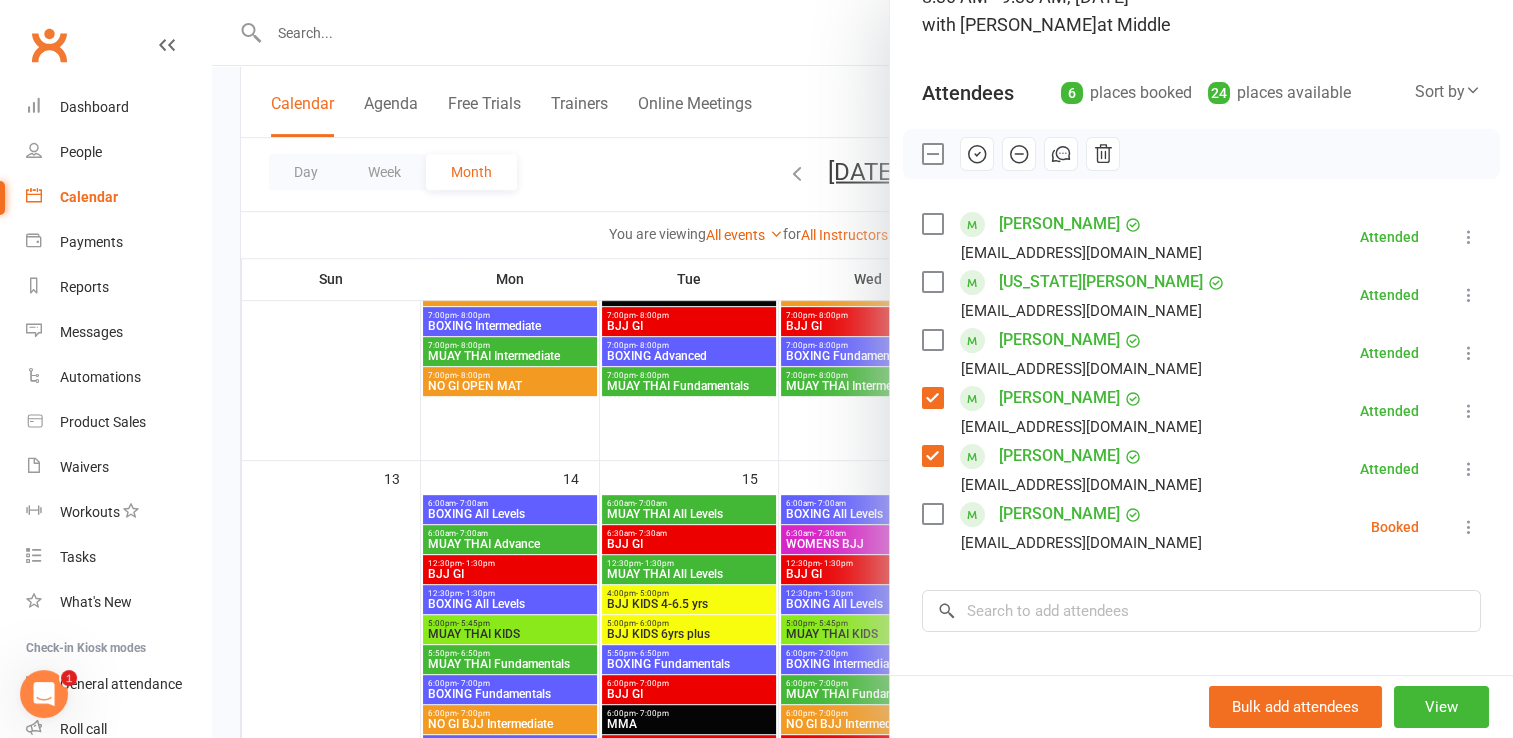 click at bounding box center [932, 514] 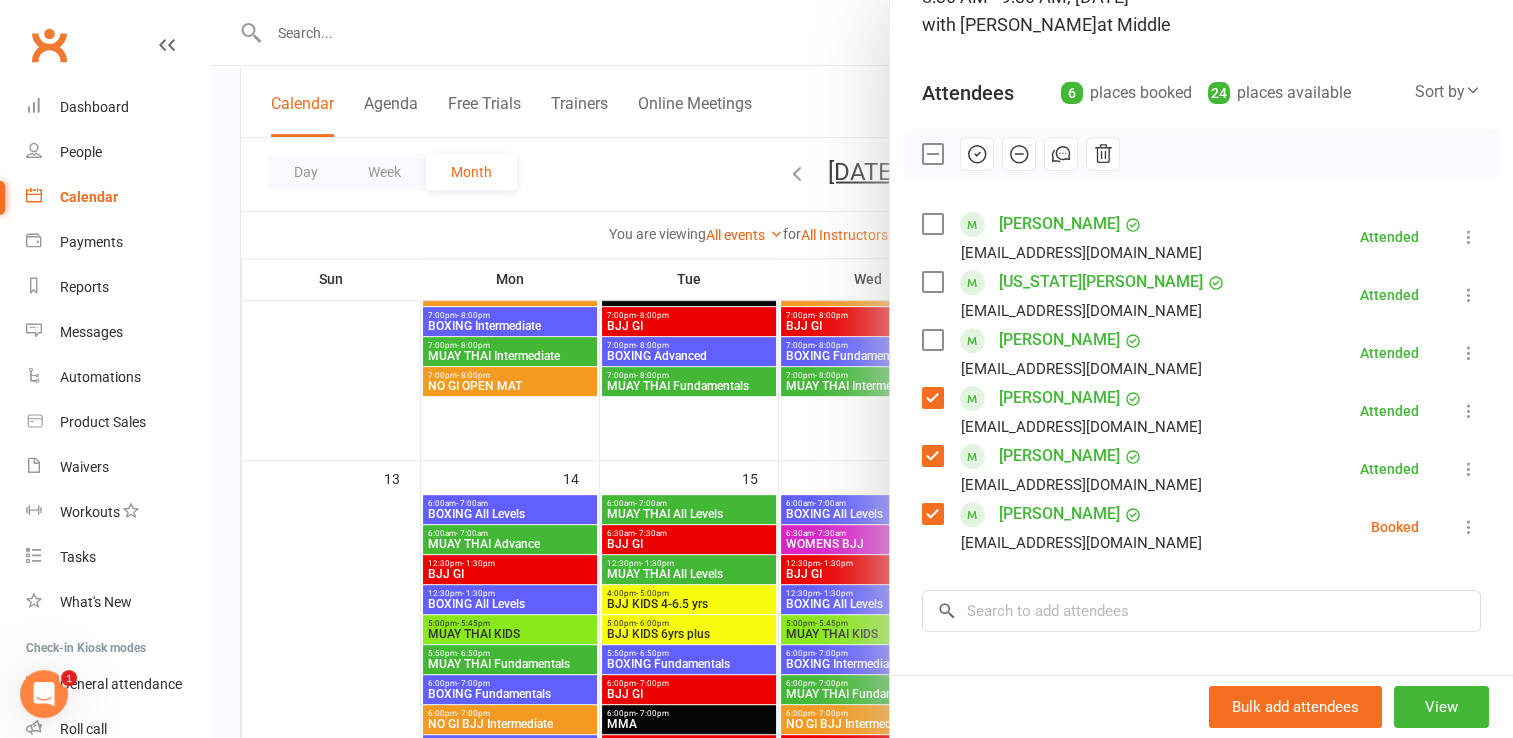 click at bounding box center [977, 154] 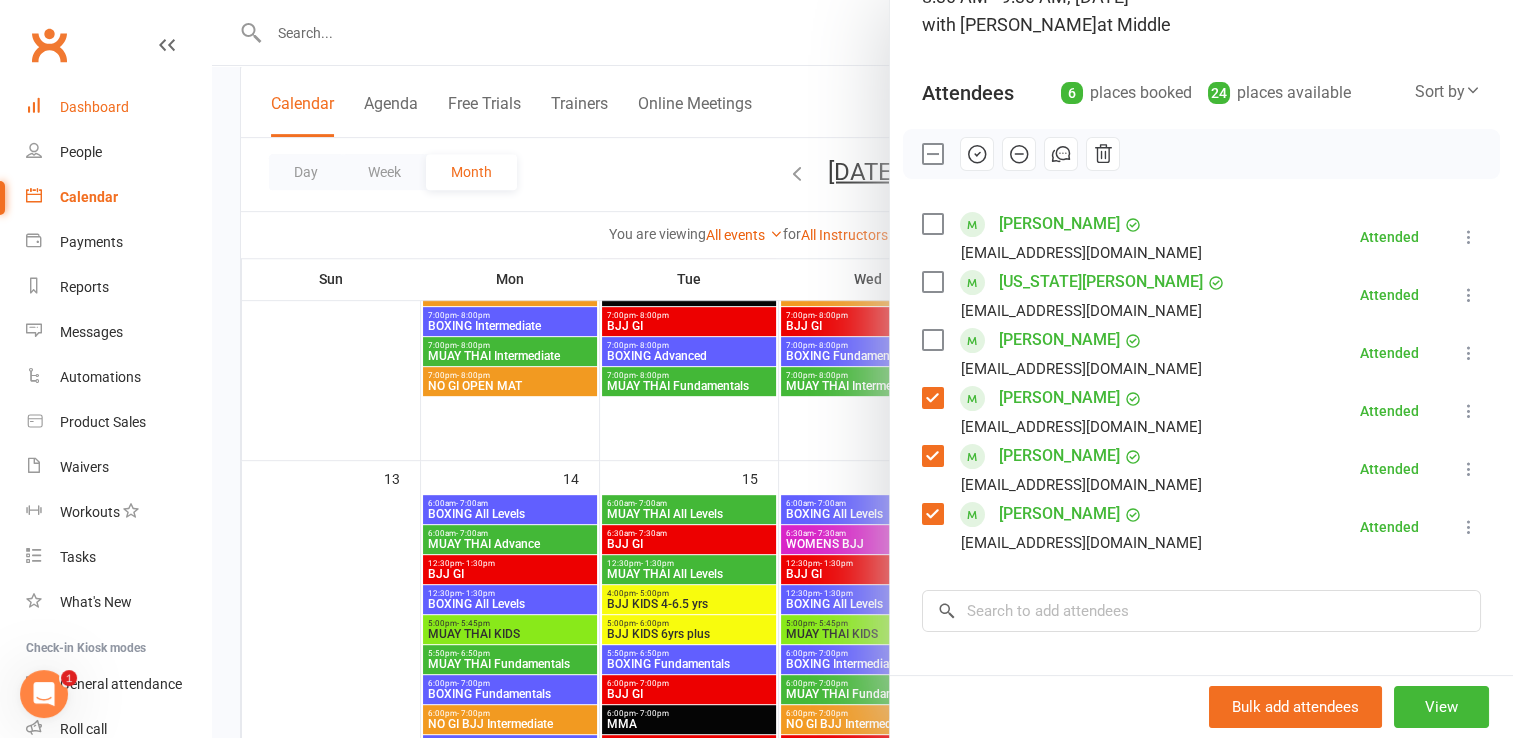 click on "Dashboard" at bounding box center (94, 107) 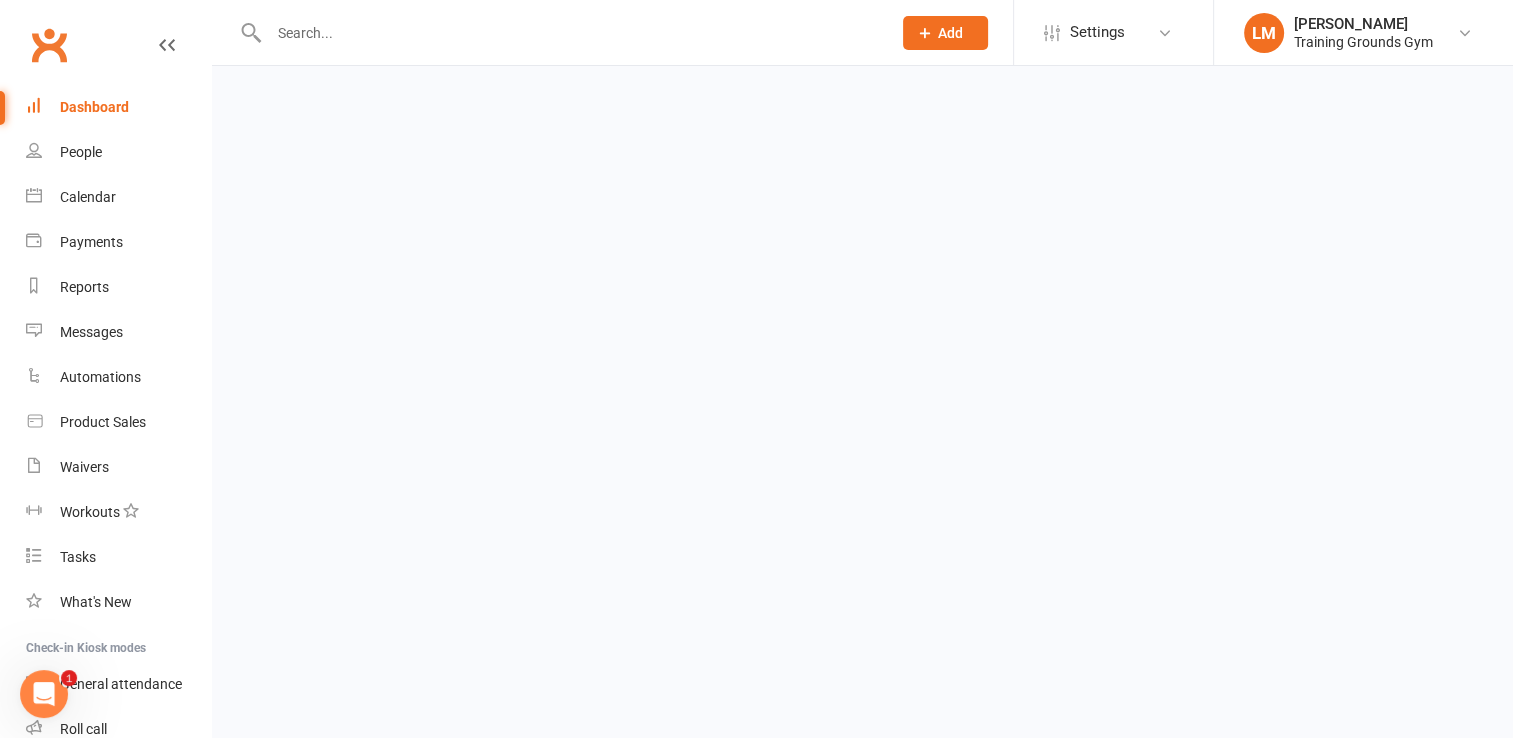 scroll, scrollTop: 0, scrollLeft: 0, axis: both 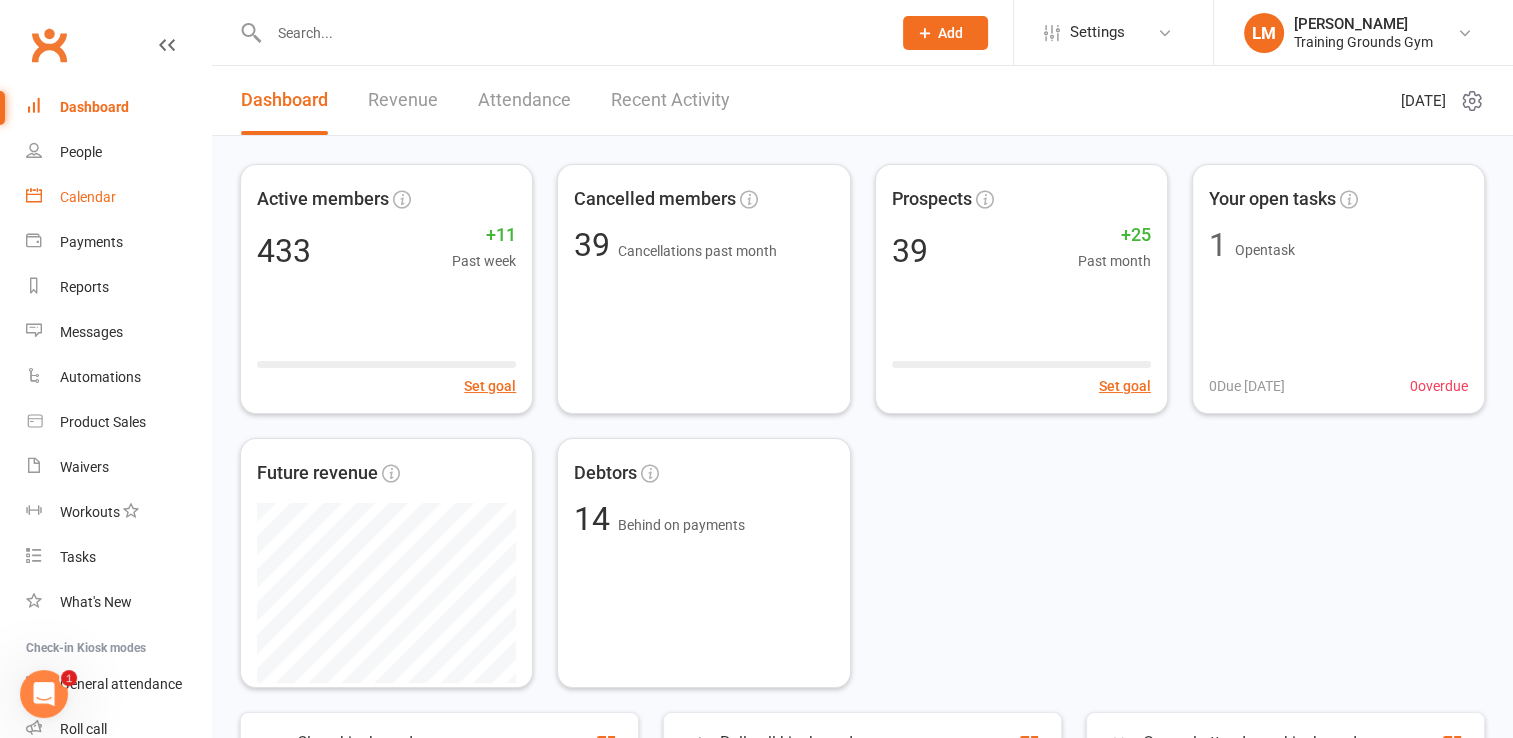click on "Calendar" at bounding box center [88, 197] 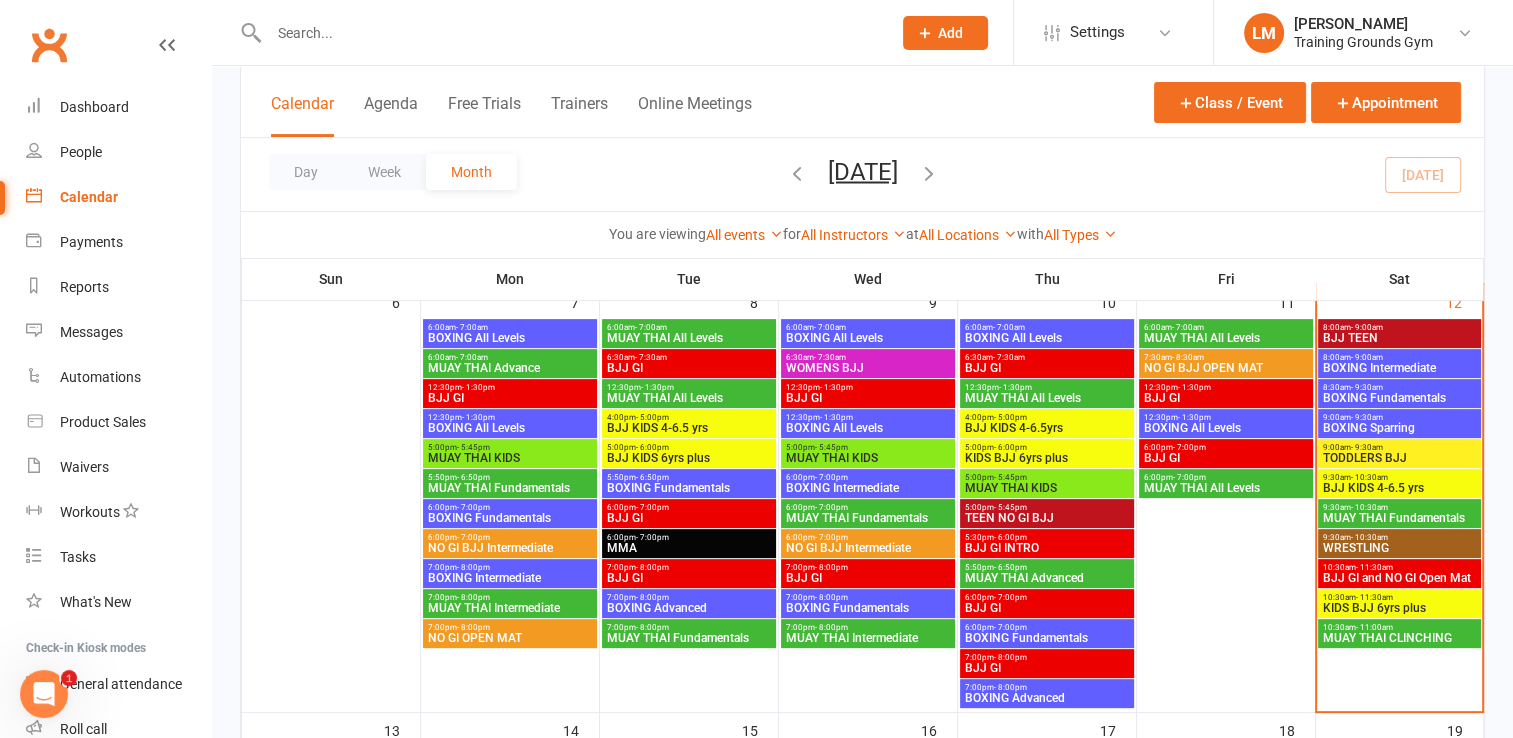 scroll, scrollTop: 564, scrollLeft: 0, axis: vertical 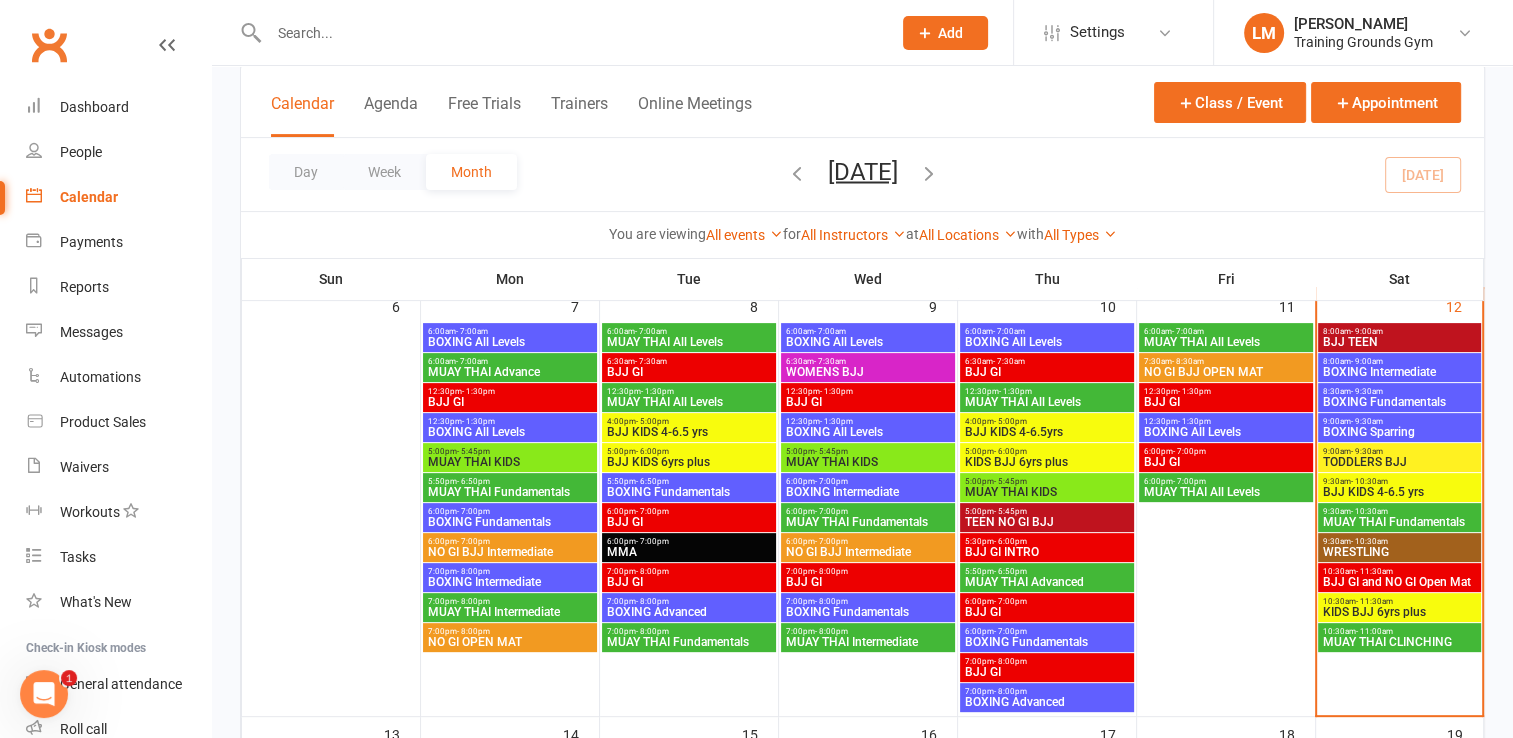 click on "BOXING Intermediate" at bounding box center (1399, 372) 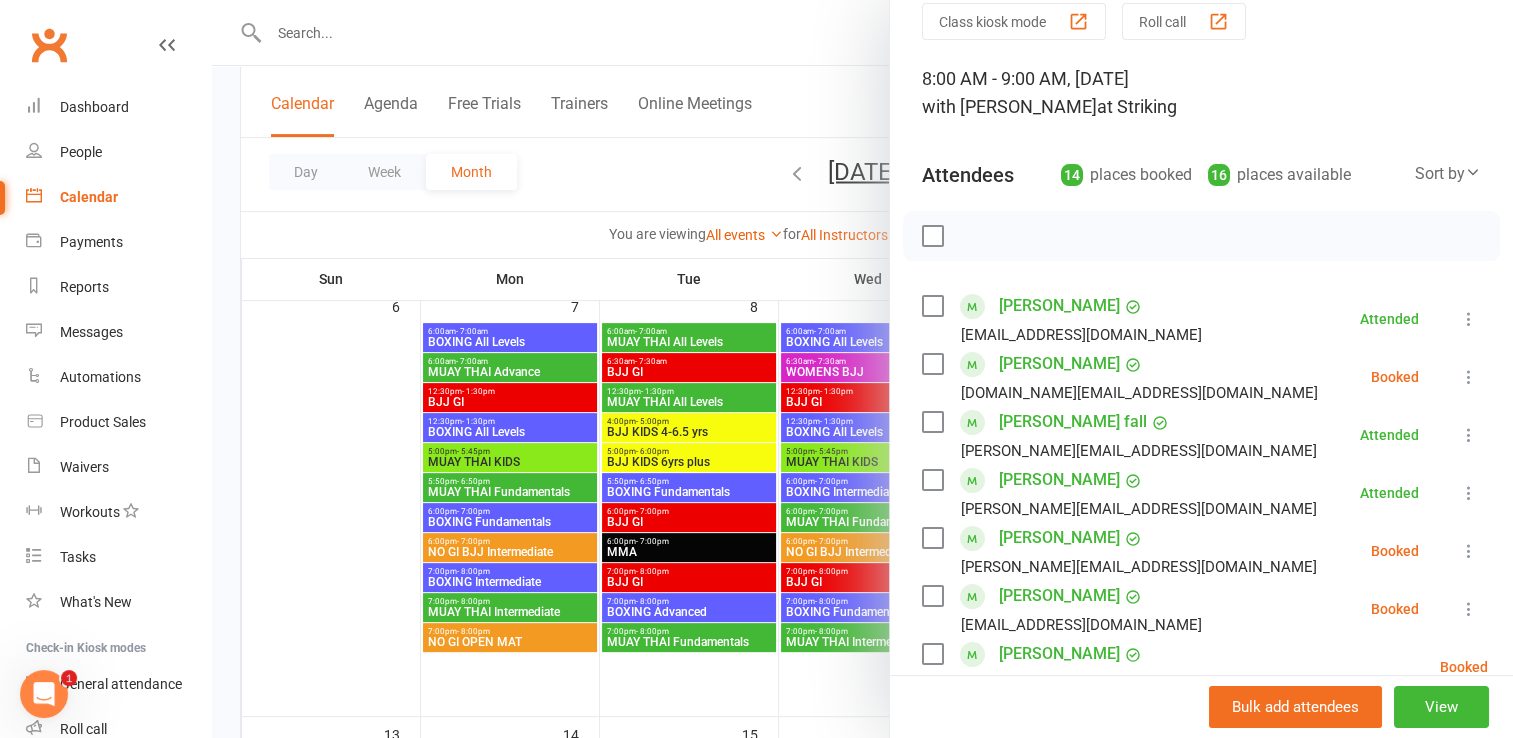 scroll, scrollTop: 84, scrollLeft: 0, axis: vertical 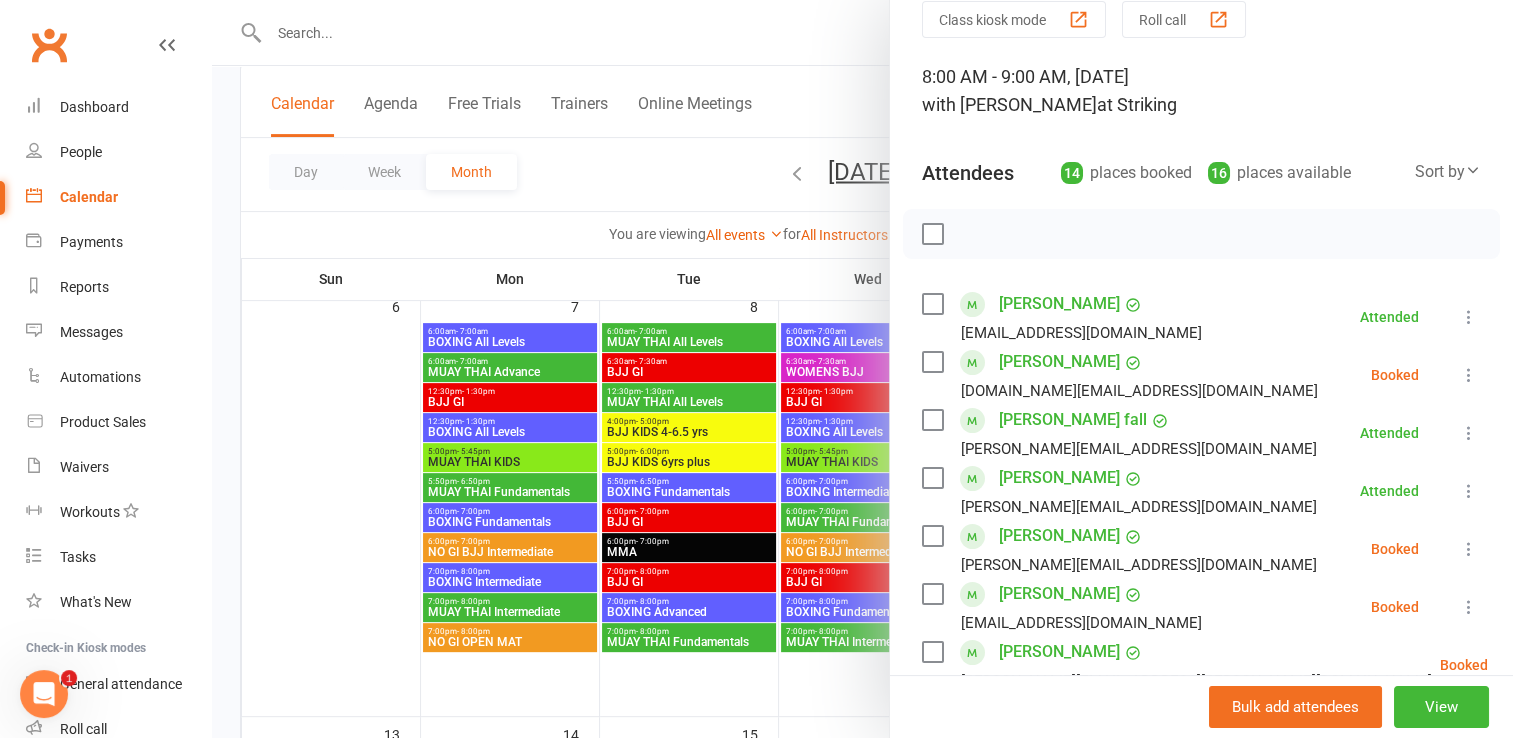 click at bounding box center (932, 304) 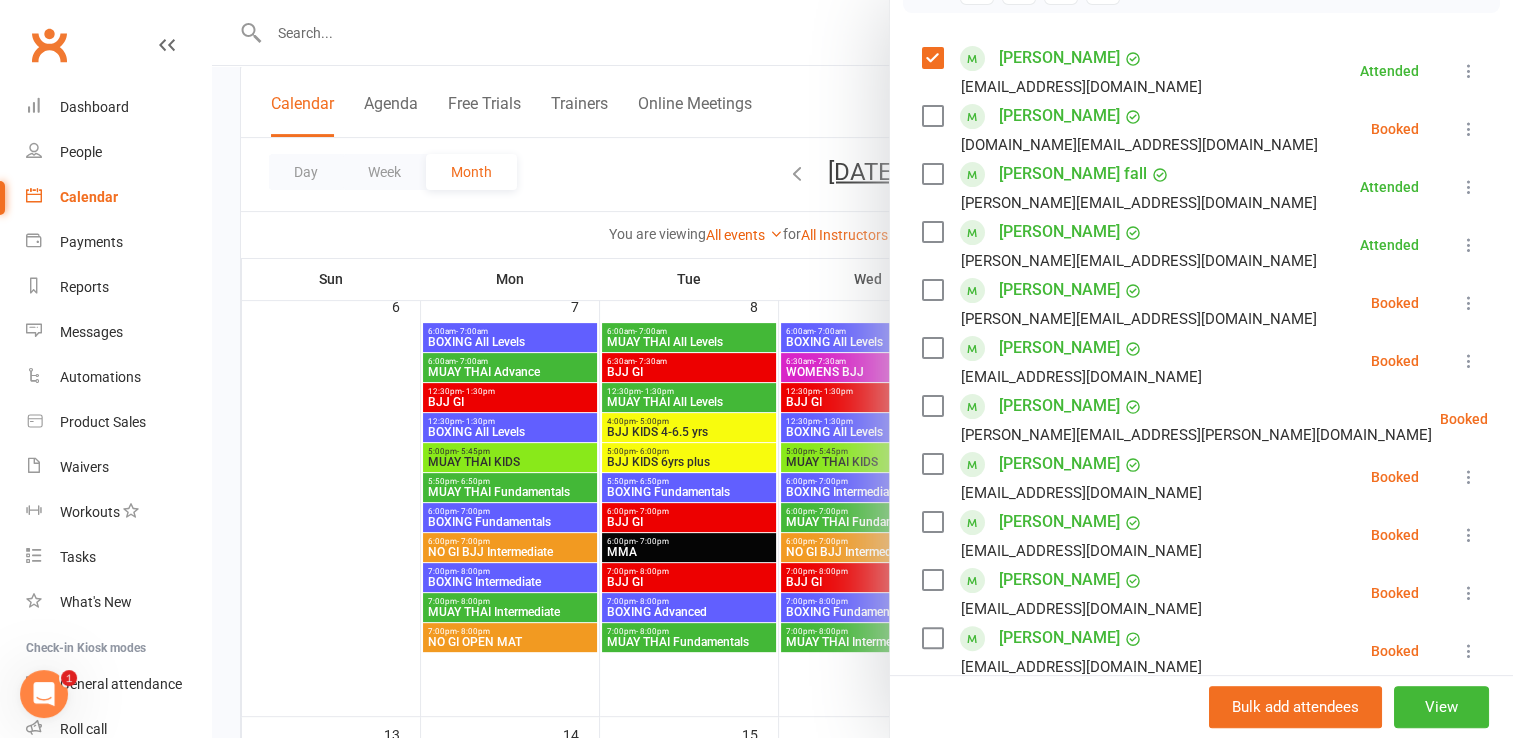 scroll, scrollTop: 382, scrollLeft: 0, axis: vertical 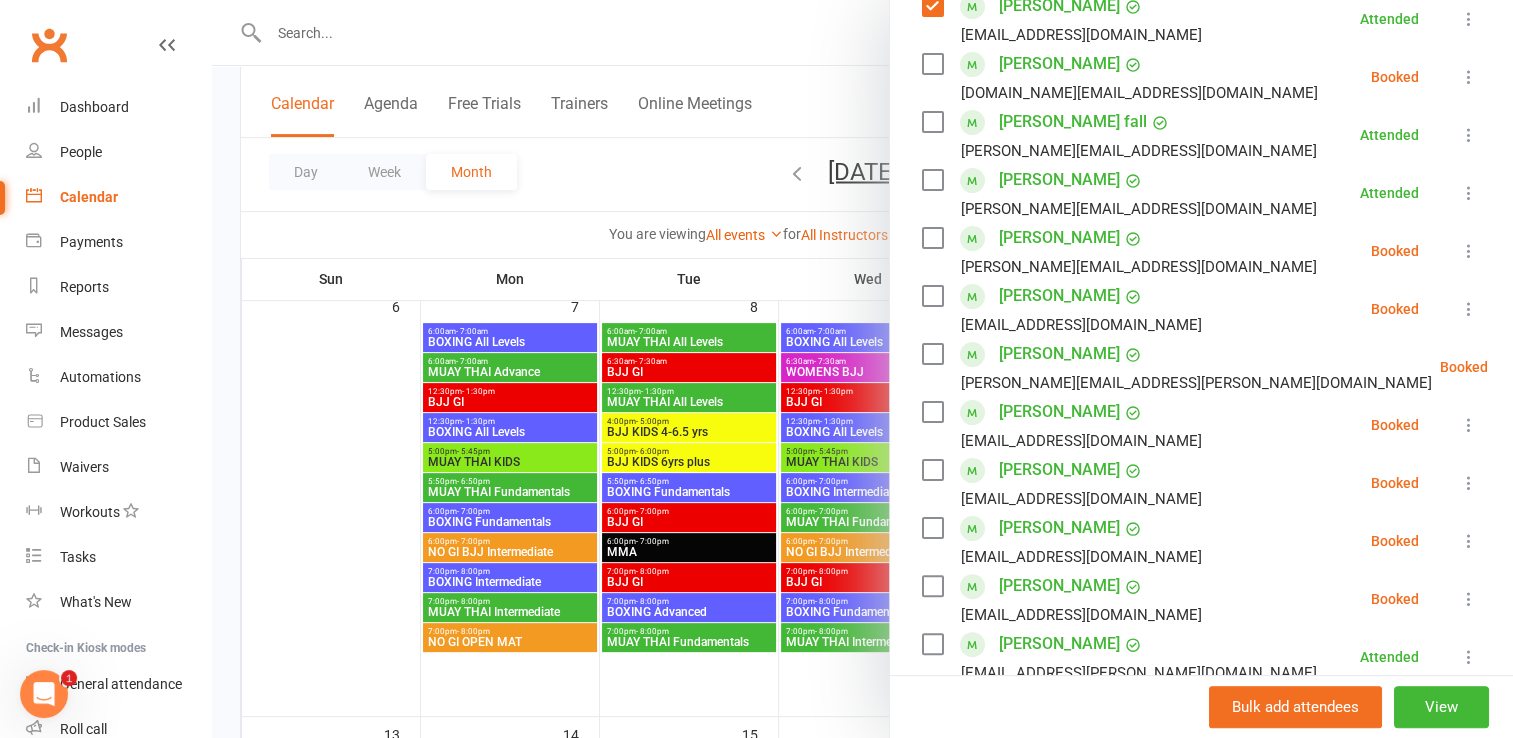 click at bounding box center [932, 354] 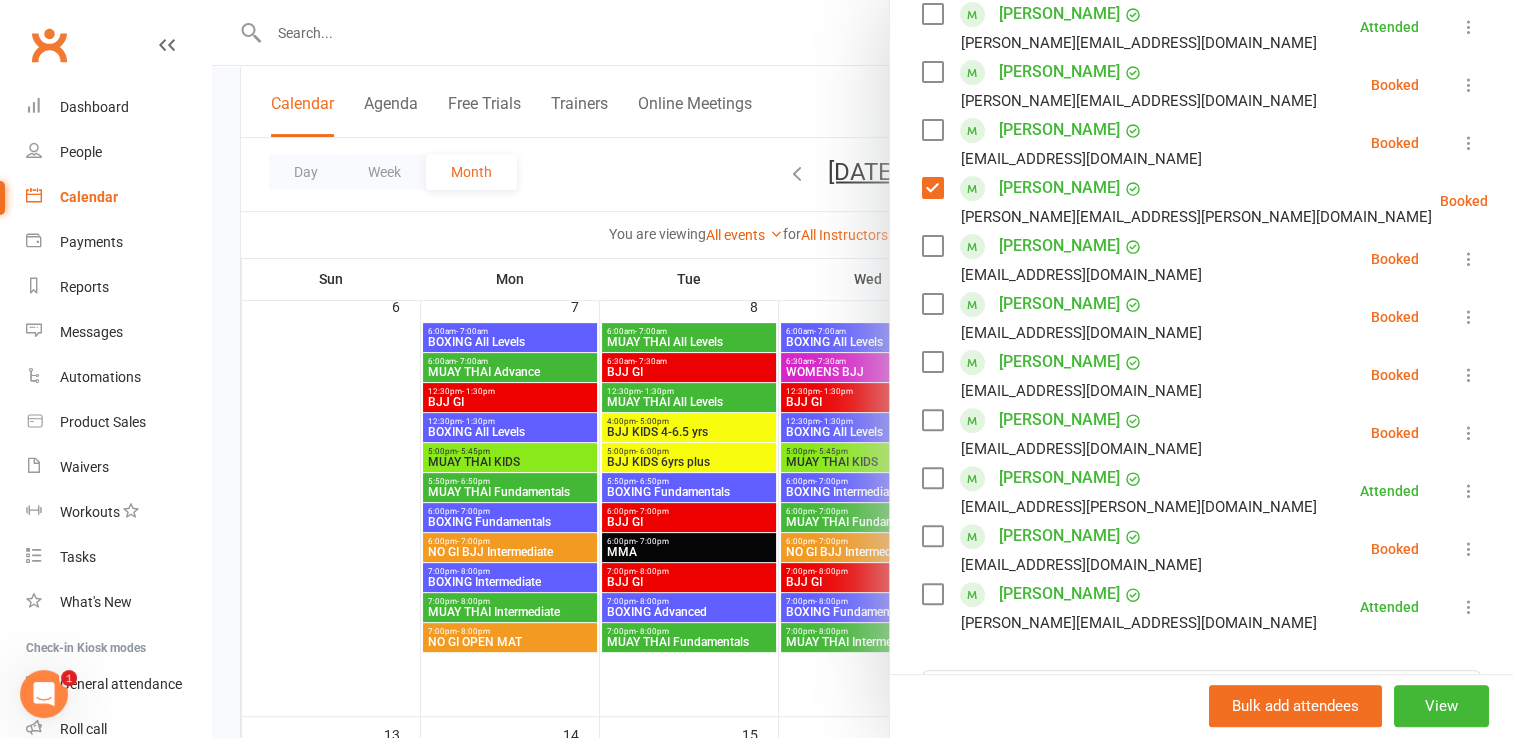 scroll, scrollTop: 553, scrollLeft: 0, axis: vertical 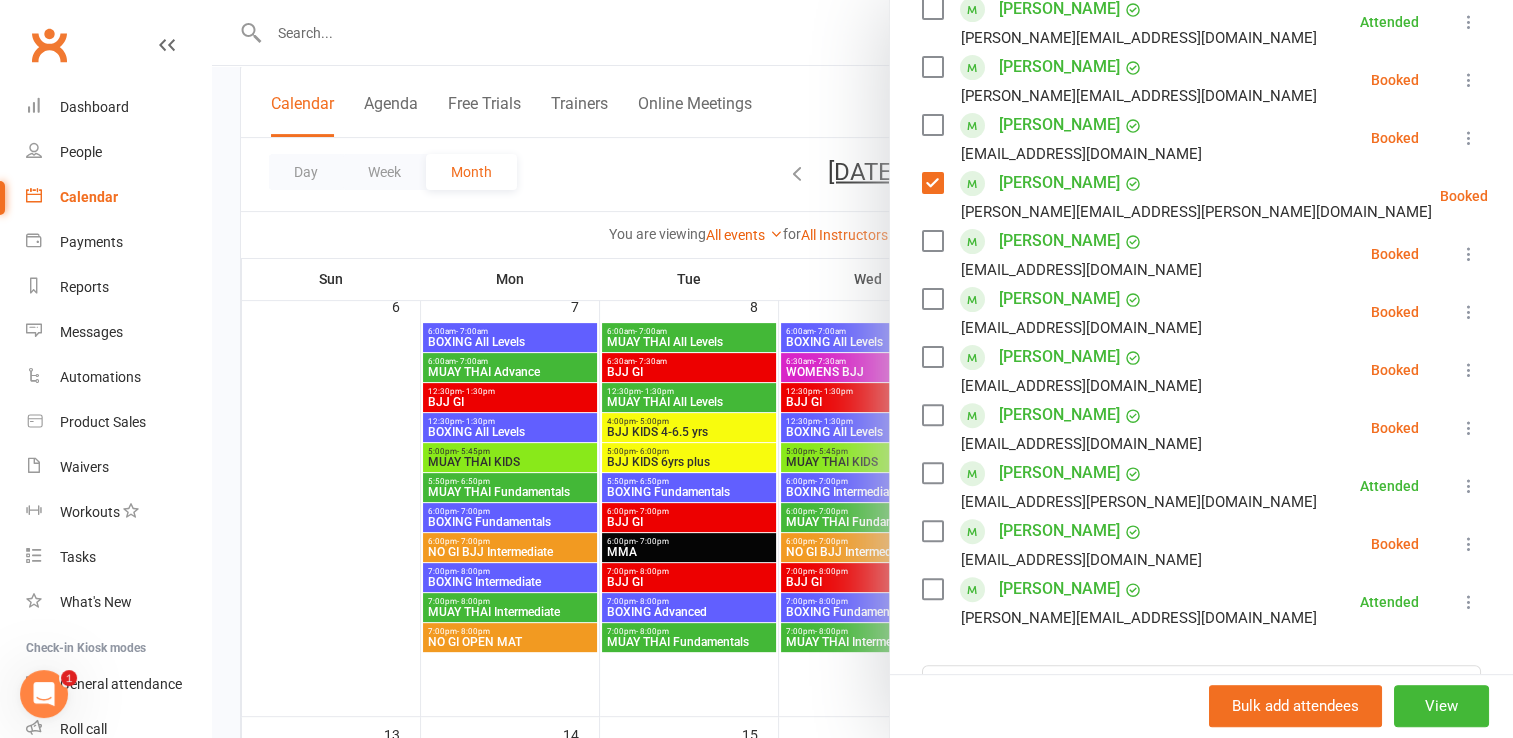 click at bounding box center (932, 531) 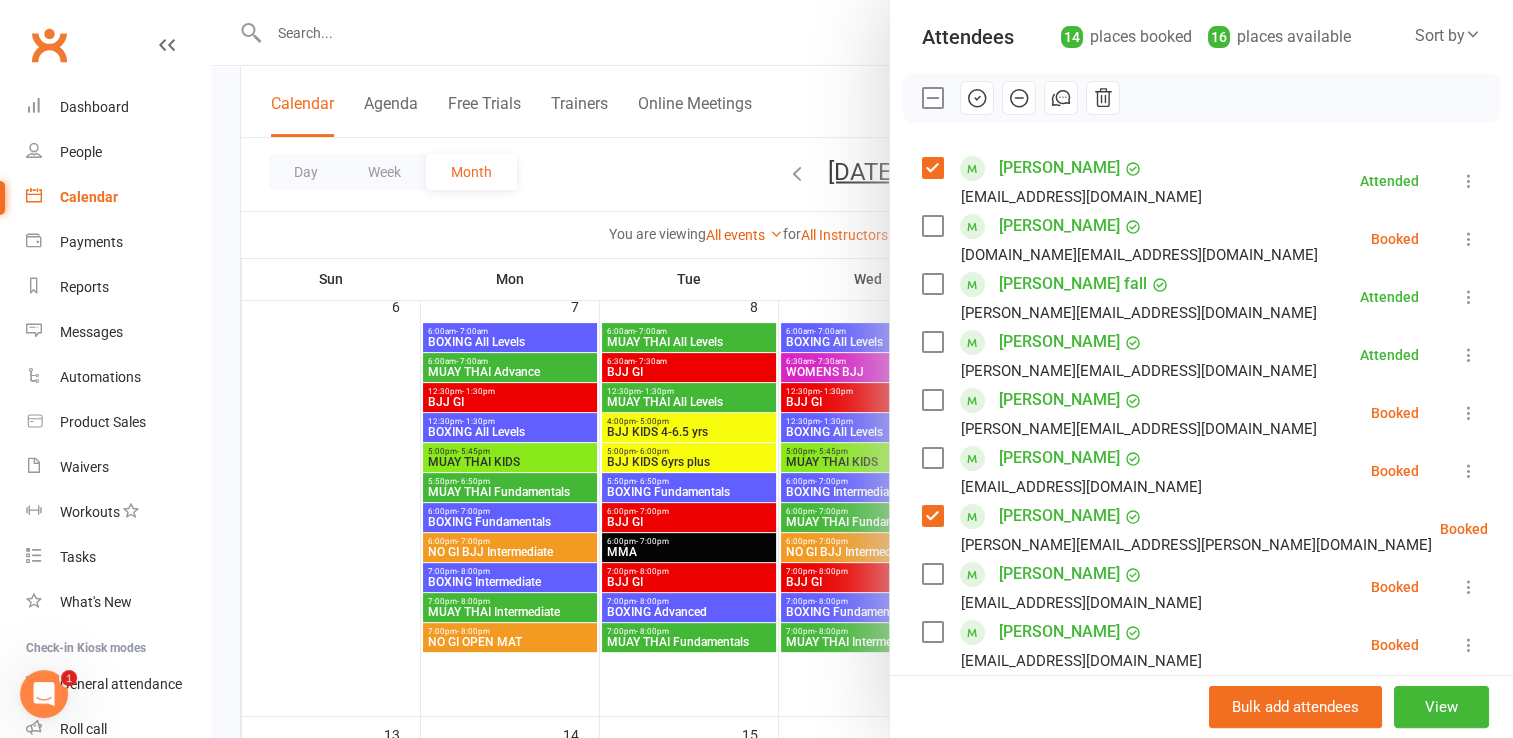 scroll, scrollTop: 0, scrollLeft: 0, axis: both 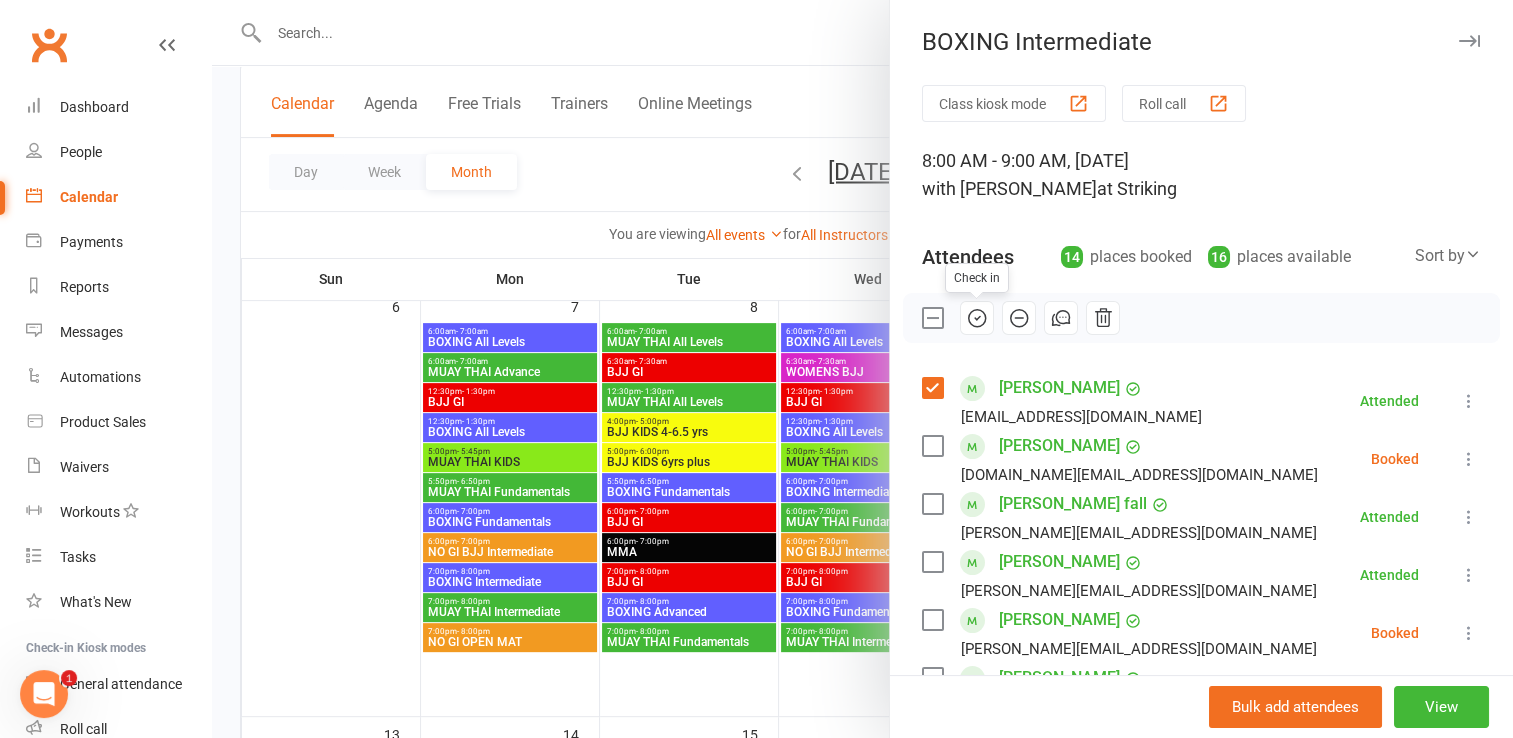 click 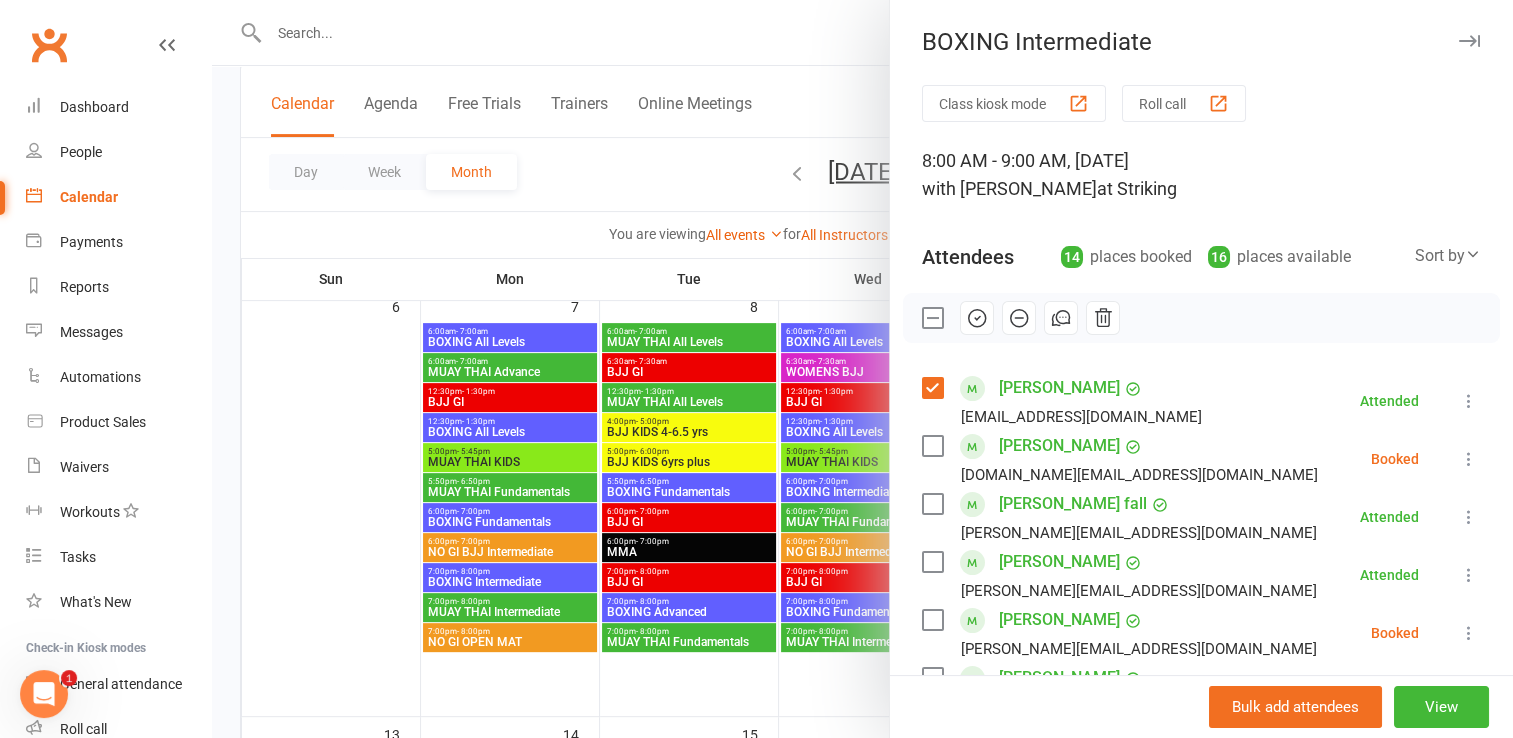 click at bounding box center [862, 369] 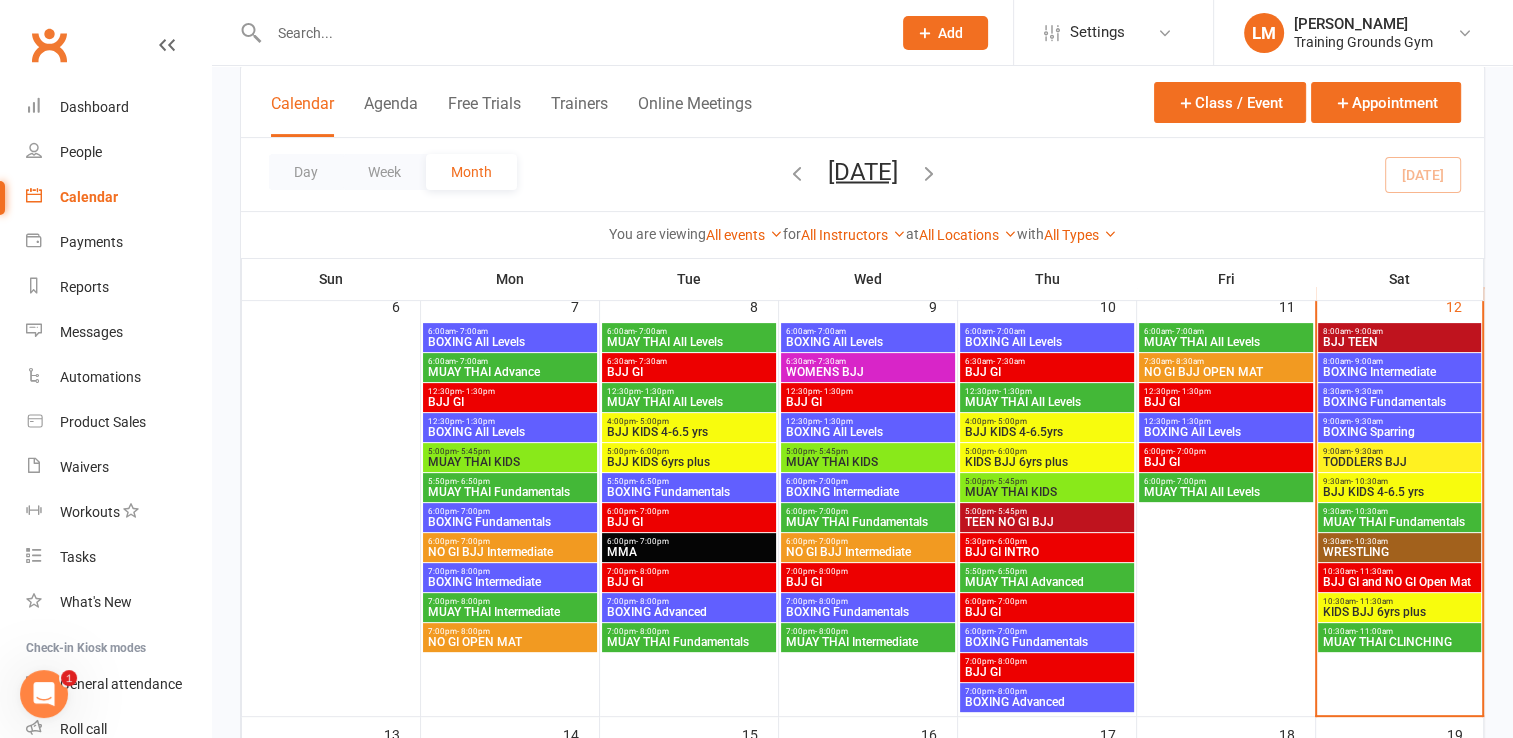 click on "BJJ TEEN" at bounding box center (1399, 342) 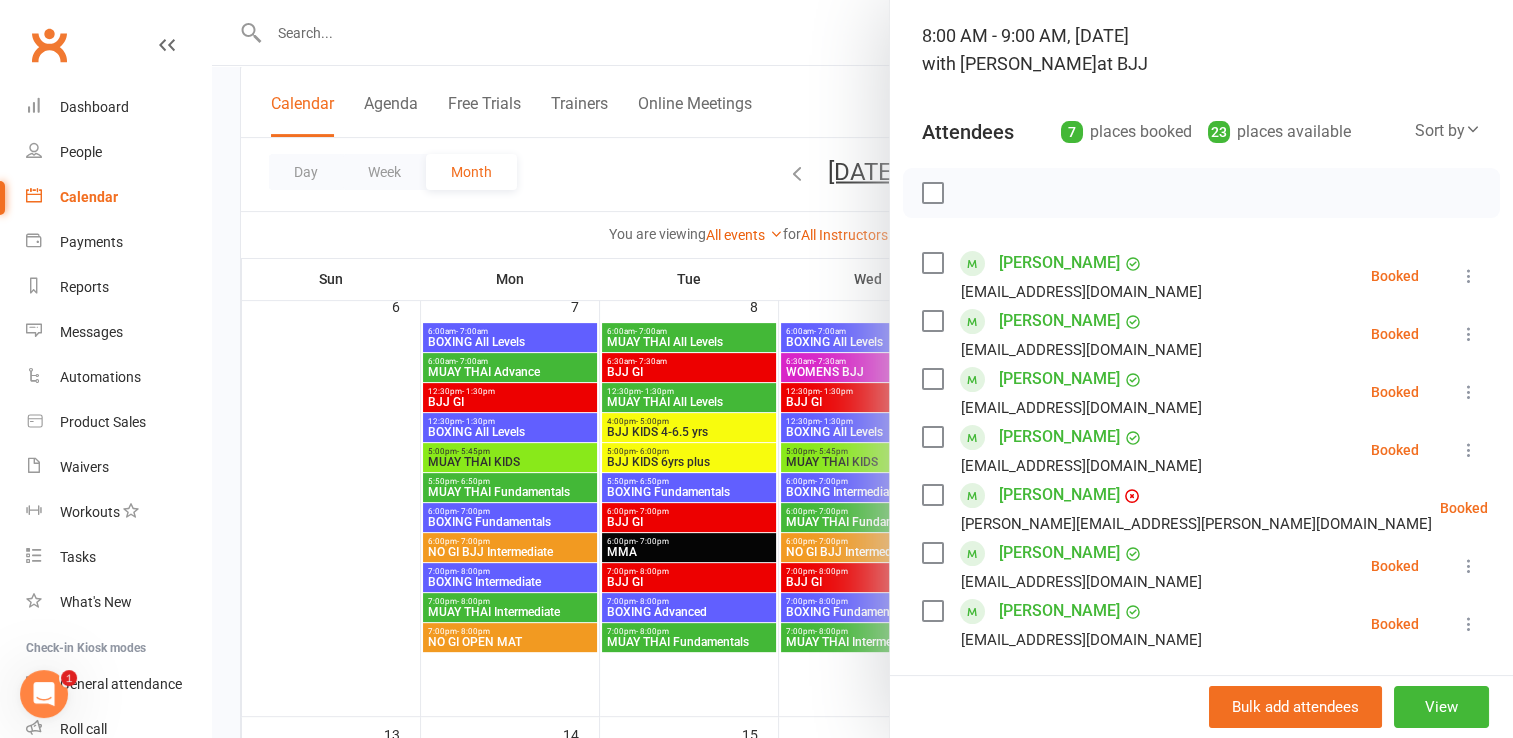 scroll, scrollTop: 132, scrollLeft: 0, axis: vertical 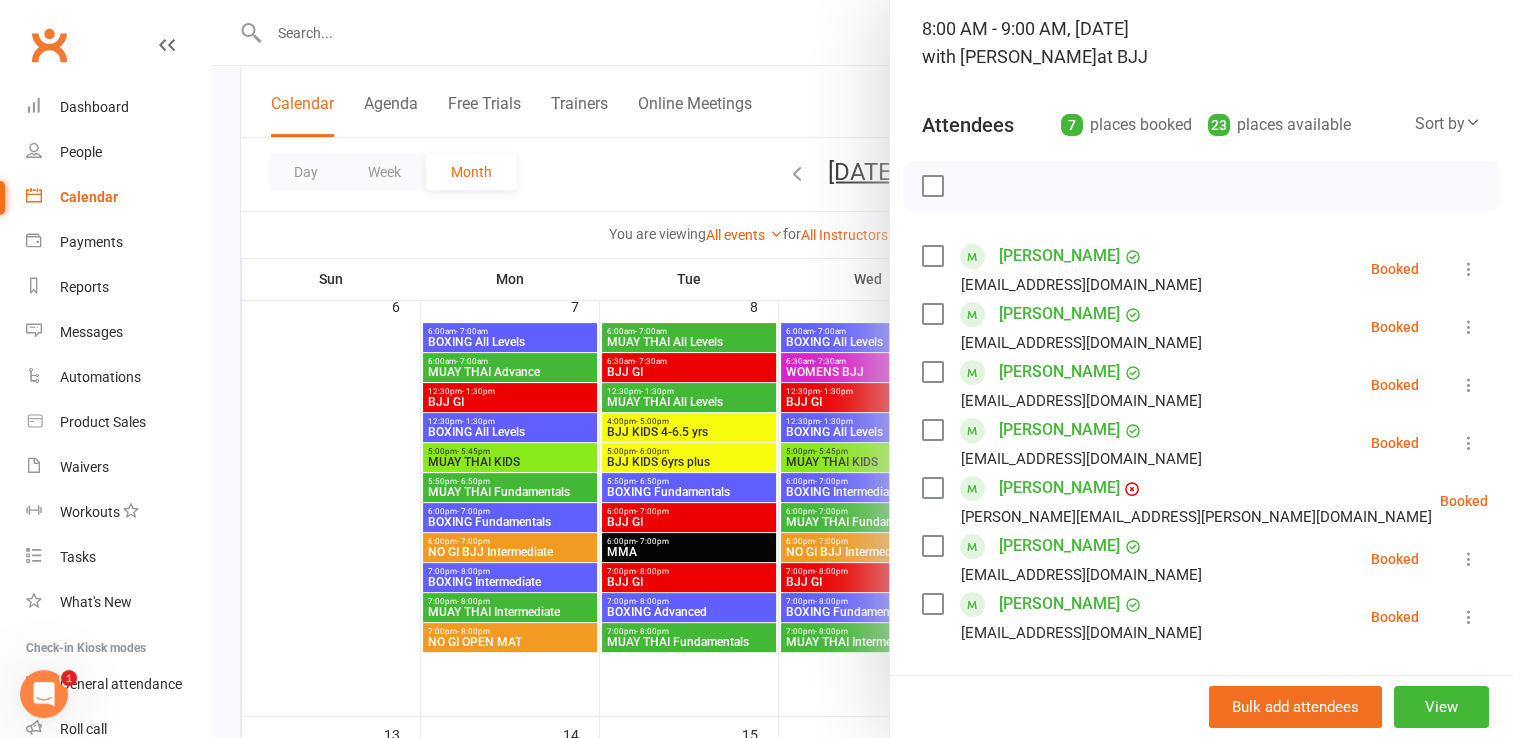 click at bounding box center [932, 430] 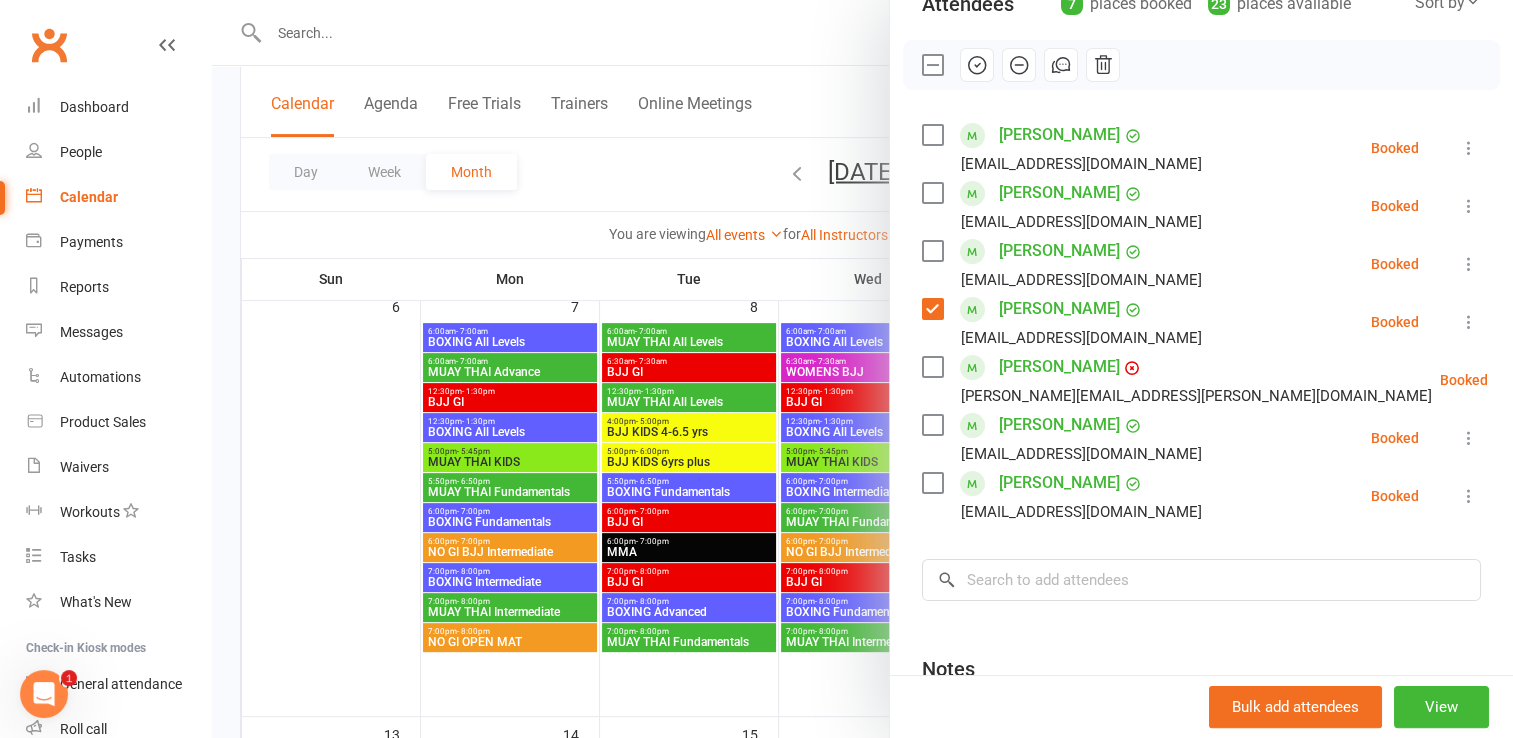 scroll, scrollTop: 299, scrollLeft: 0, axis: vertical 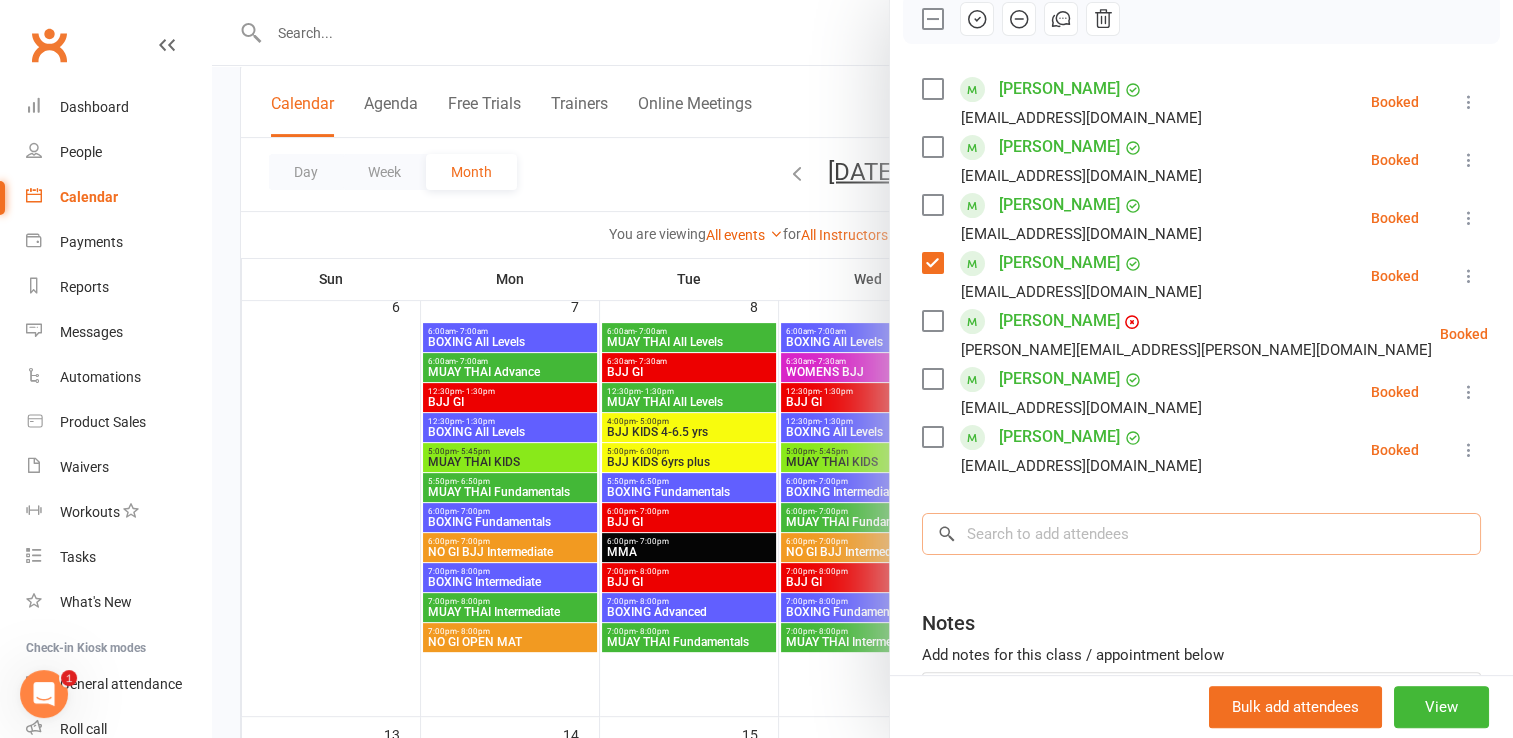 click at bounding box center [1201, 534] 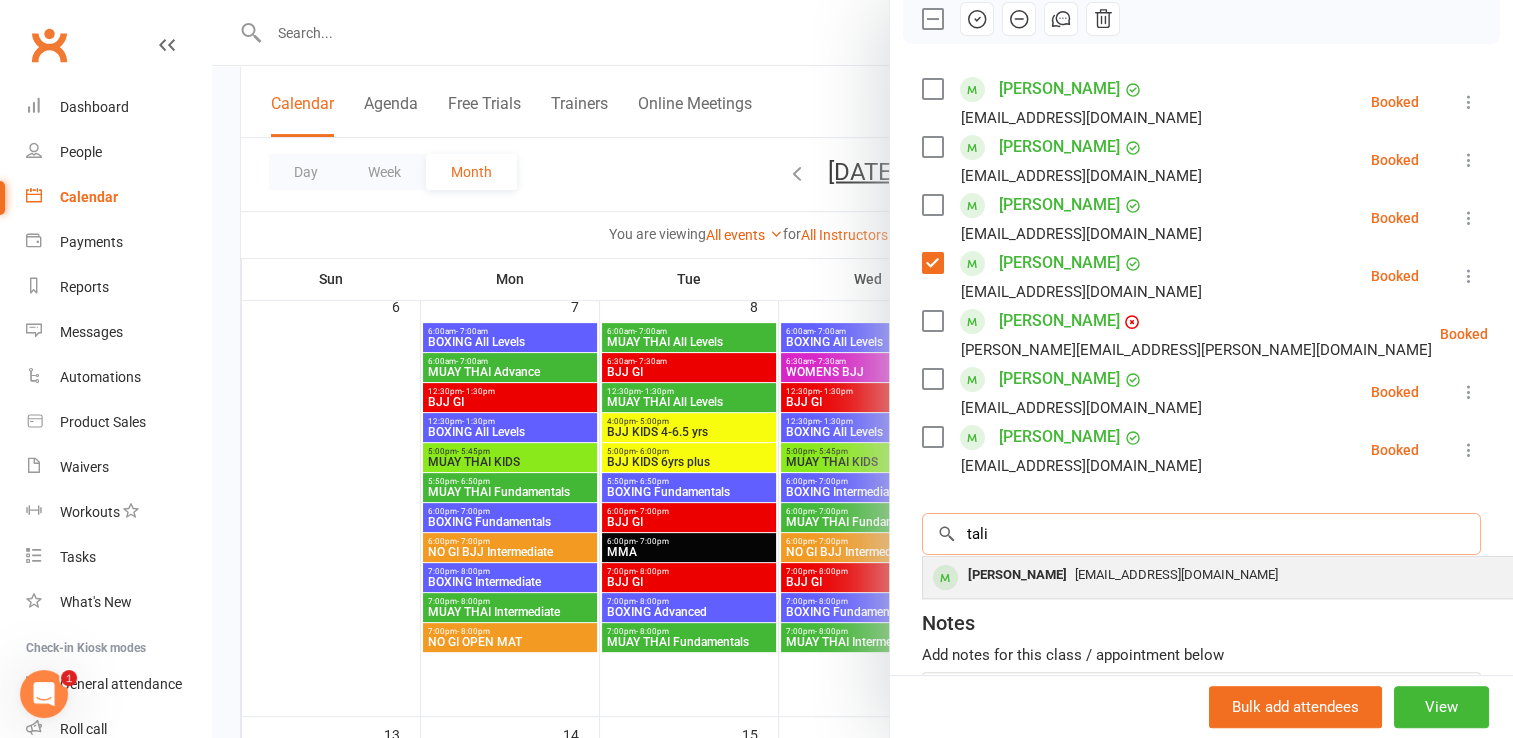 type on "tali" 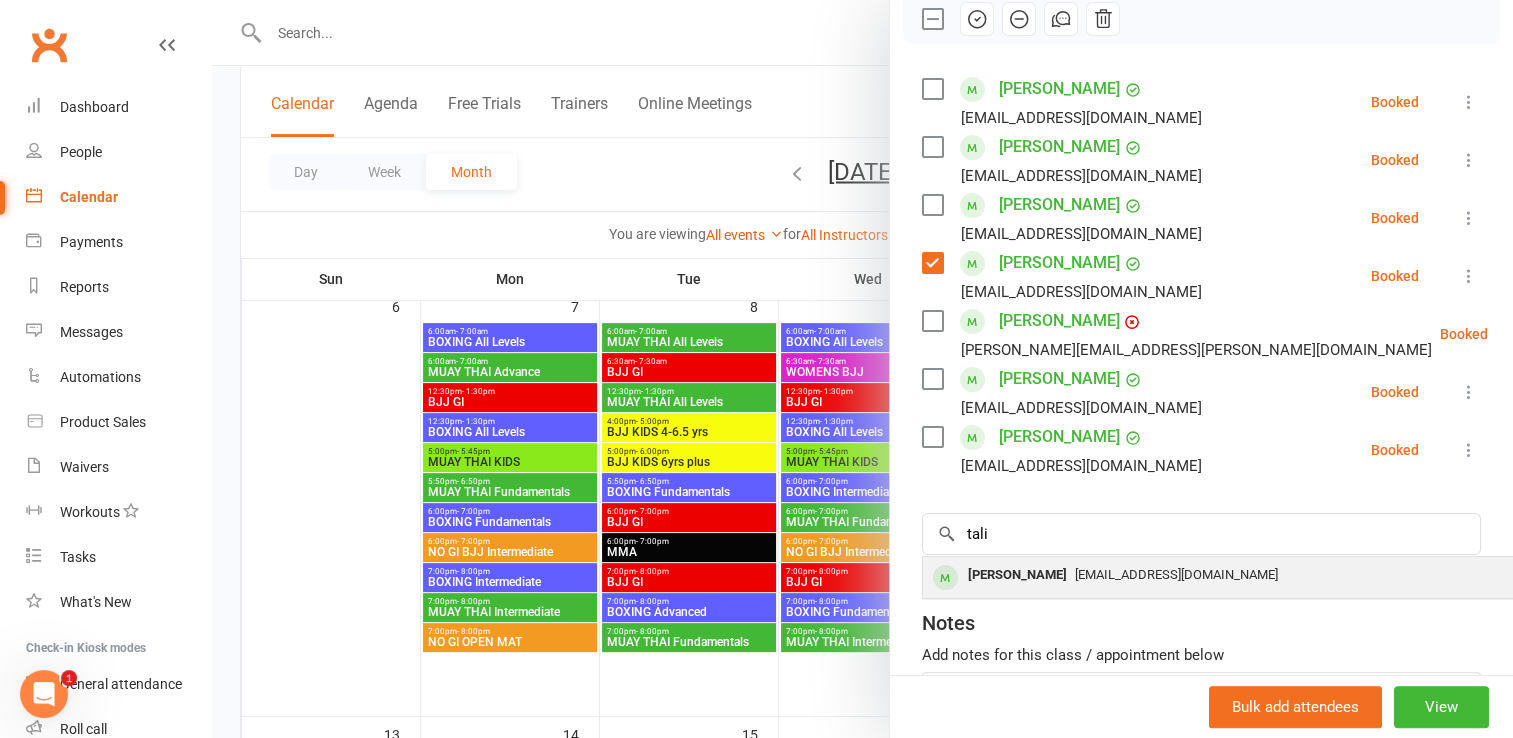 click on "[PERSON_NAME]" at bounding box center [1017, 575] 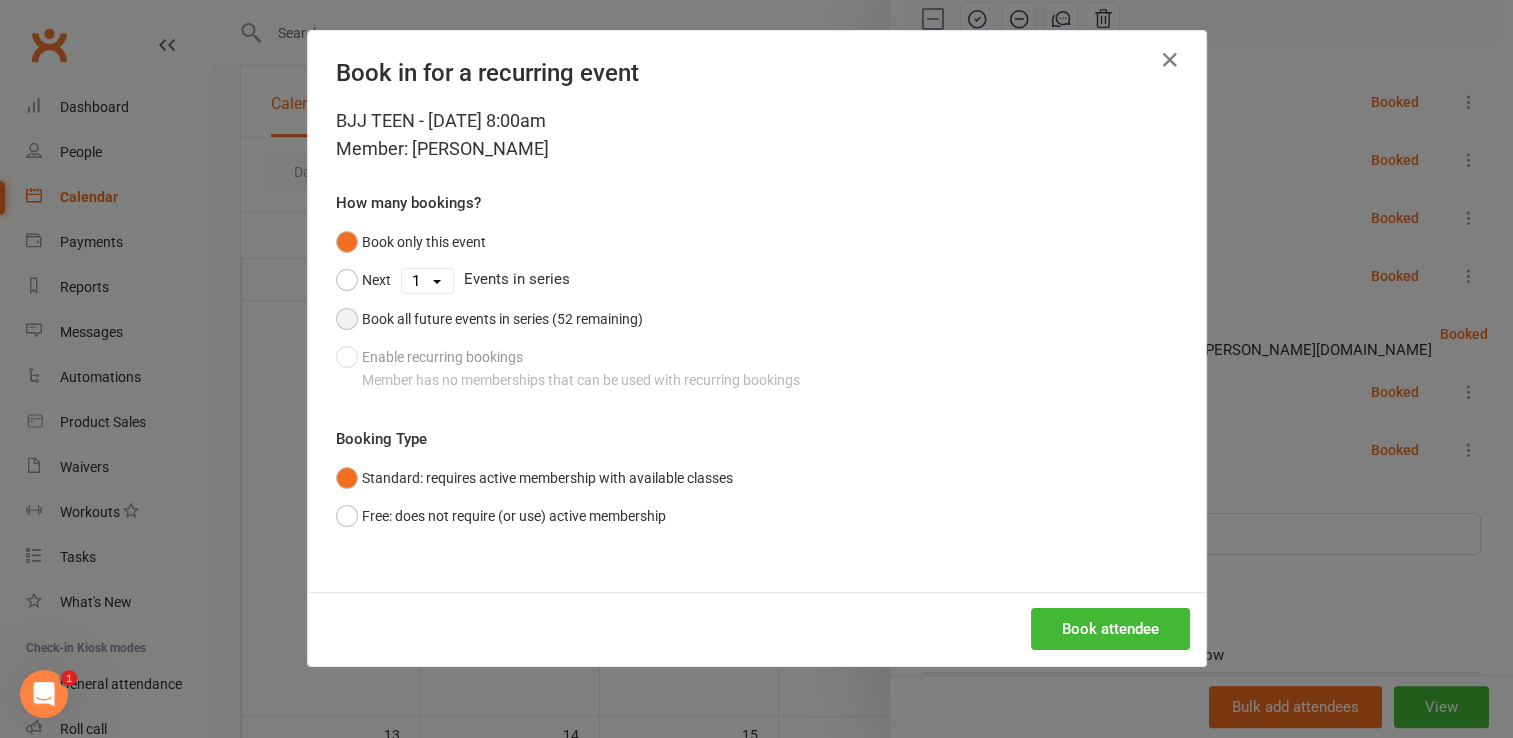 click on "Book all future events in series (52 remaining)" at bounding box center (489, 319) 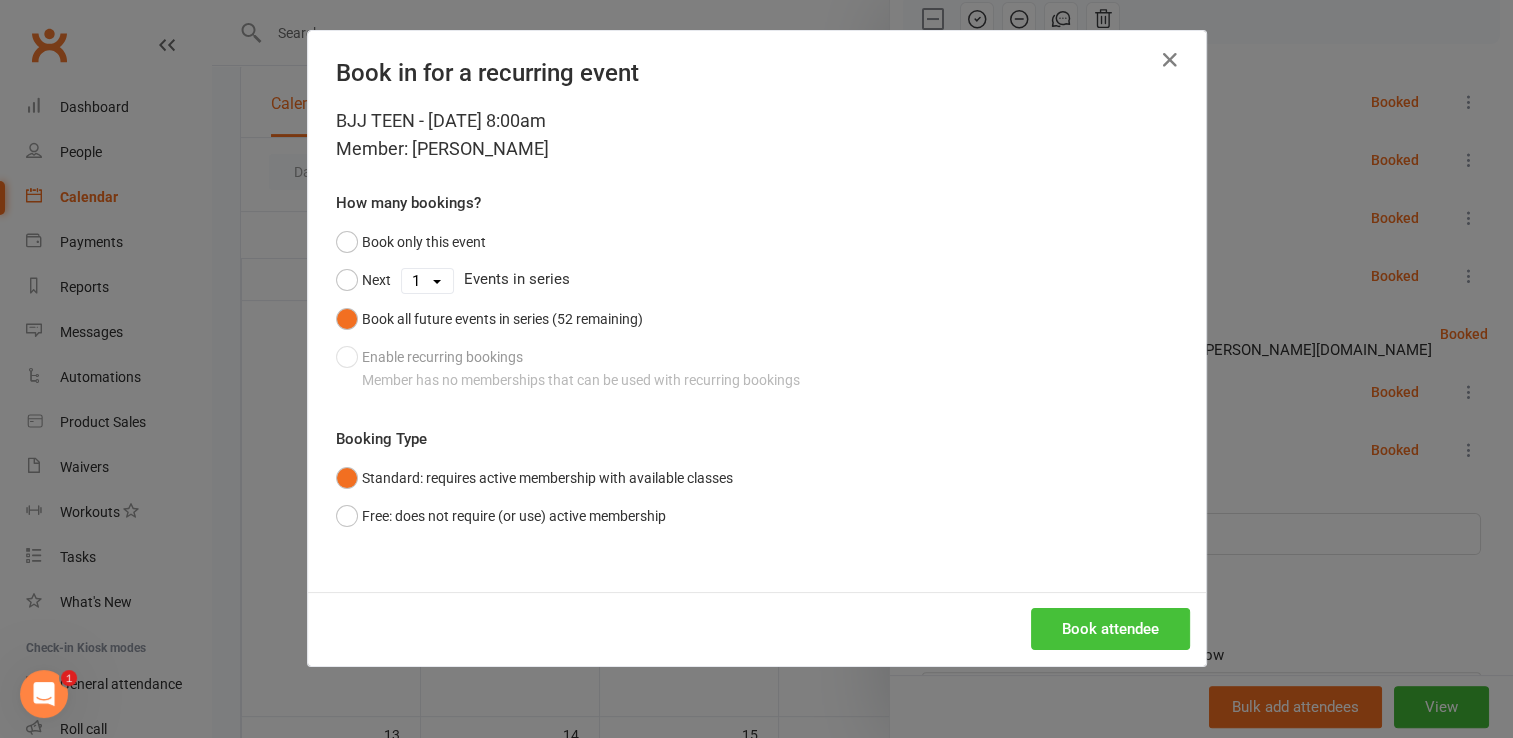 click on "Book attendee" at bounding box center (1110, 629) 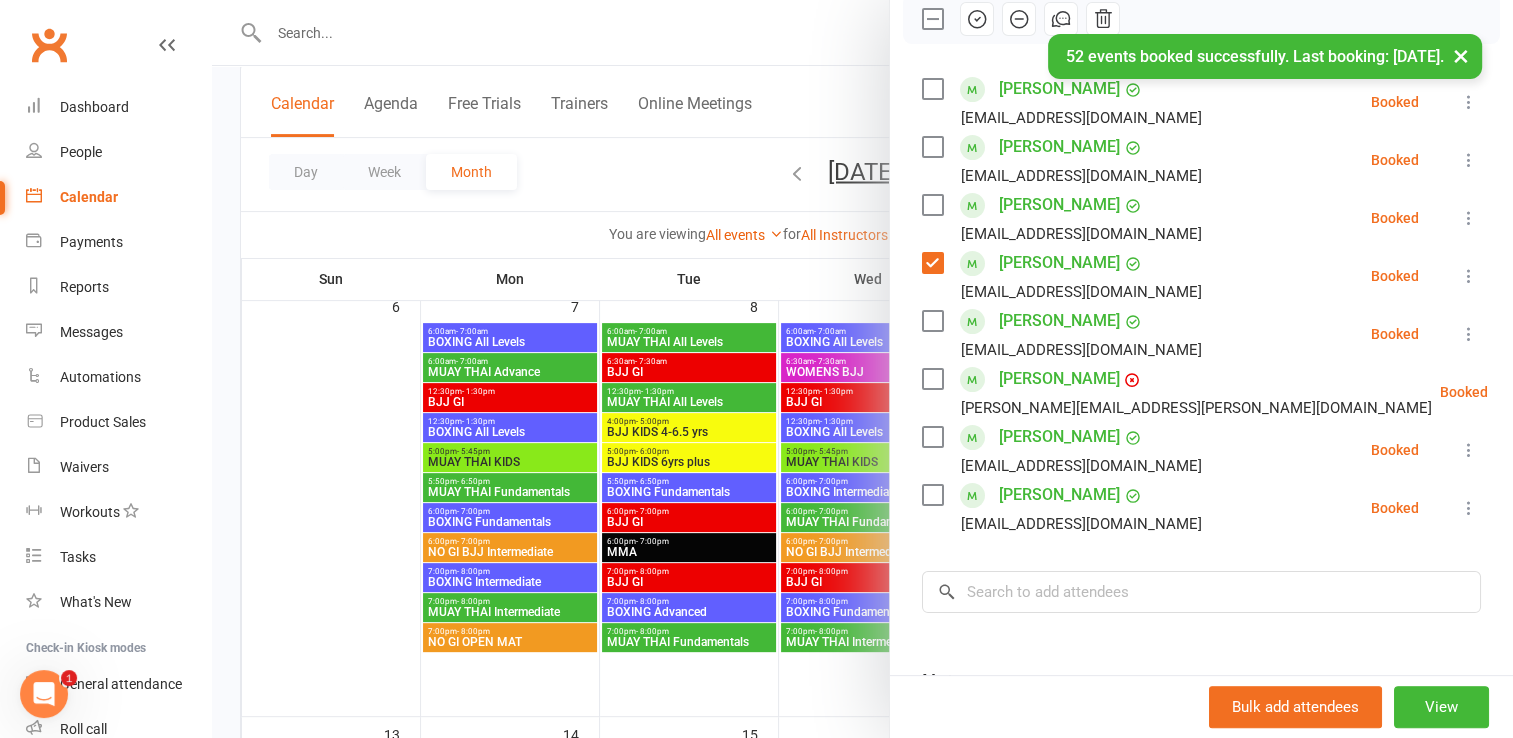 click at bounding box center (932, 321) 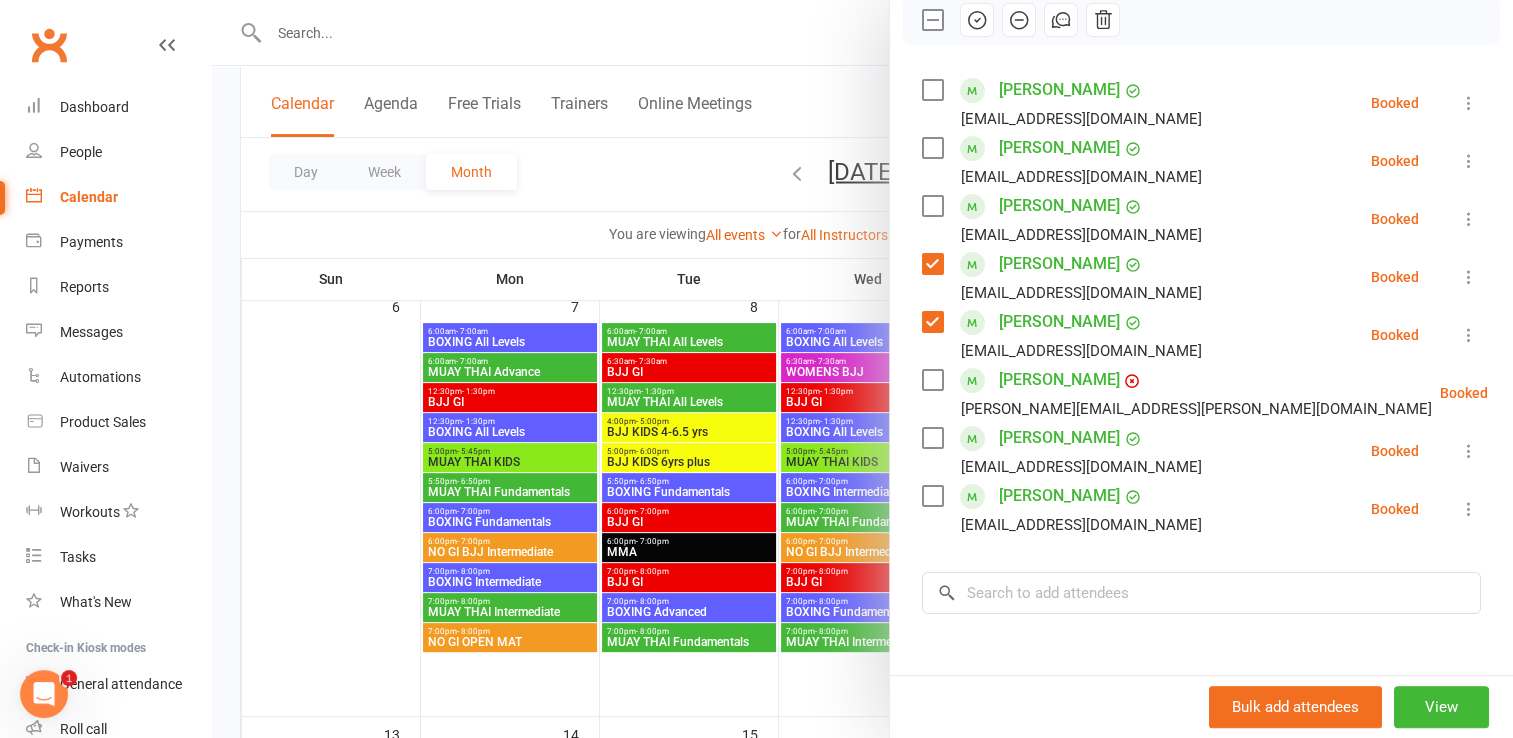 scroll, scrollTop: 0, scrollLeft: 0, axis: both 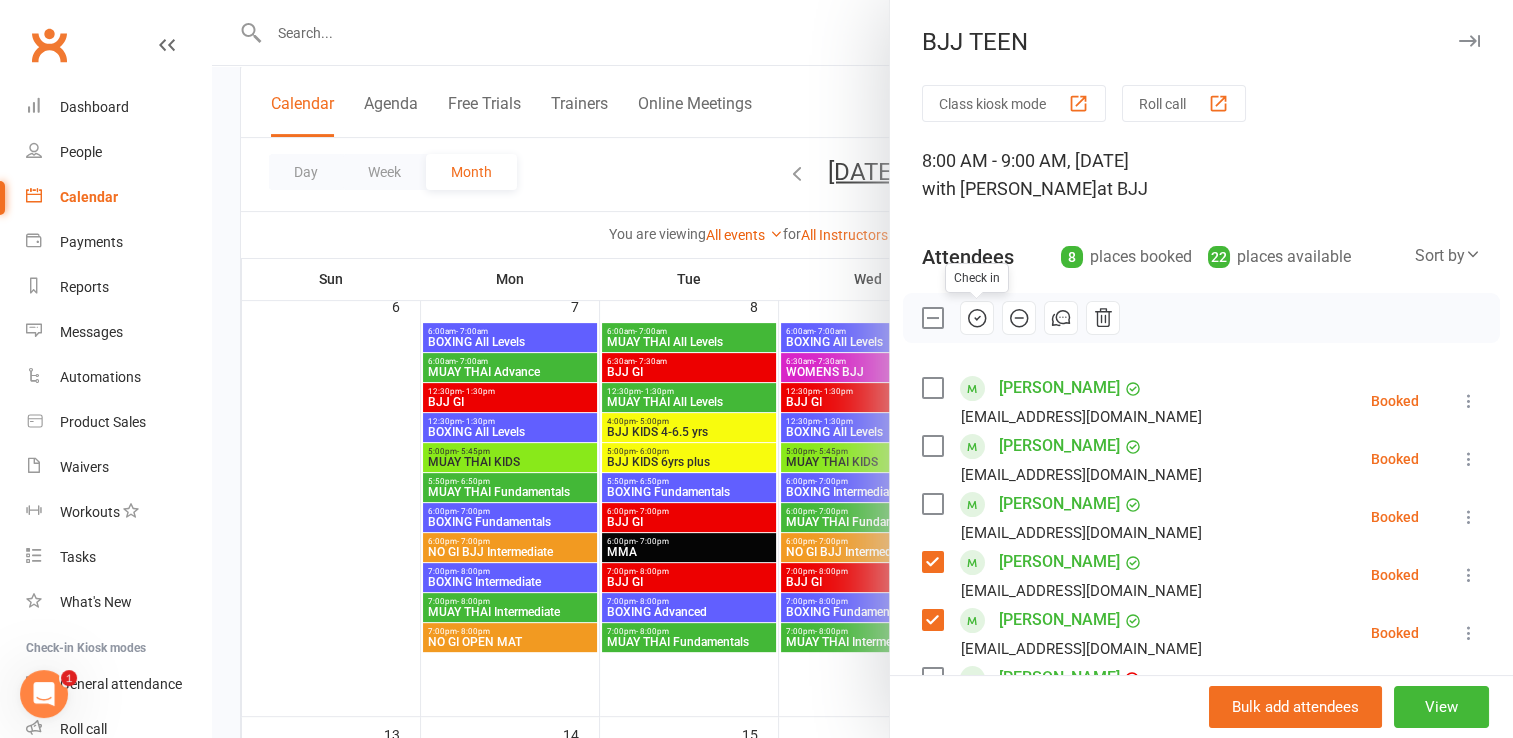 click 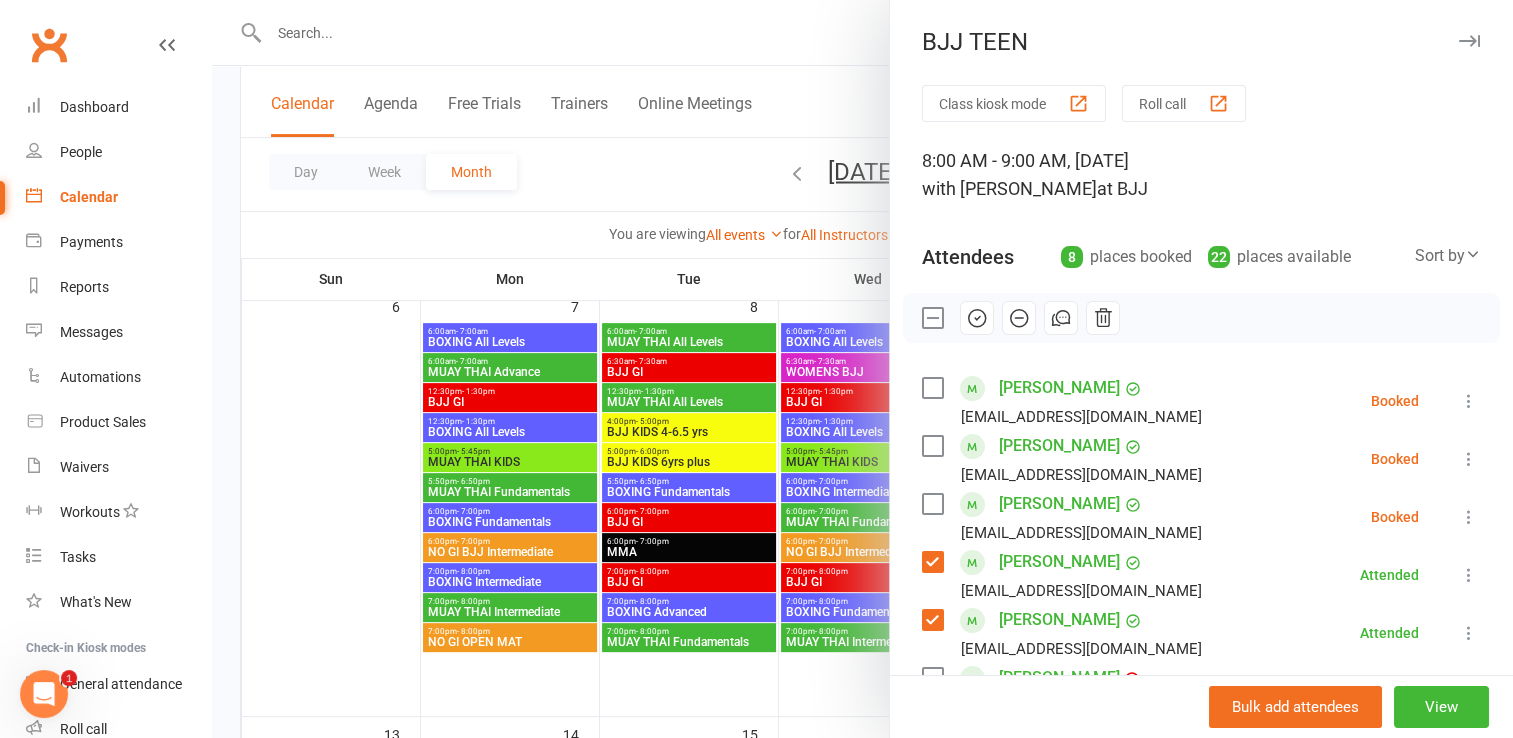 click at bounding box center [862, 369] 